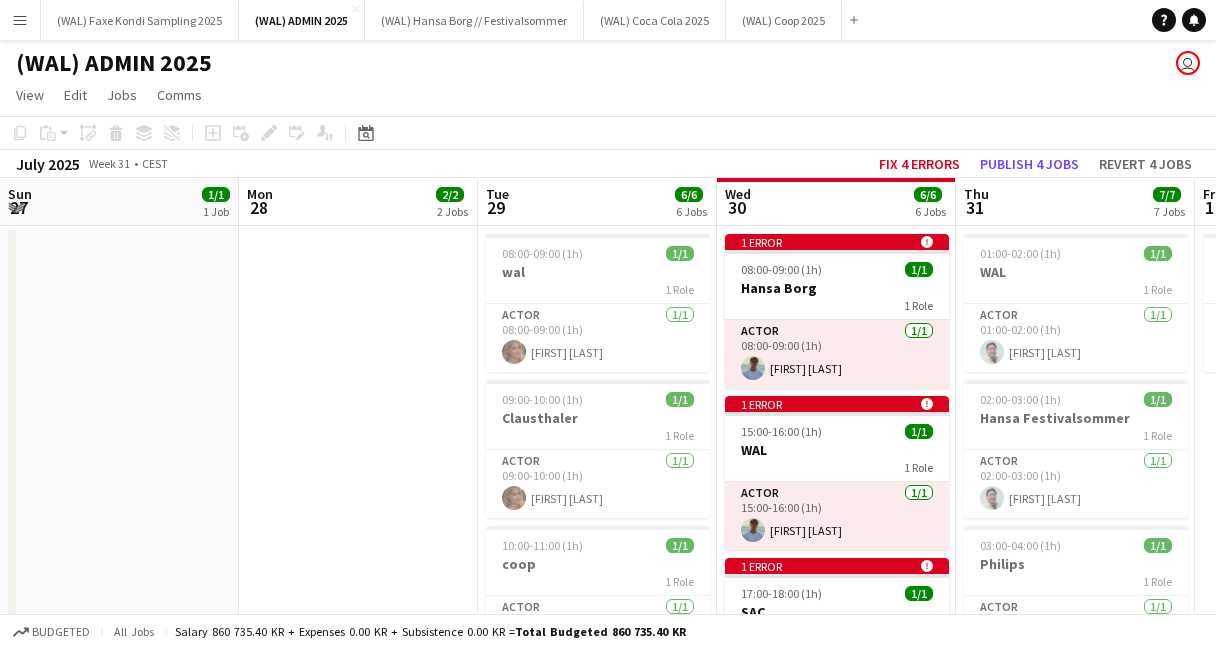 scroll, scrollTop: 0, scrollLeft: 0, axis: both 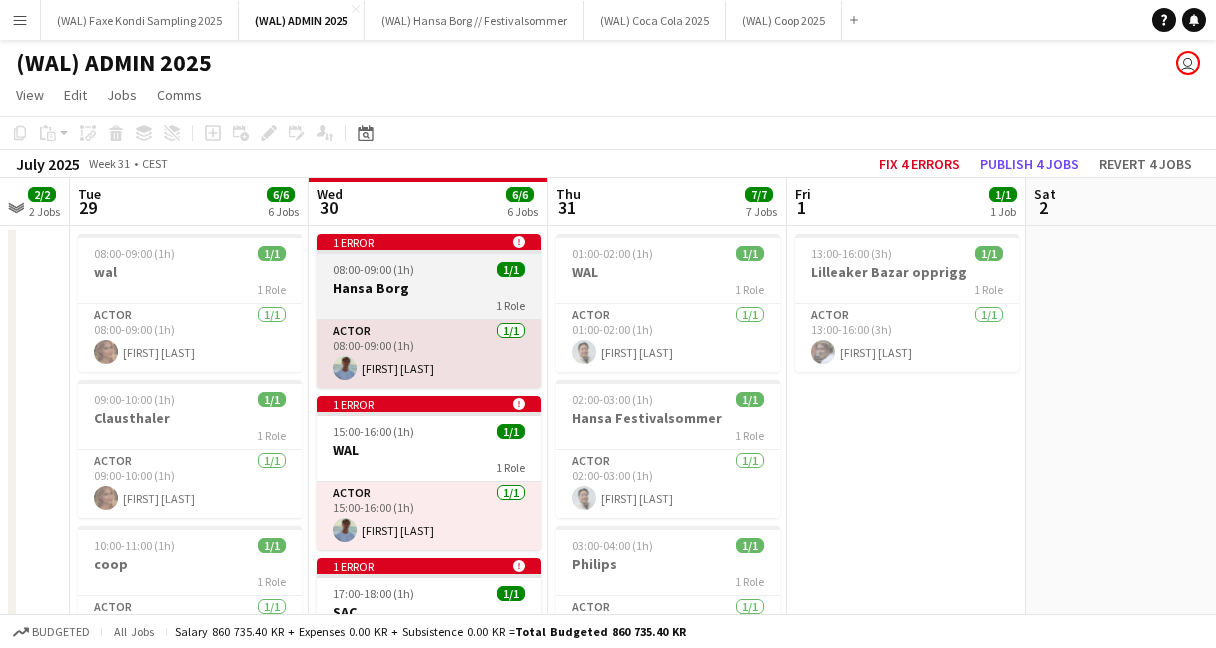 click on "1 Role" at bounding box center [429, 305] 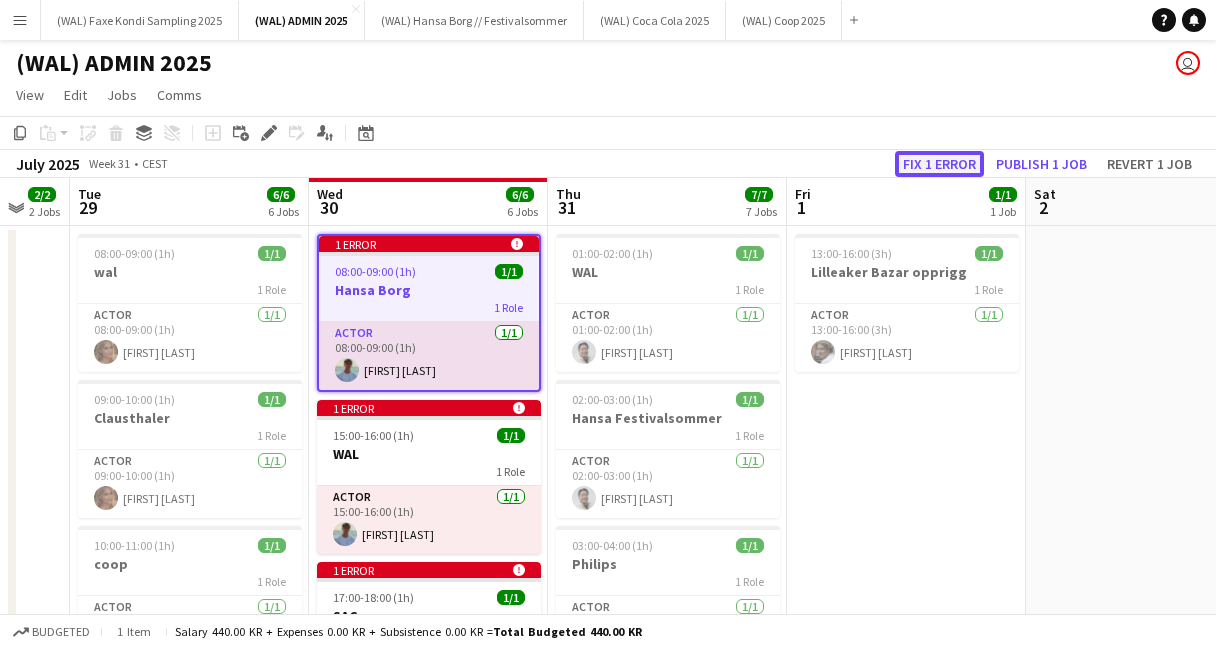 click on "Fix 1 error" 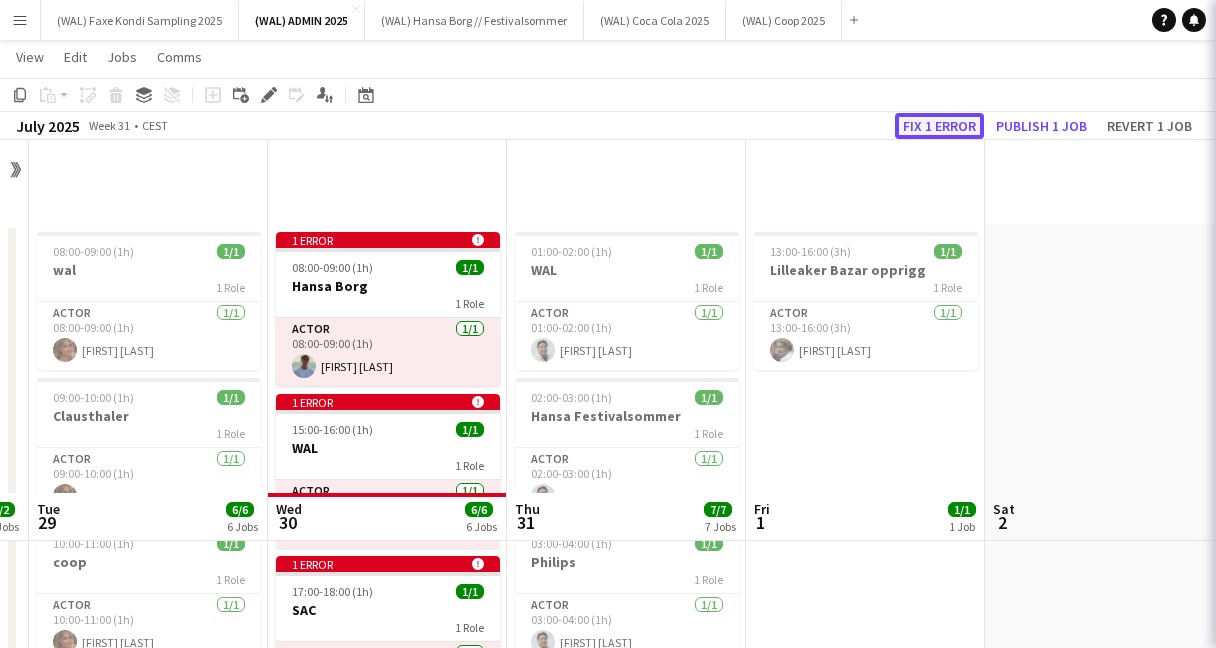 scroll, scrollTop: 352, scrollLeft: 0, axis: vertical 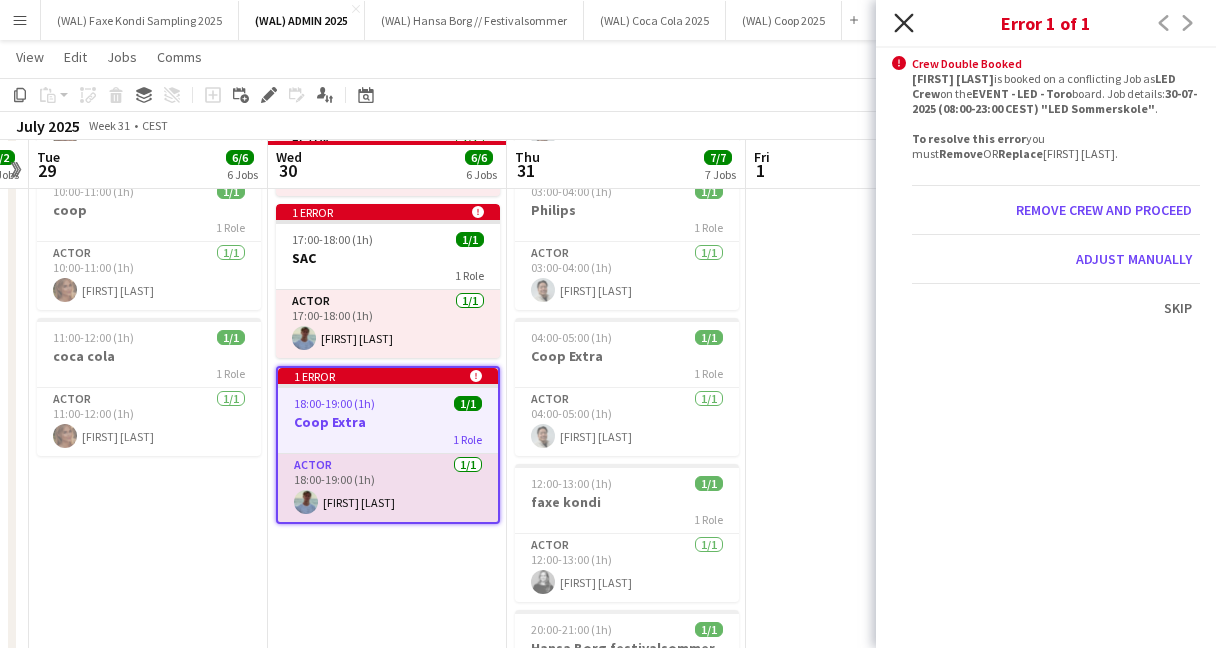 click on "Close pop-in" 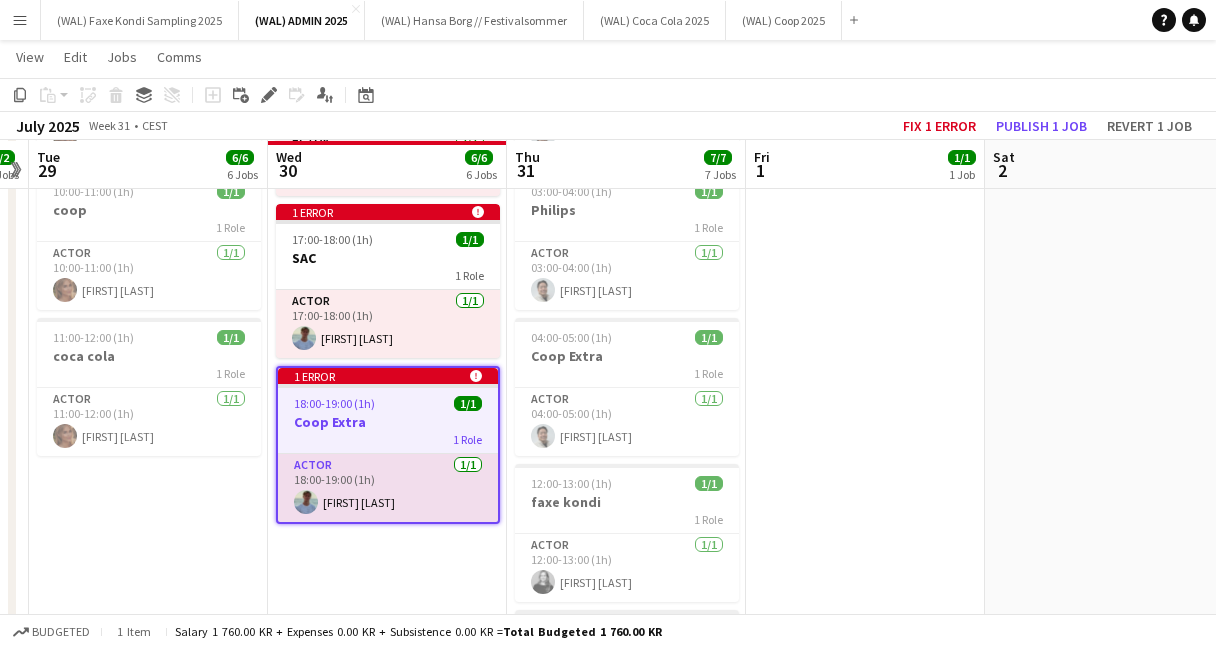 click on "Coop Extra" at bounding box center [388, 422] 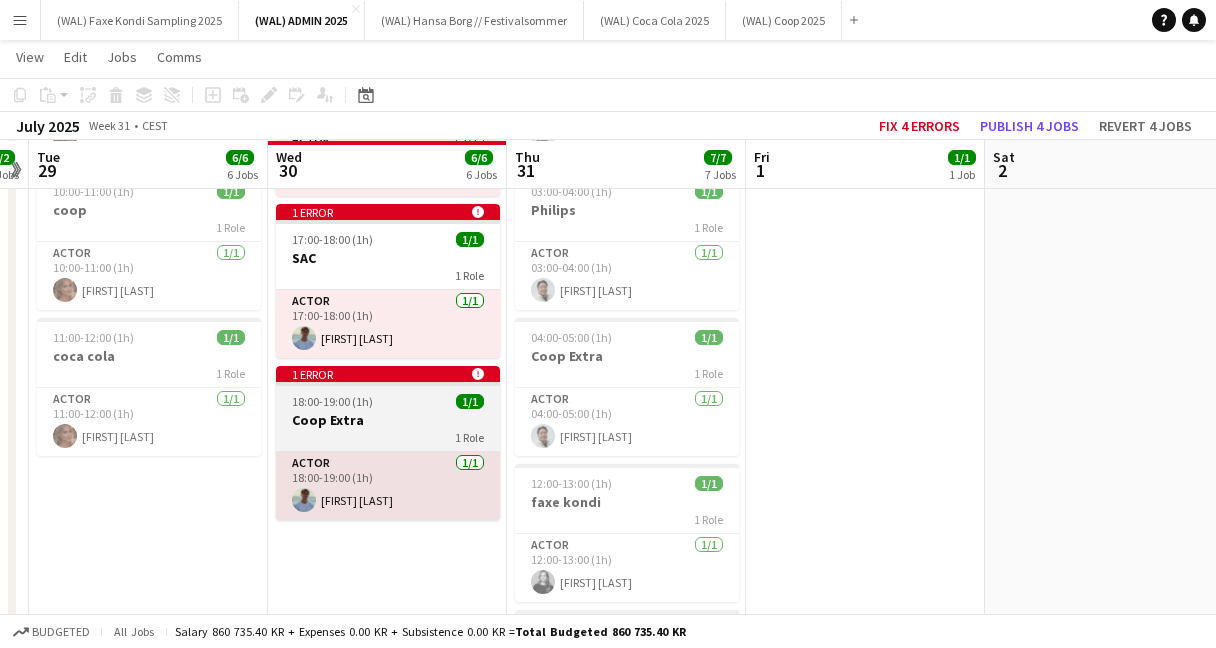 click on "Coop Extra" at bounding box center (388, 420) 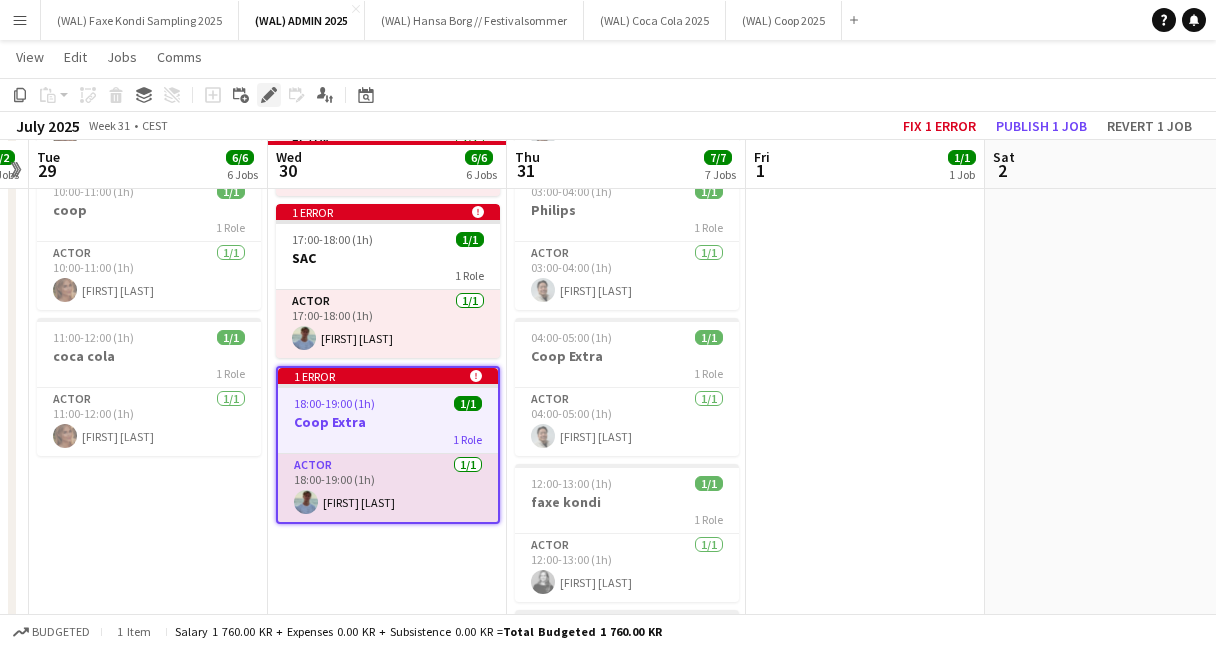 click on "Edit" 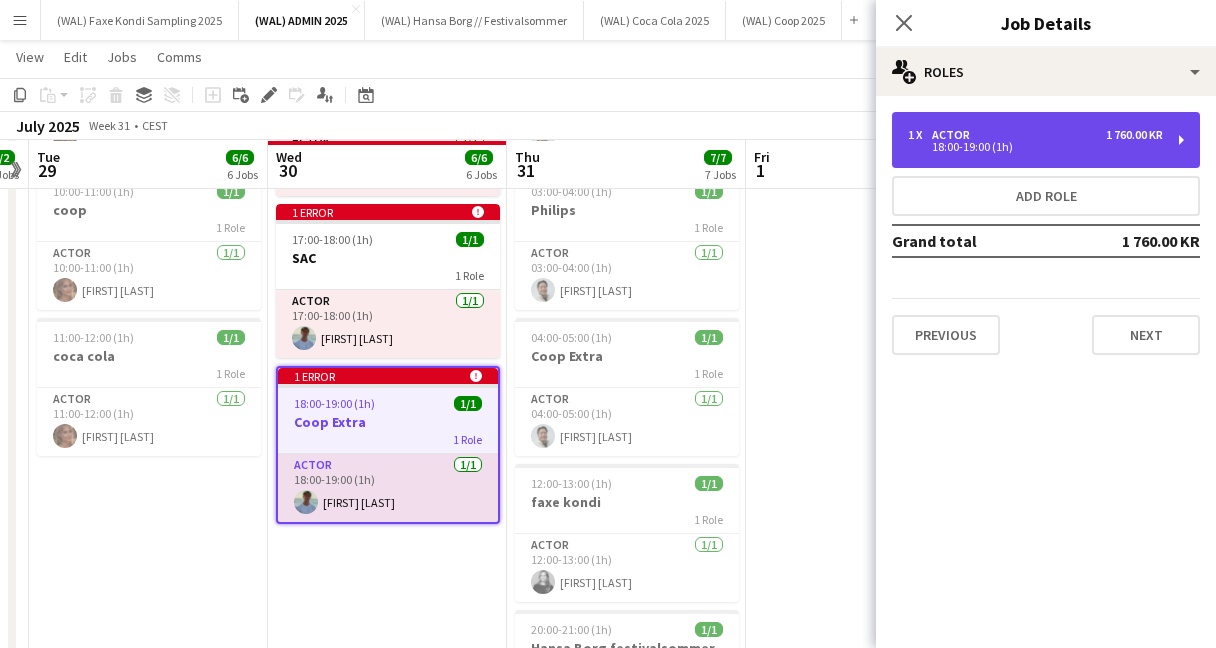 click on "1 x   Actor   1 760.00 KR" at bounding box center [1035, 135] 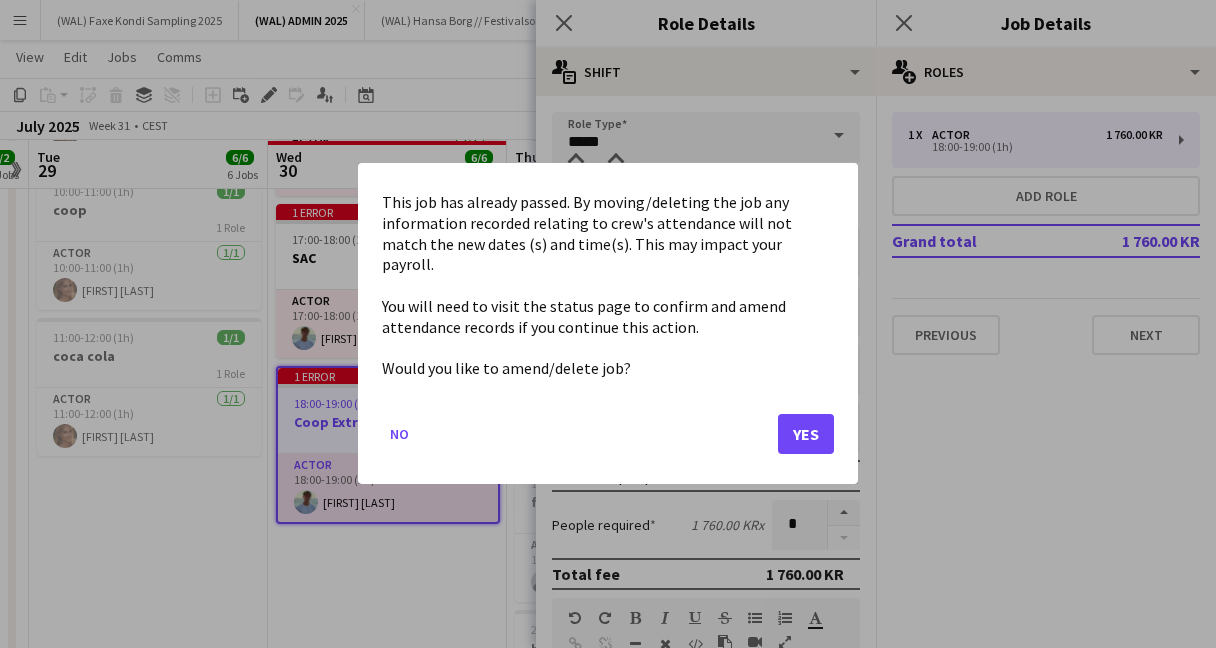 click on "Menu
Boards
Boards   Boards   All jobs   Status
Workforce
Workforce   My Workforce   Recruiting
Comms
Comms
Pay
Pay   Approvals
Platform Settings
Platform Settings   Your settings
Training Academy
Training Academy
Knowledge Base
Knowledge Base
Product Updates
Product Updates   Log Out   Privacy   (WAL) Faxe Kondi Sampling 2025
Close
(WAL)ADMIN 2025
Close
(WAL) Hansa Borg // Festivalsommer
Close
(WAL) Coca Cola 2025
Close
(WAL) Coop 2025
Close
Add
Help
Notifications" at bounding box center (608, 338) 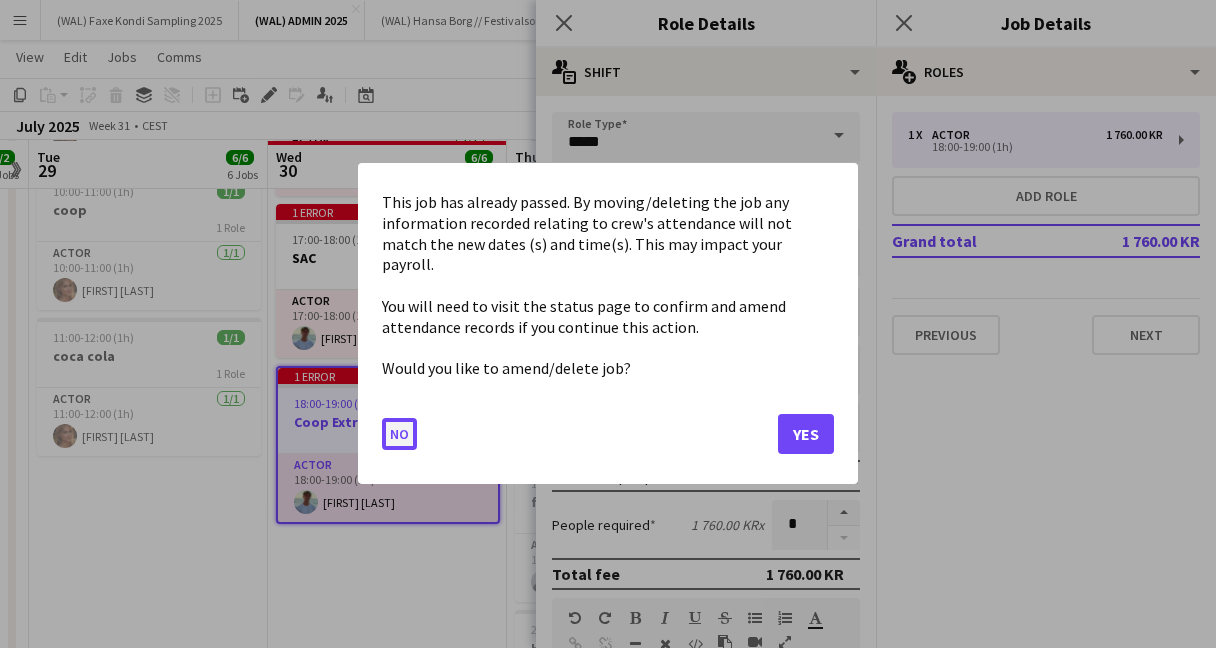 click on "No" 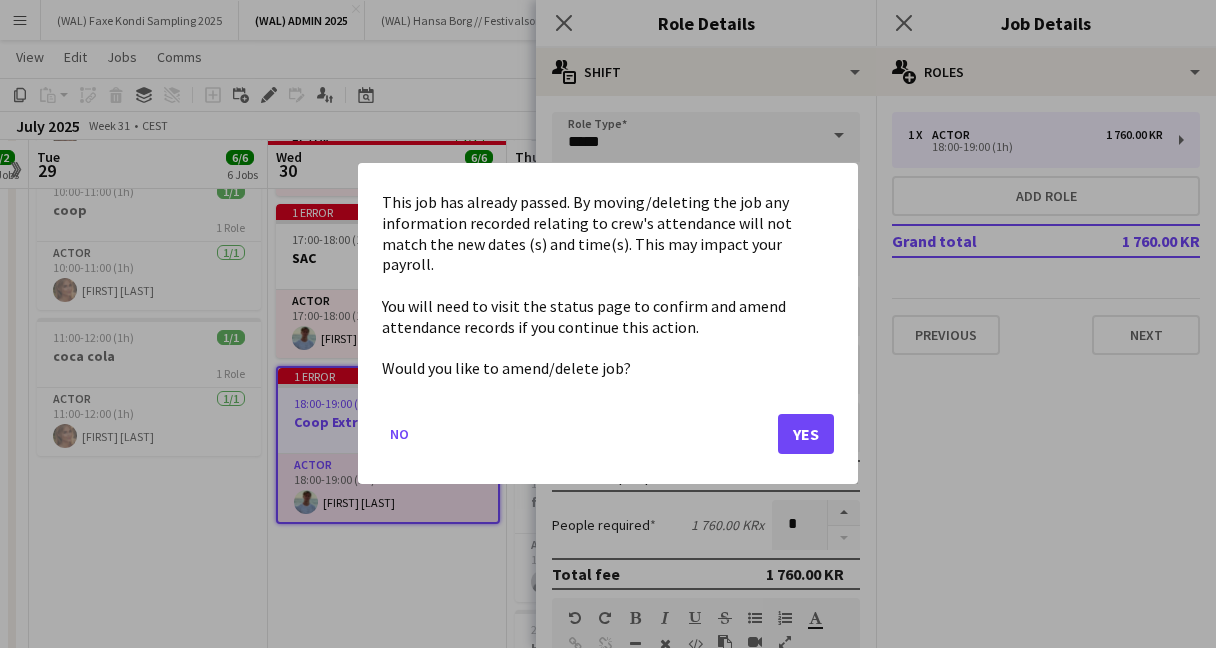 scroll, scrollTop: 352, scrollLeft: 0, axis: vertical 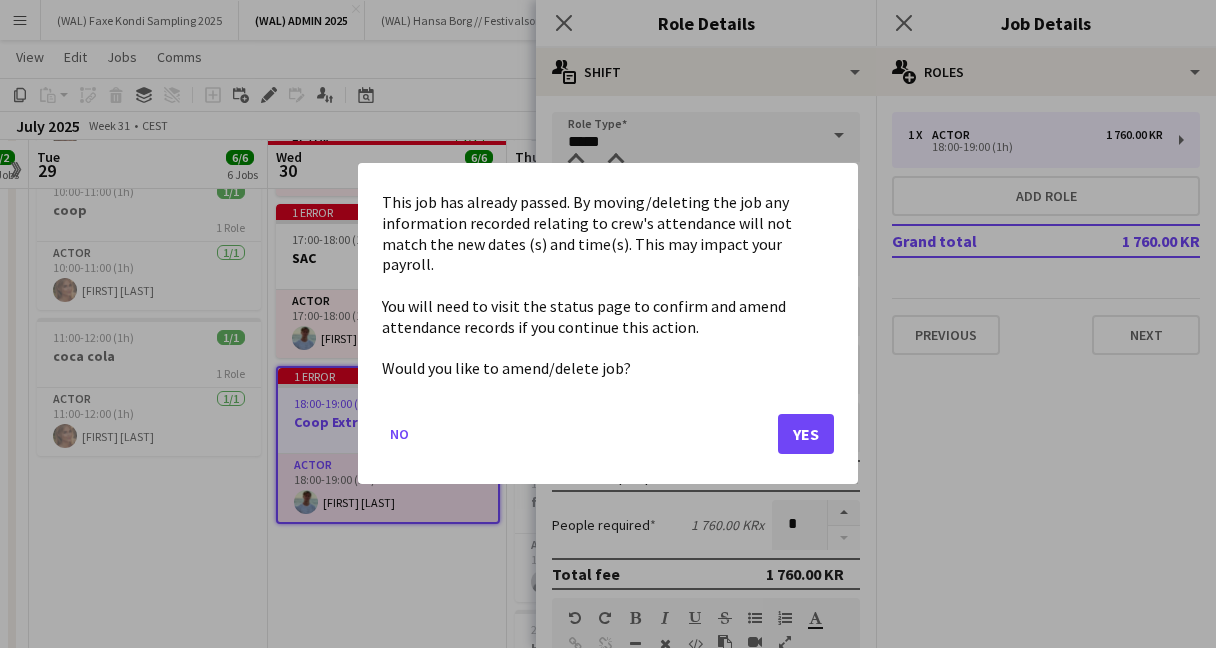 click on "Menu
Boards
Boards   Boards   All jobs   Status
Workforce
Workforce   My Workforce   Recruiting
Comms
Comms
Pay
Pay   Approvals
Platform Settings
Platform Settings   Your settings
Training Academy
Training Academy
Knowledge Base
Knowledge Base
Product Updates
Product Updates   Log Out   Privacy   (WAL) Faxe Kondi Sampling 2025
Close
(WAL)ADMIN 2025
Close
(WAL) Hansa Borg // Festivalsommer
Close
(WAL) Coca Cola 2025
Close
(WAL) Coop 2025
Close
Add
Help
Notifications" at bounding box center [608, 338] 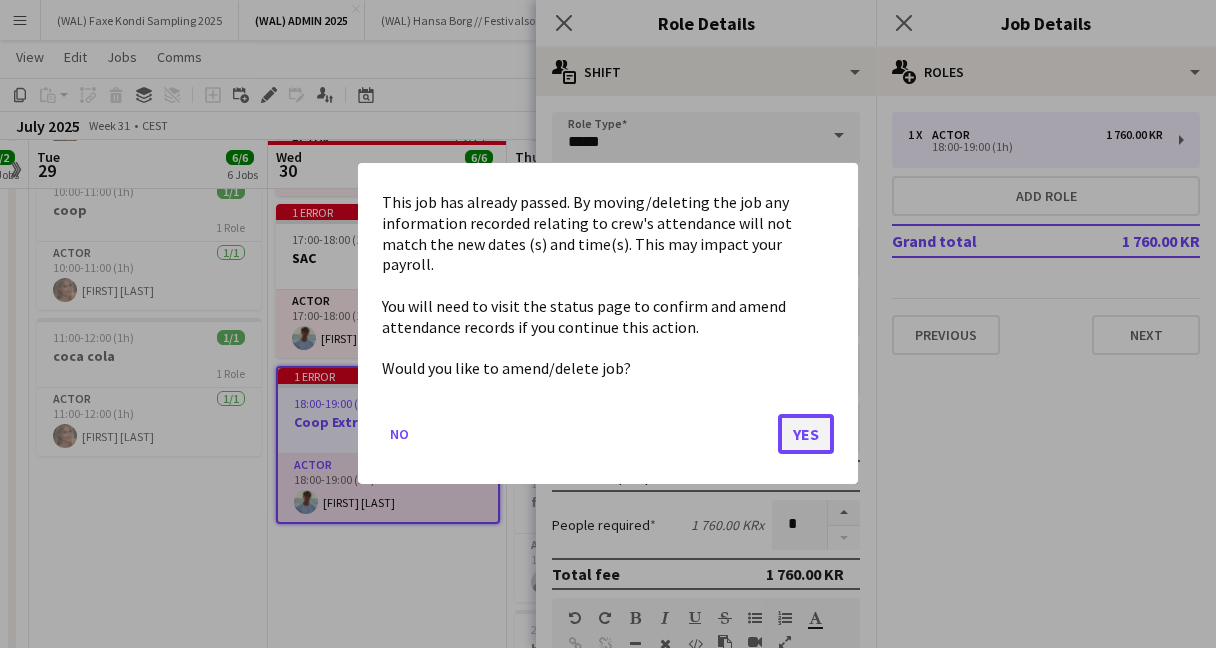 click on "Yes" 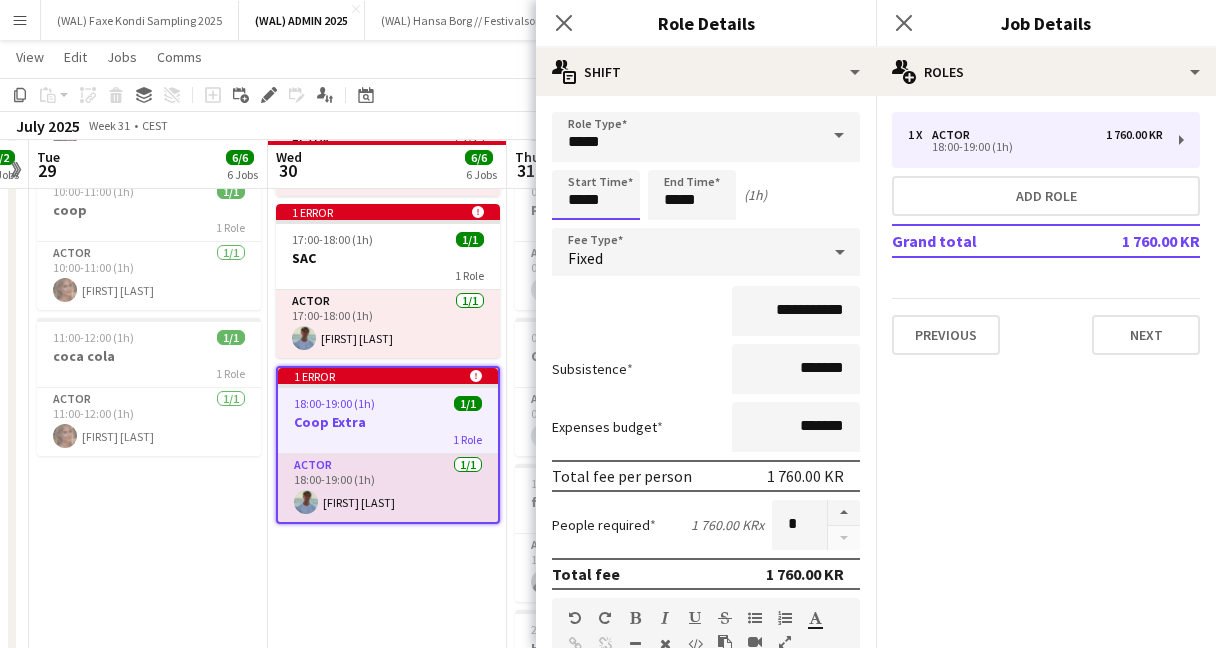 scroll, scrollTop: 352, scrollLeft: 0, axis: vertical 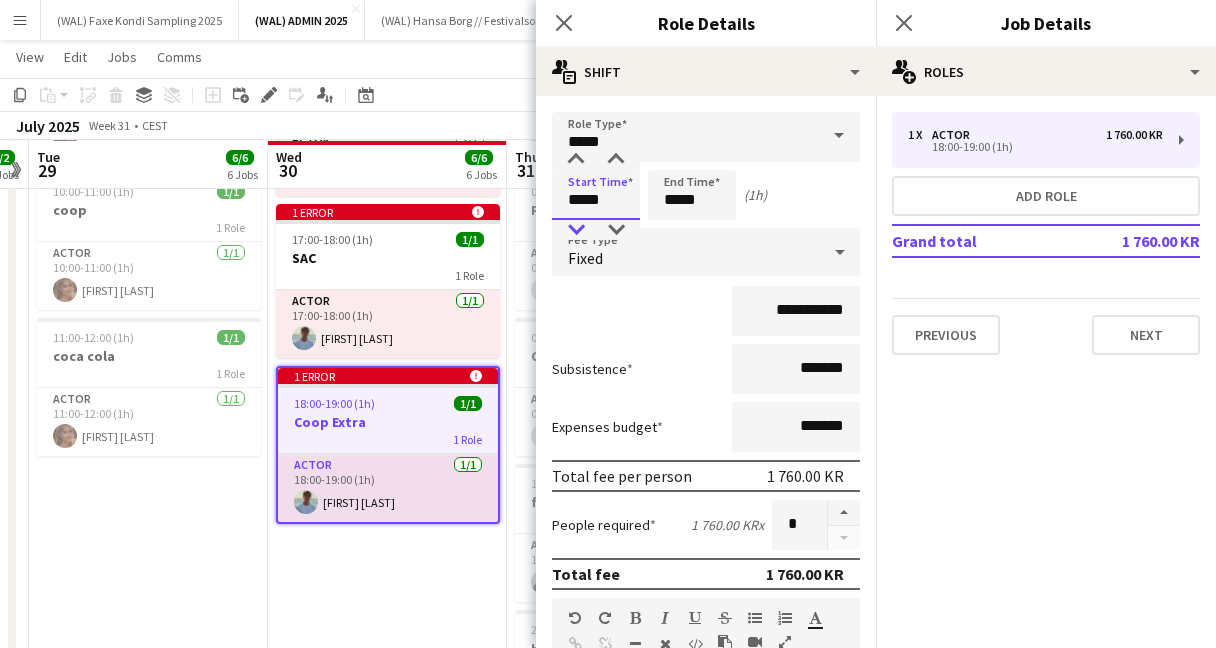 click at bounding box center (576, 230) 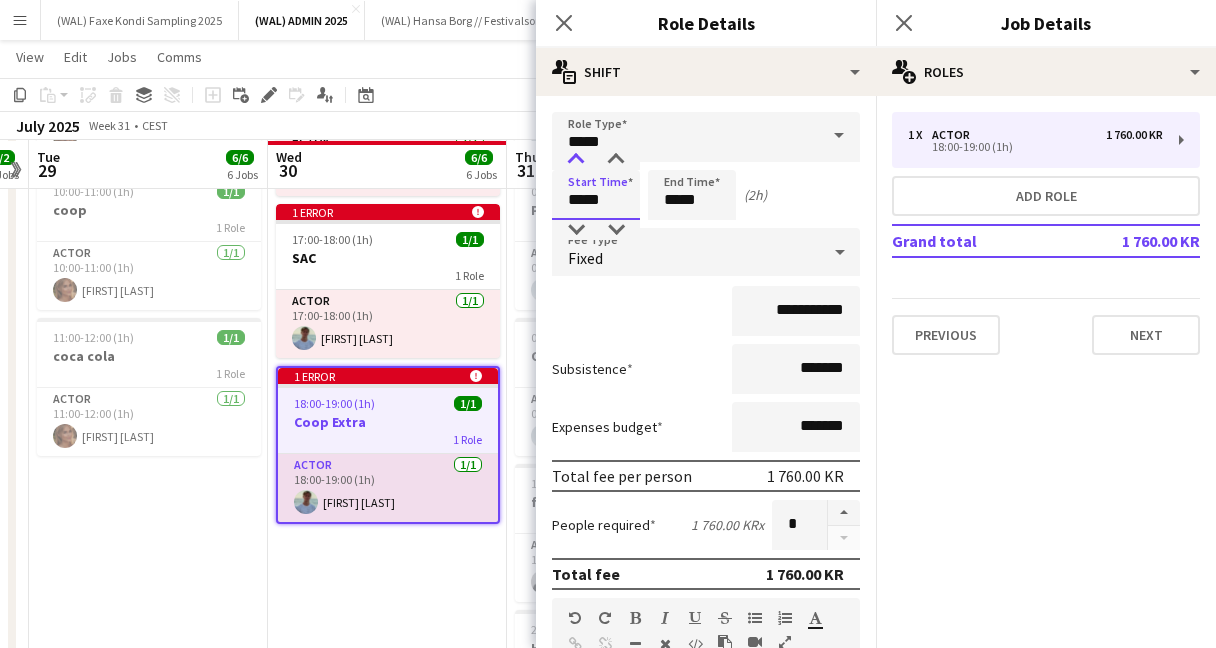 click at bounding box center [576, 160] 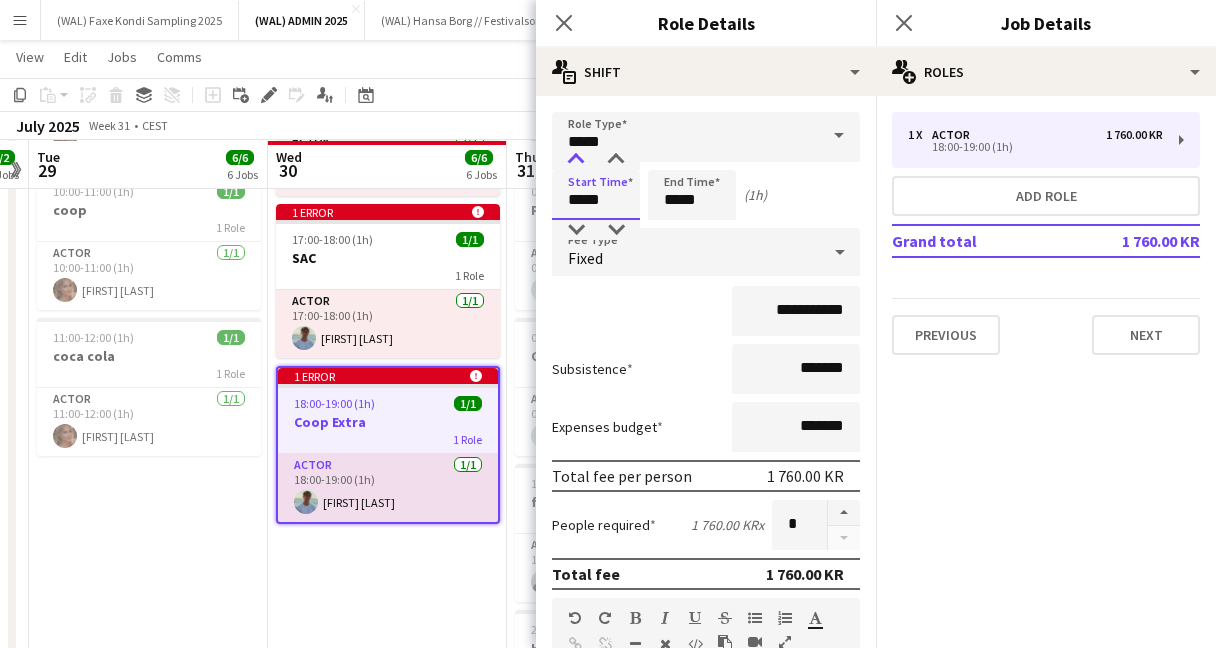 click at bounding box center [576, 160] 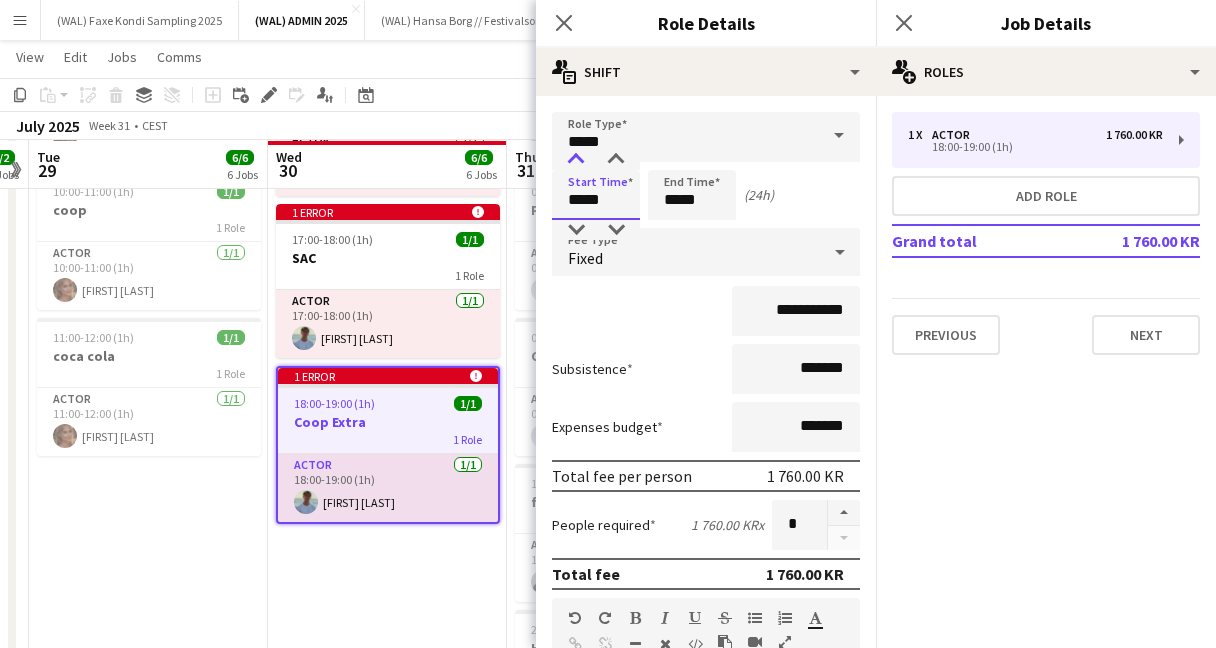 click at bounding box center [576, 160] 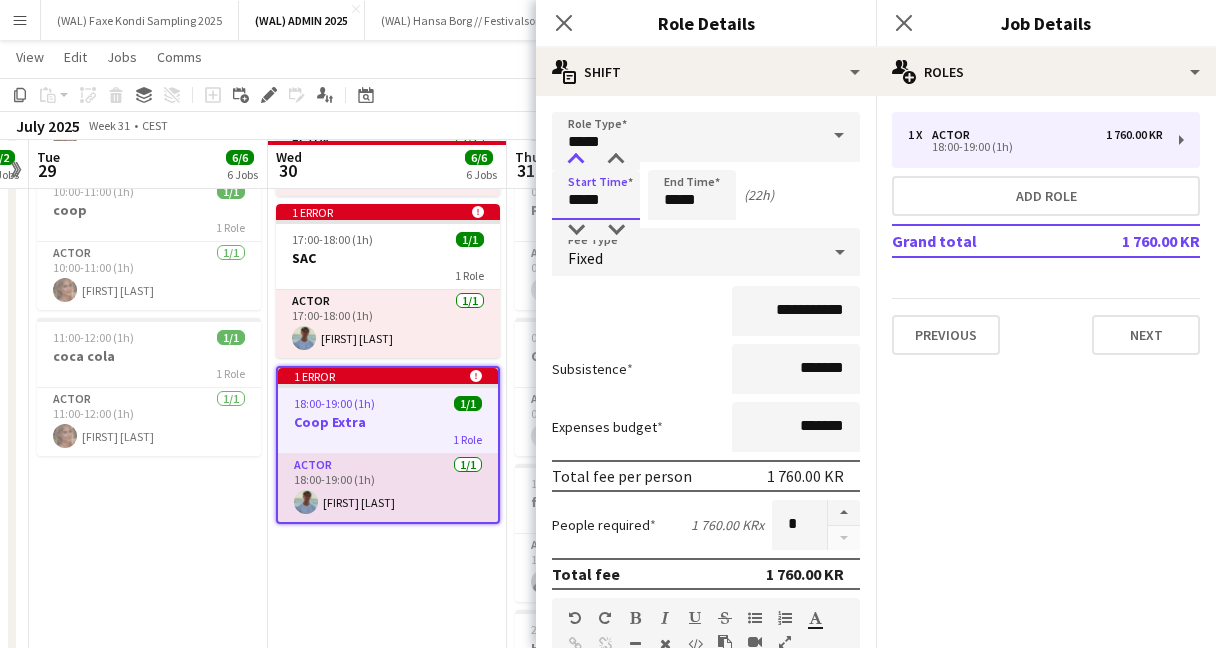 click at bounding box center (576, 160) 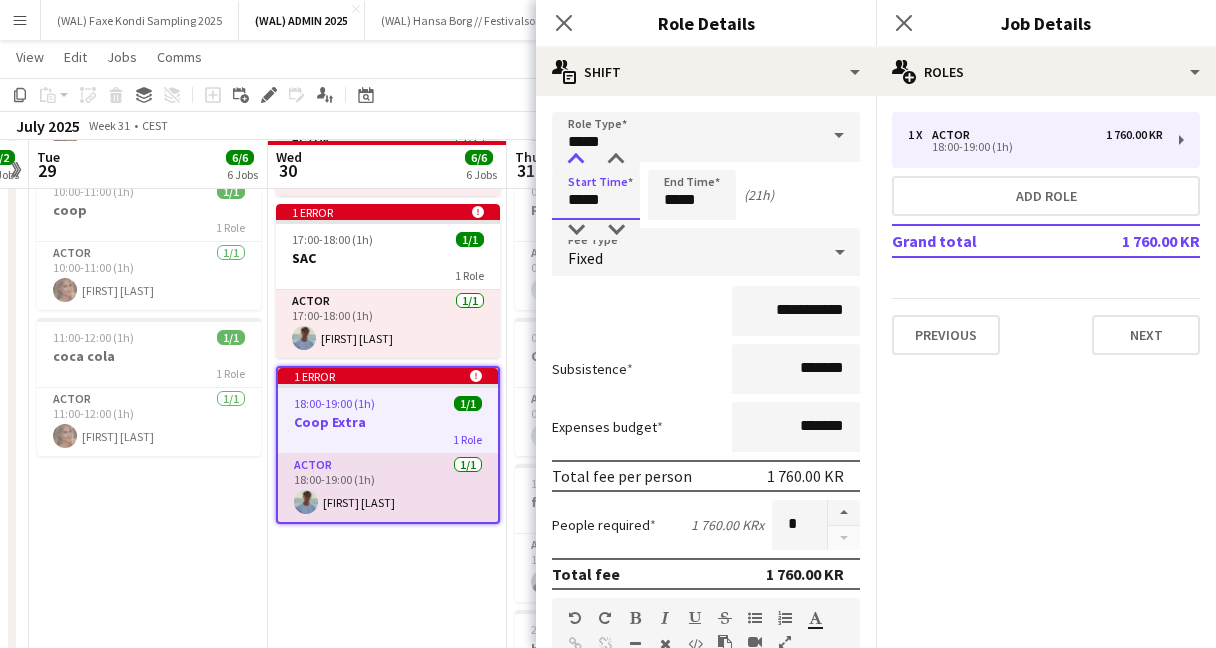 click at bounding box center (576, 160) 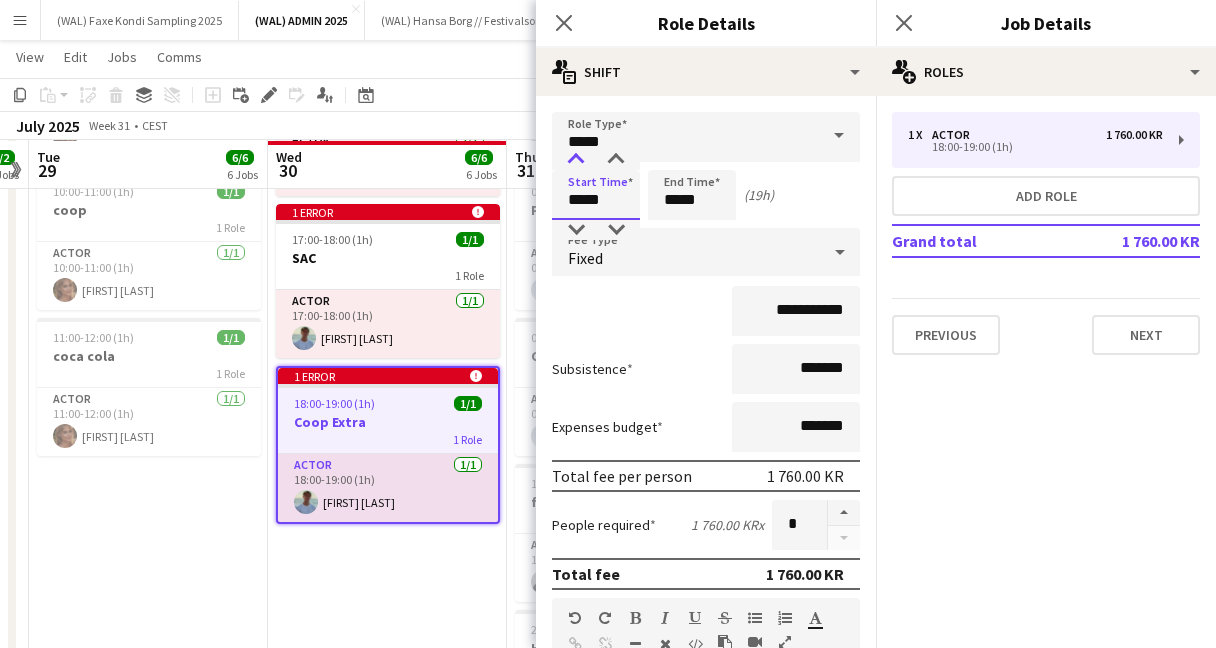 click at bounding box center (576, 160) 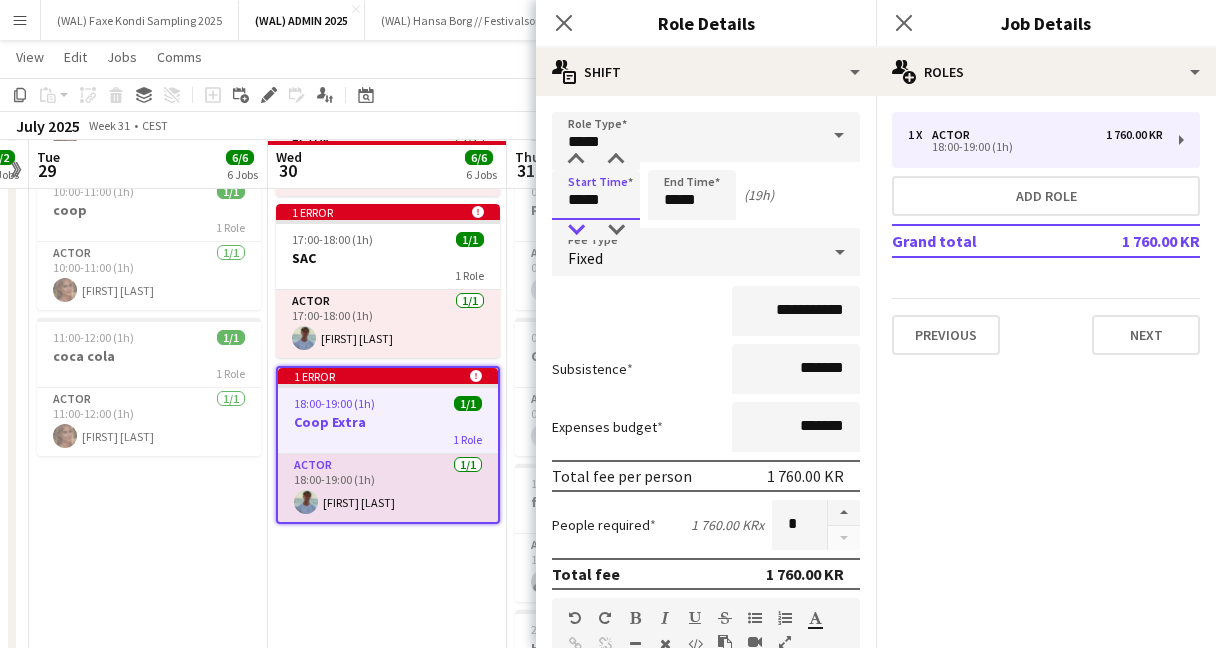 type on "*****" 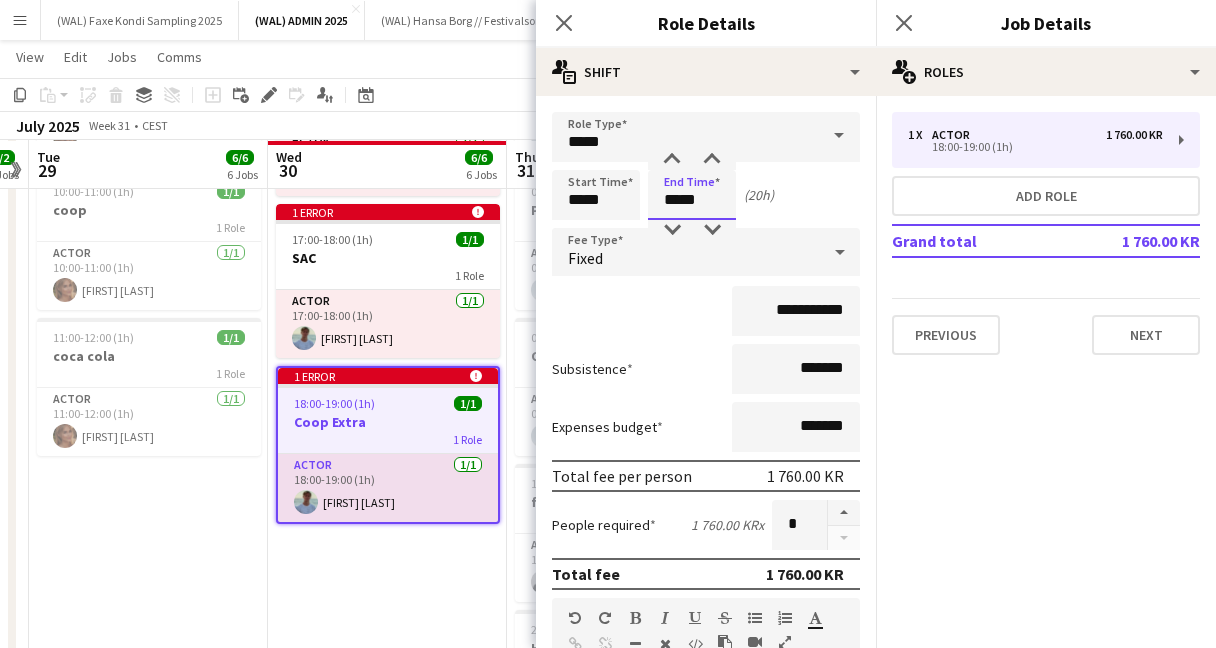 click on "*****" at bounding box center (692, 195) 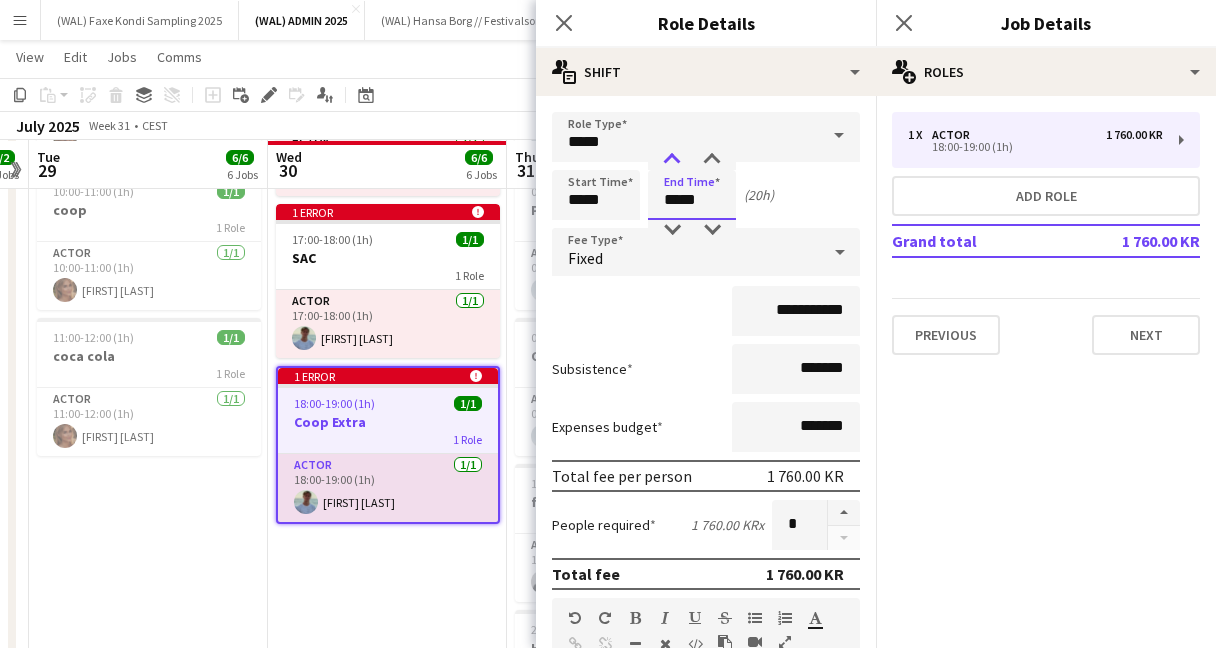 click at bounding box center [672, 160] 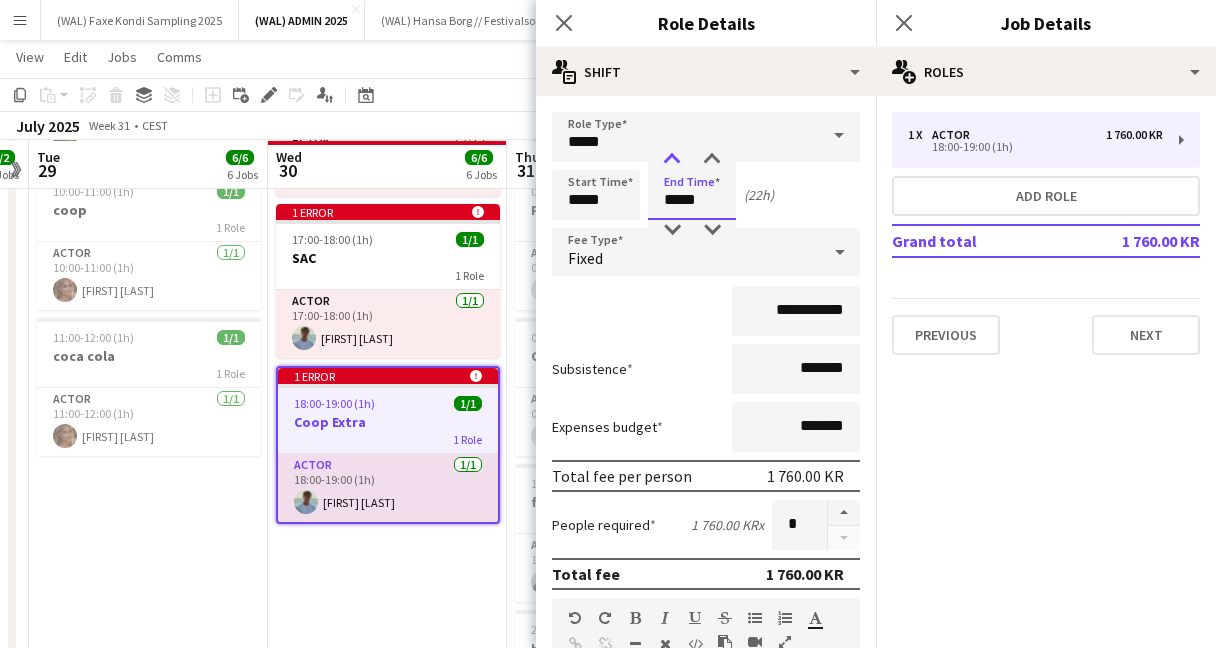 click at bounding box center [672, 160] 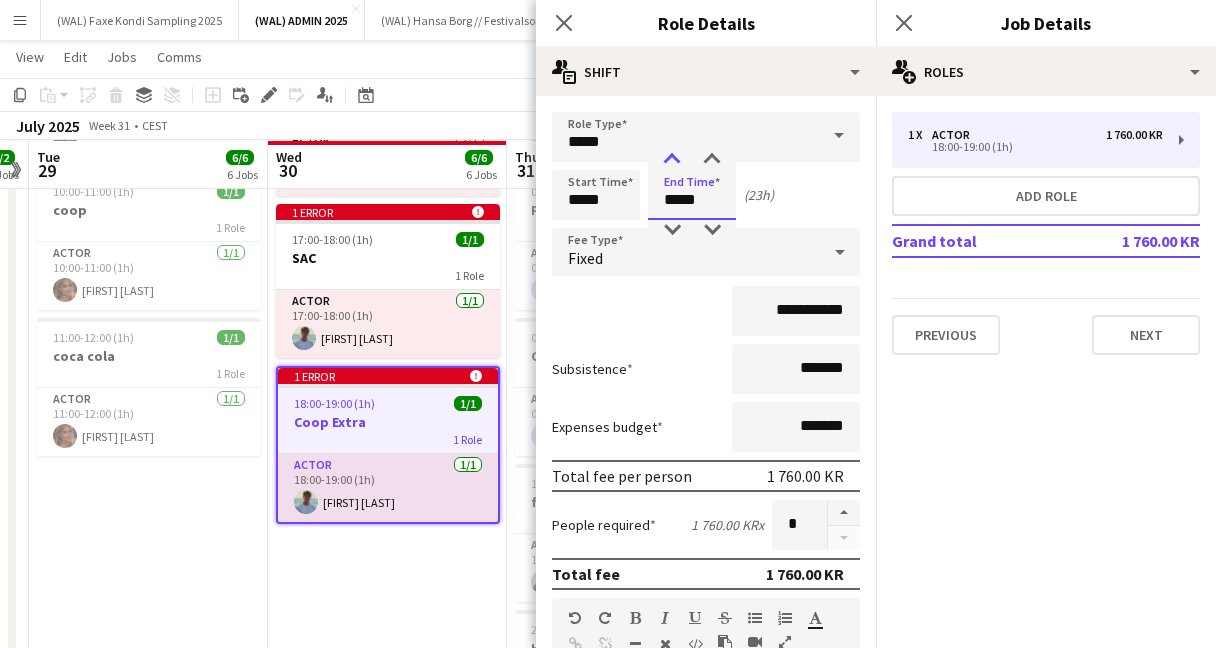 click at bounding box center (672, 160) 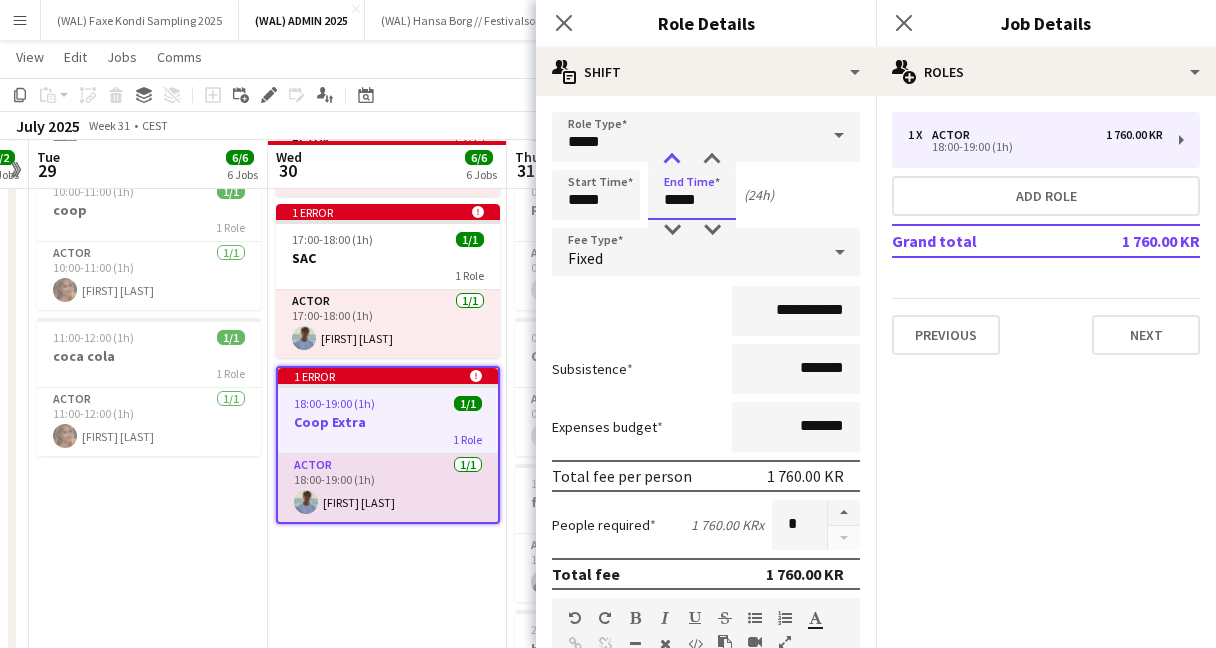 type on "*****" 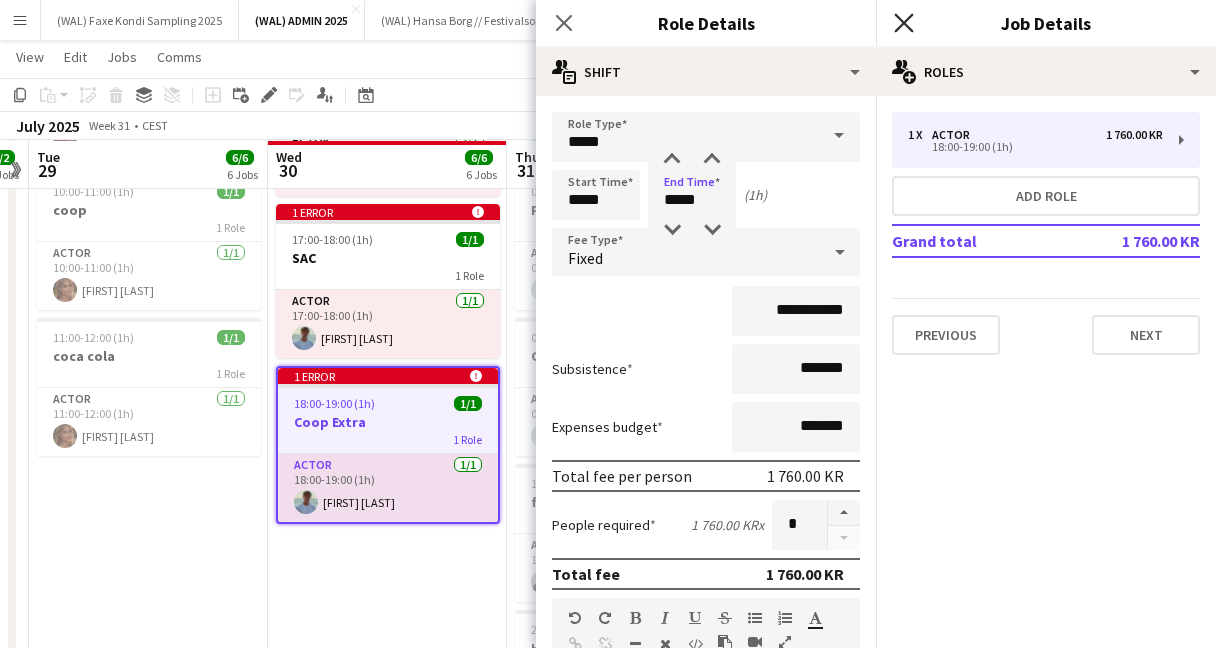 click 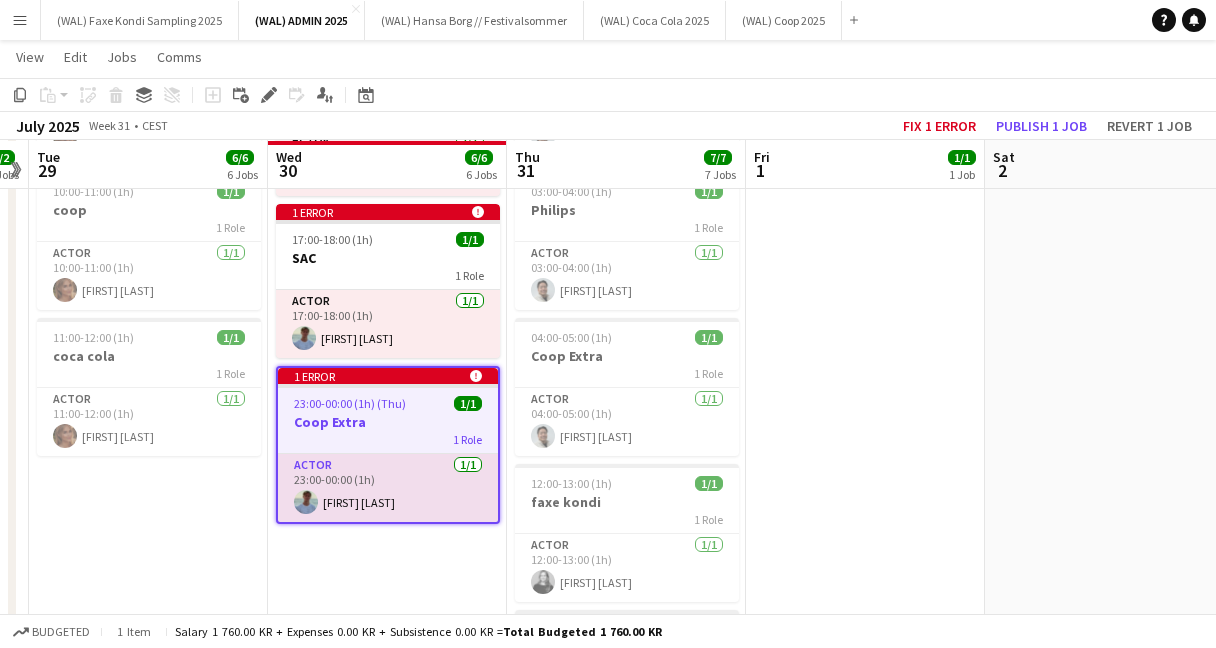 click on "Copy
Paste
Paste
Command
V Paste with crew
Command
Shift
V
Paste linked Job
Delete
Group
Ungroup
Add job
Add linked Job
Edit
Edit linked Job
Applicants
Date picker
AUG 2025 AUG 2025 Monday M Tuesday T Wednesday W Thursday T Friday F Saturday S Sunday S  AUG   1   2   3   4   5   6   7   8   9   10   11   12   13   14   15   16   17   18   19   20   21   22   23   24   25" 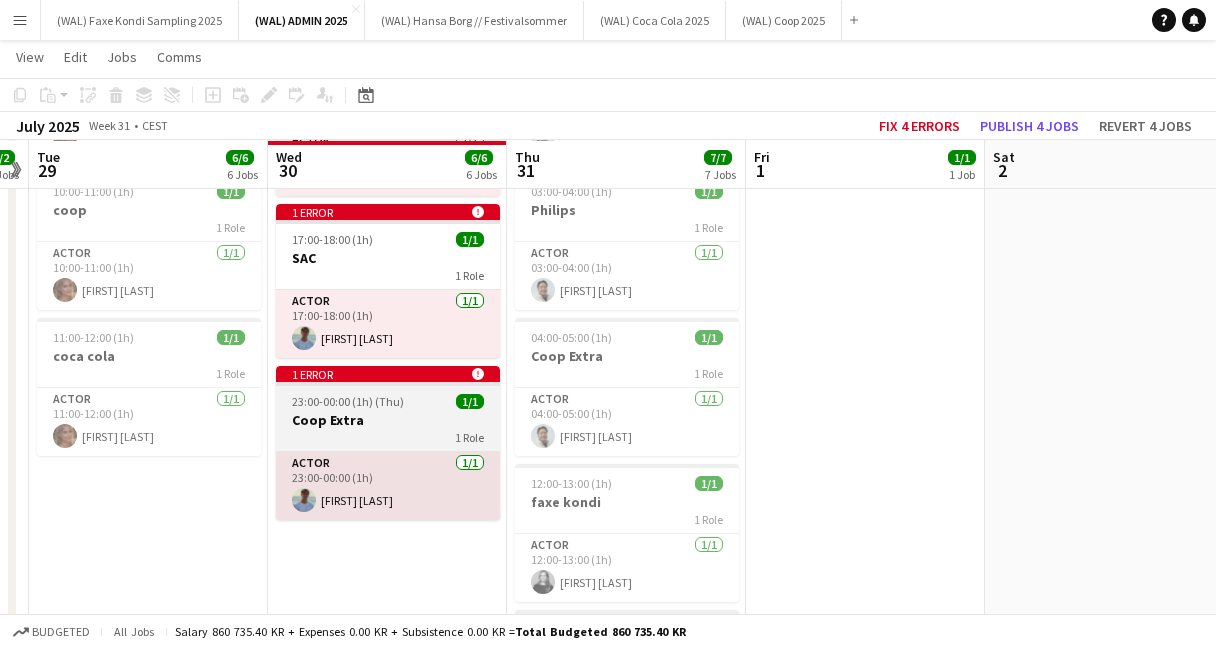 click on "23:00-00:00 (1h) (Thu)" at bounding box center (348, 401) 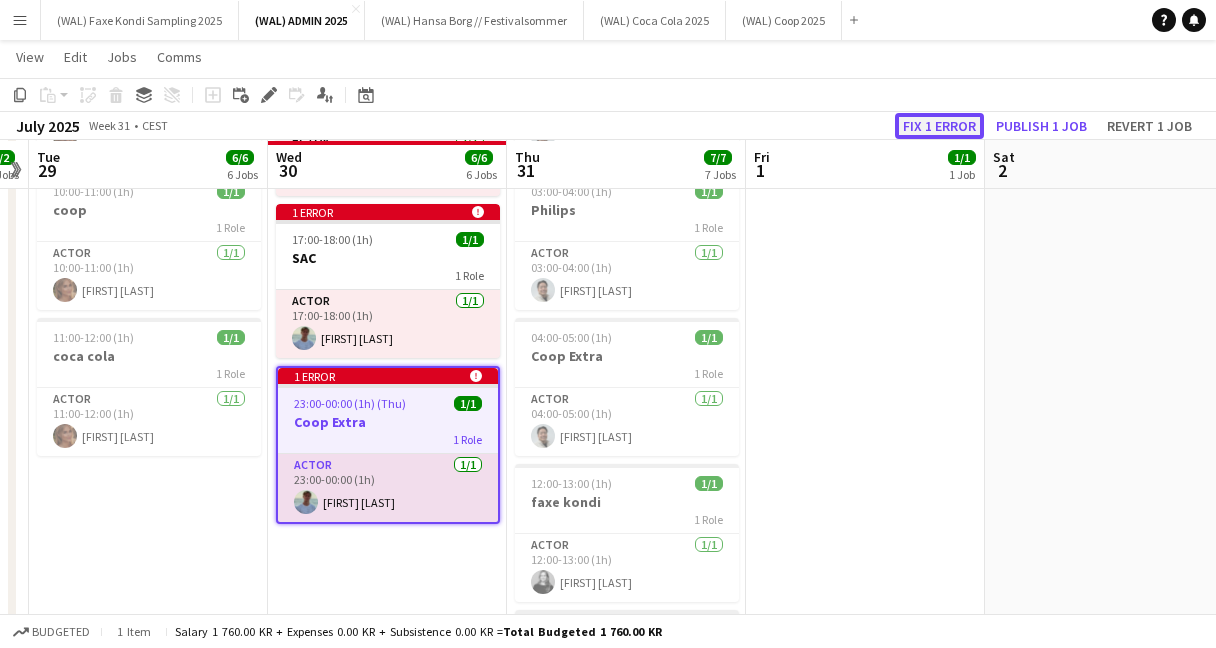 click on "Fix 1 error" 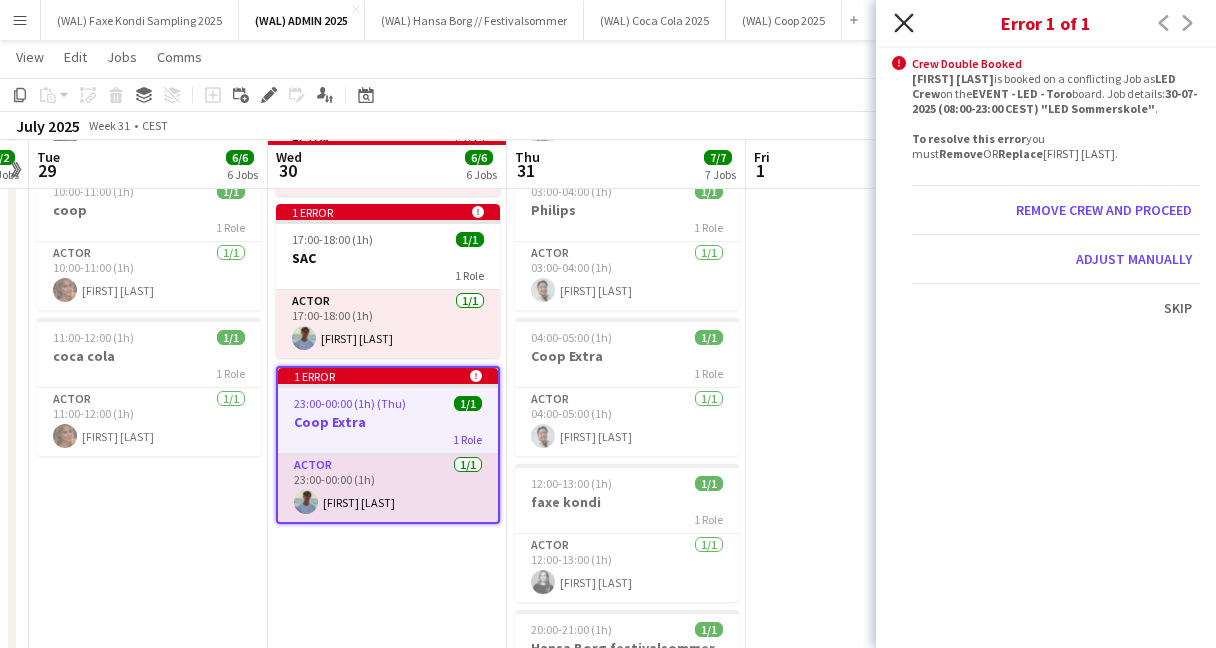 click on "Close pop-in" 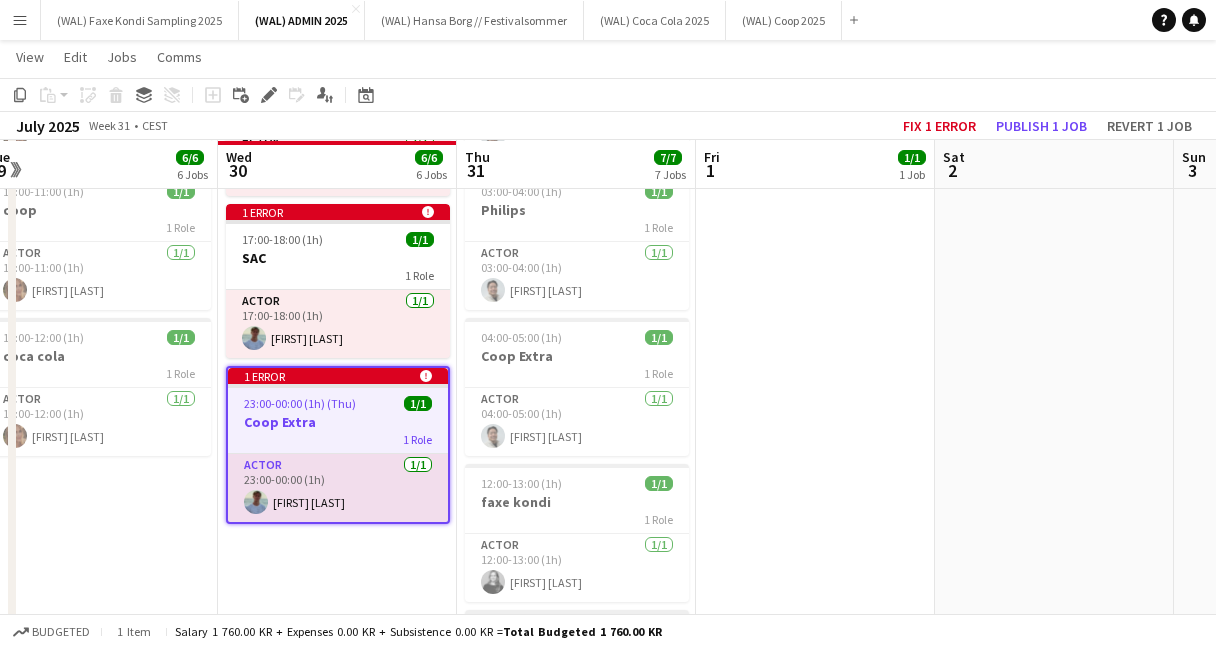 drag, startPoint x: 421, startPoint y: 417, endPoint x: 375, endPoint y: 462, distance: 64.3506 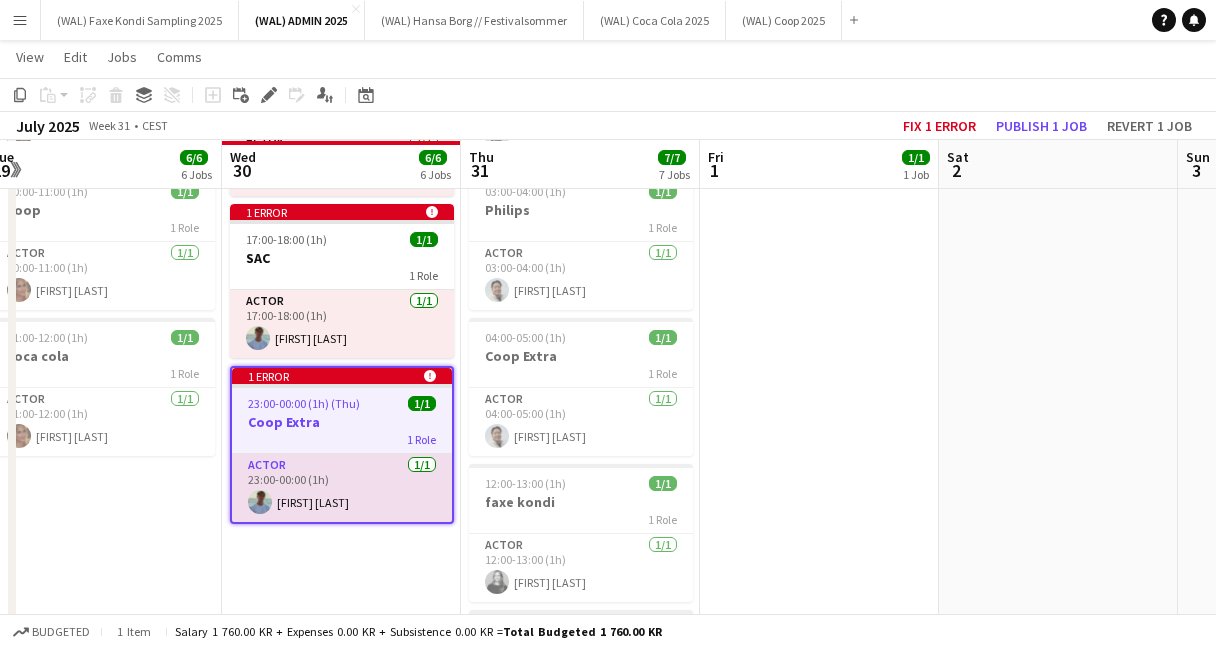 click on "Coop Extra" at bounding box center [342, 422] 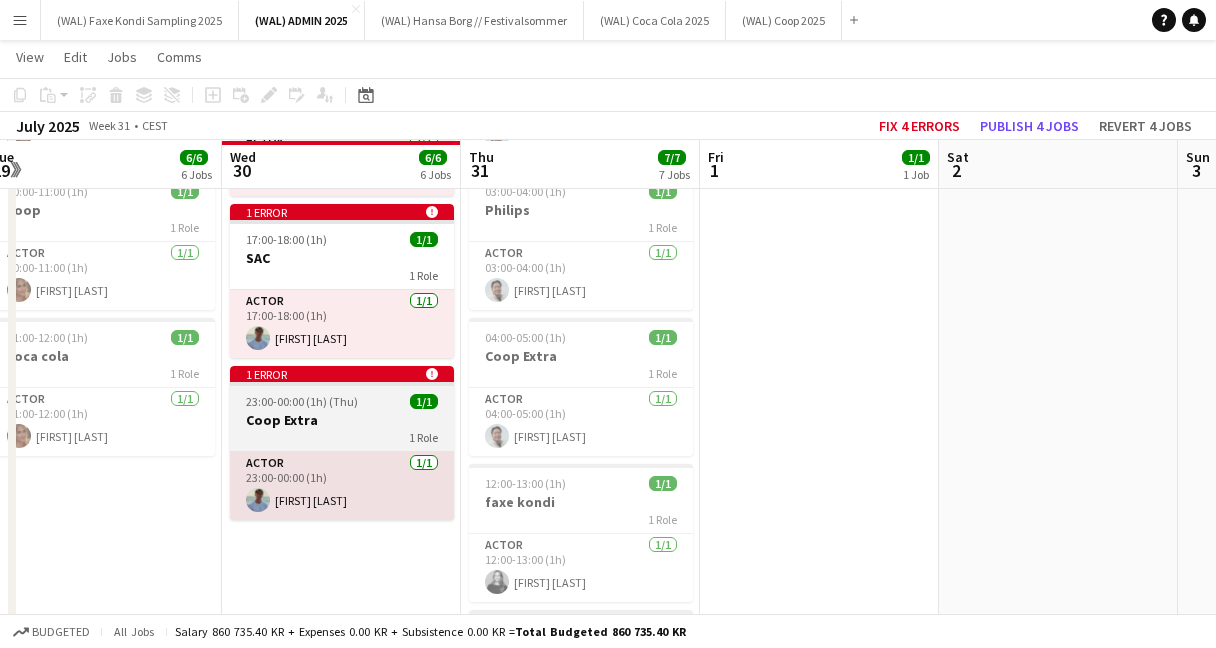 click on "Coop Extra" at bounding box center [342, 420] 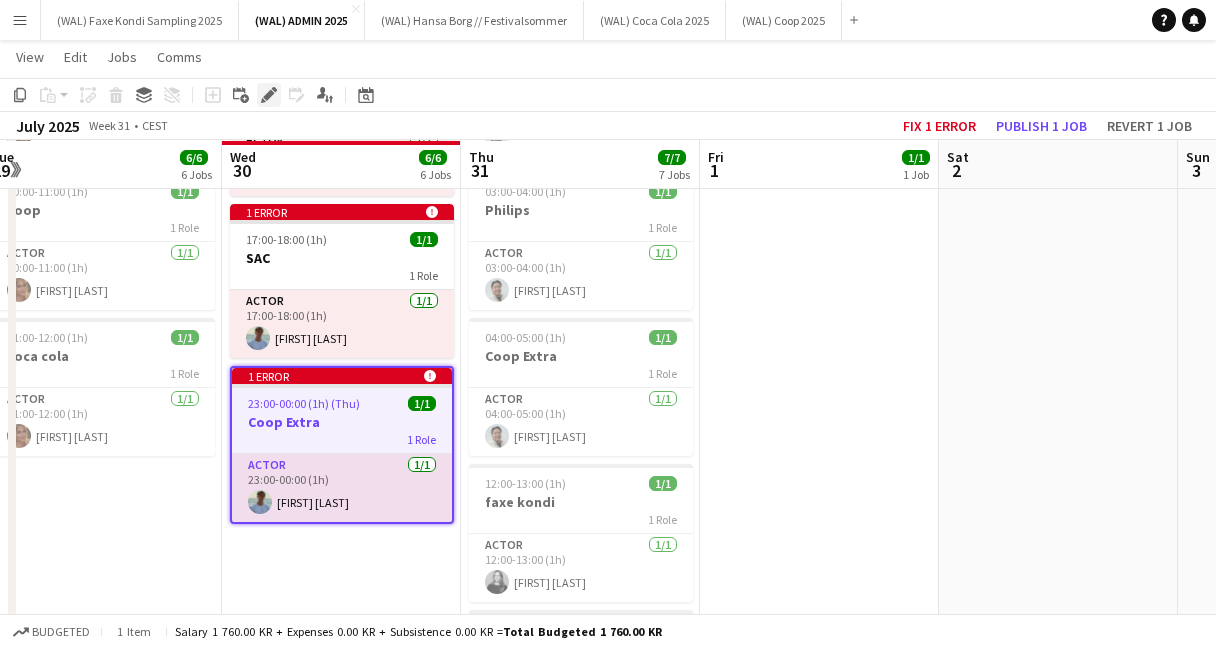 click on "Edit" 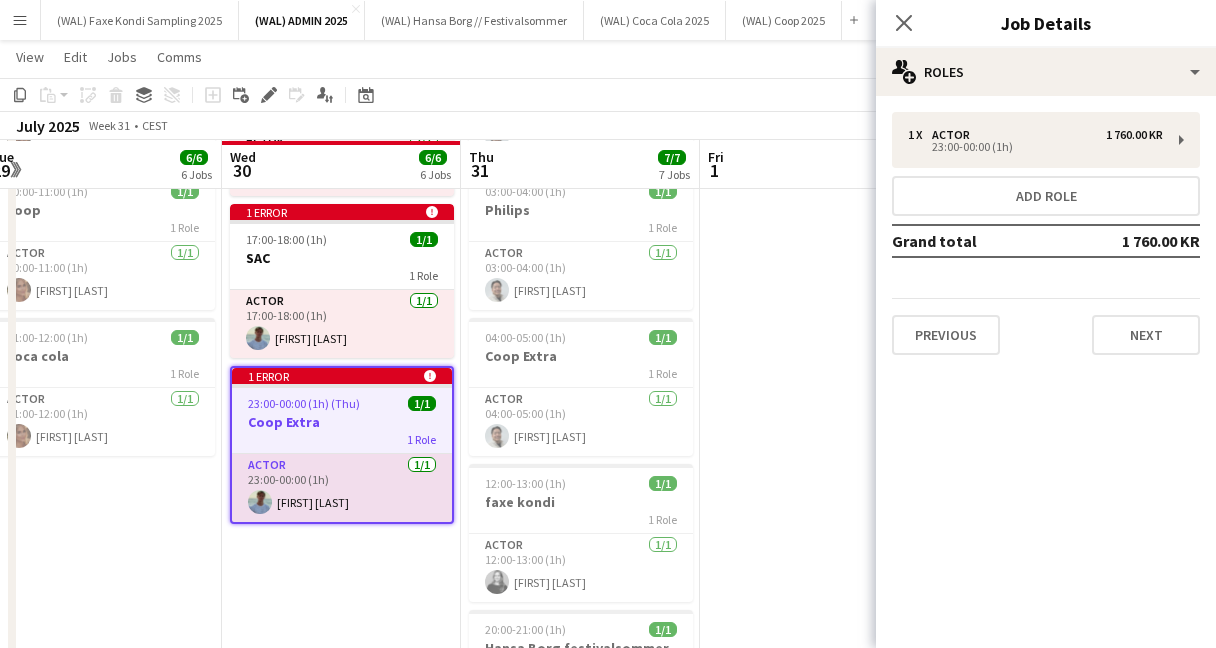 click on "1 x   Actor   1 760.00 KR   23:00-00:00 (1h)   Add role   Grand total   1 760.00 KR   Previous   Next" at bounding box center [1046, 233] 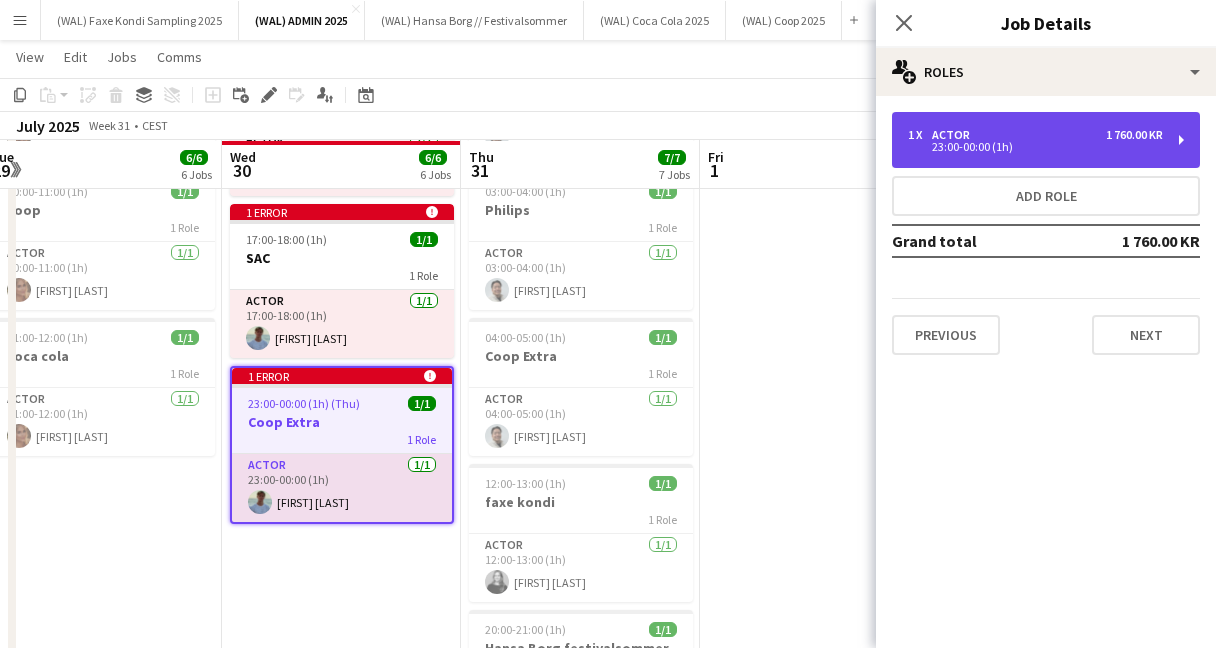click on "1 x   Actor   1 760.00 KR" at bounding box center [1035, 135] 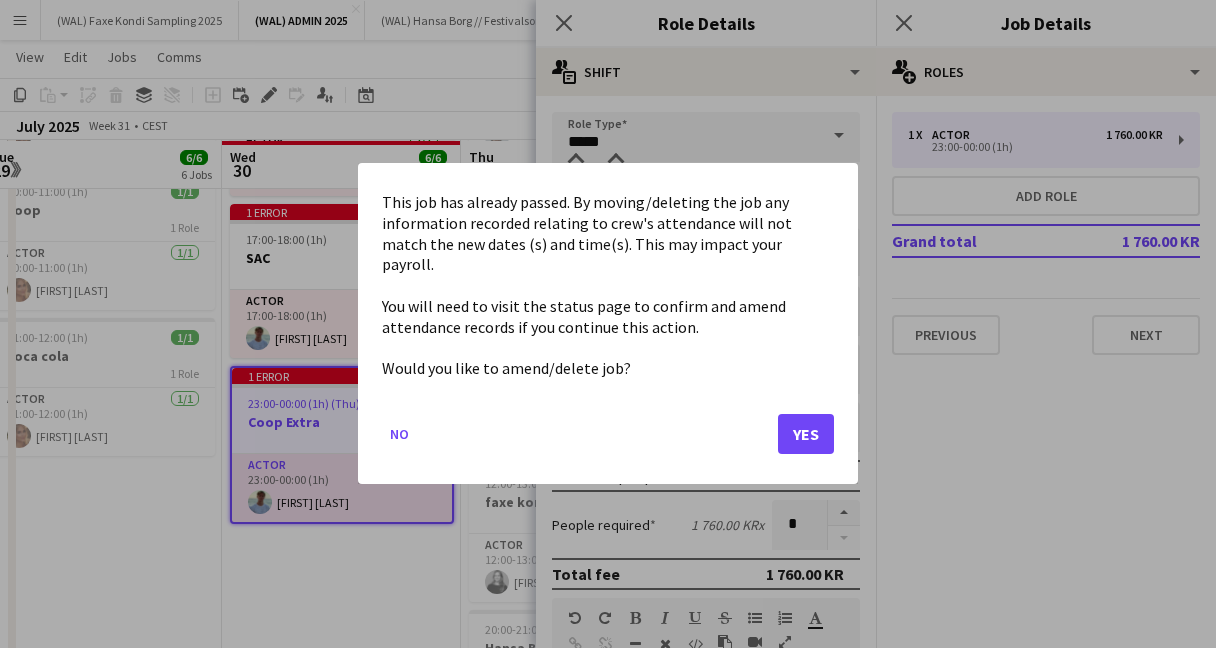 click on "Menu
Boards
Boards   Boards   All jobs   Status
Workforce
Workforce   My Workforce   Recruiting
Comms
Comms
Pay
Pay   Approvals
Platform Settings
Platform Settings   Your settings
Training Academy
Training Academy
Knowledge Base
Knowledge Base
Product Updates
Product Updates   Log Out   Privacy   (WAL) Faxe Kondi Sampling 2025
Close
(WAL)ADMIN 2025
Close
(WAL) Hansa Borg // Festivalsommer
Close
(WAL) Coca Cola 2025
Close
(WAL) Coop 2025
Close
Add
Help
Notifications" at bounding box center [608, 338] 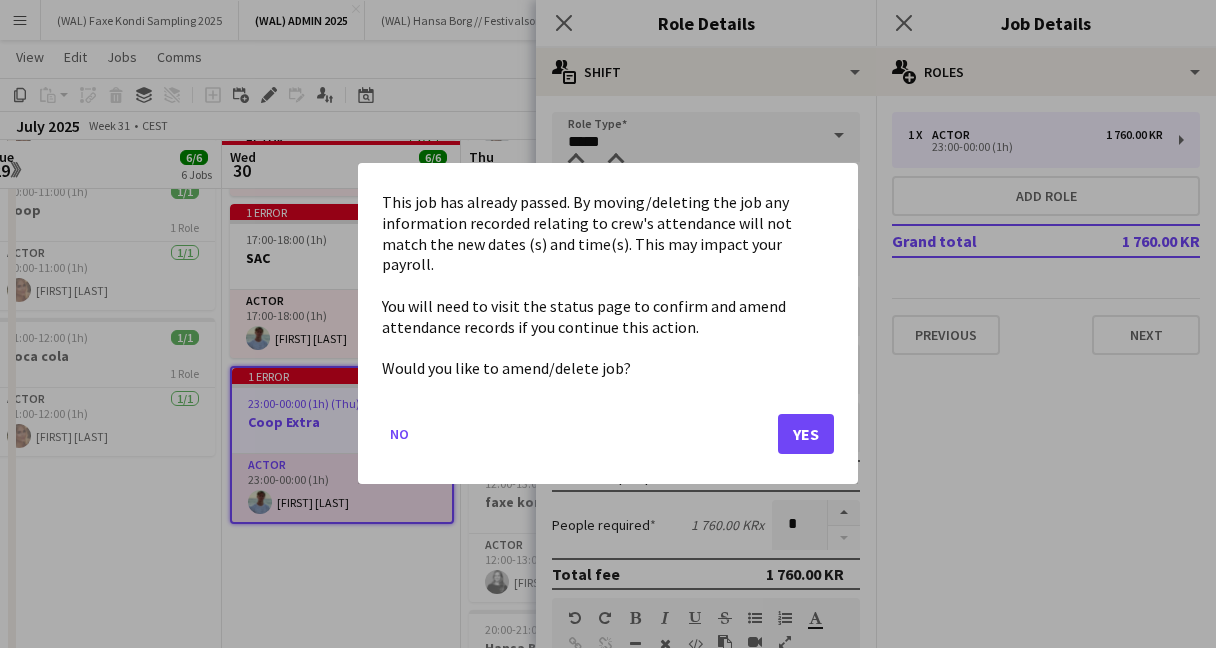 scroll, scrollTop: 0, scrollLeft: 0, axis: both 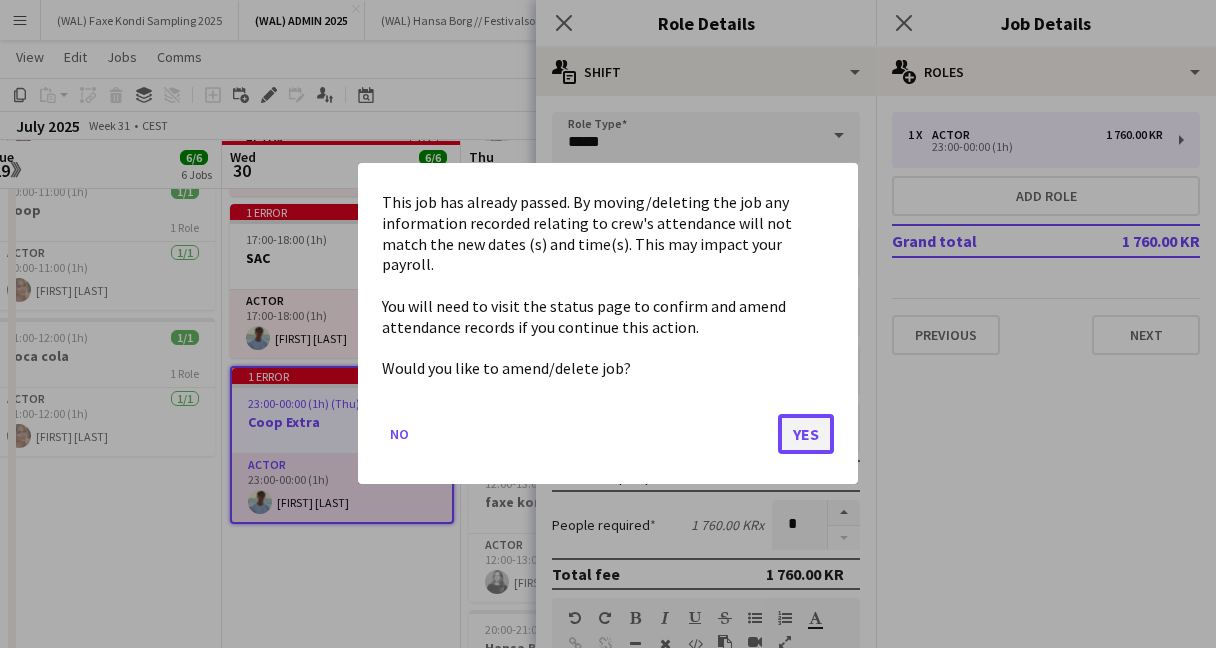 click on "Yes" 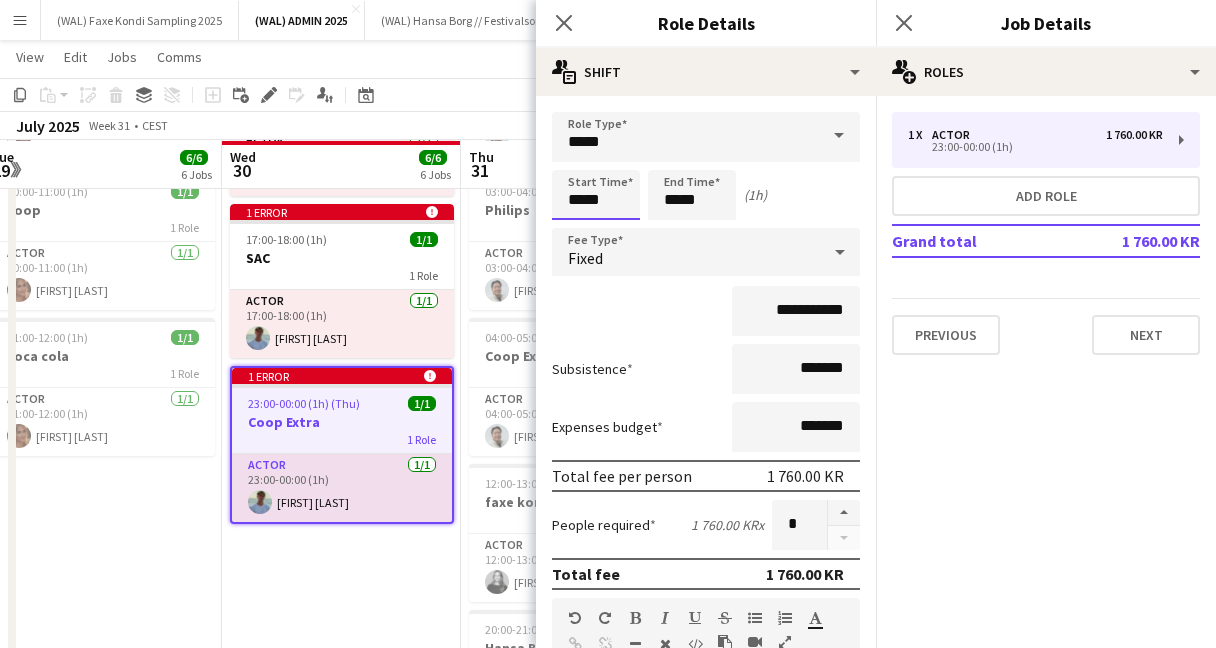scroll, scrollTop: 352, scrollLeft: 0, axis: vertical 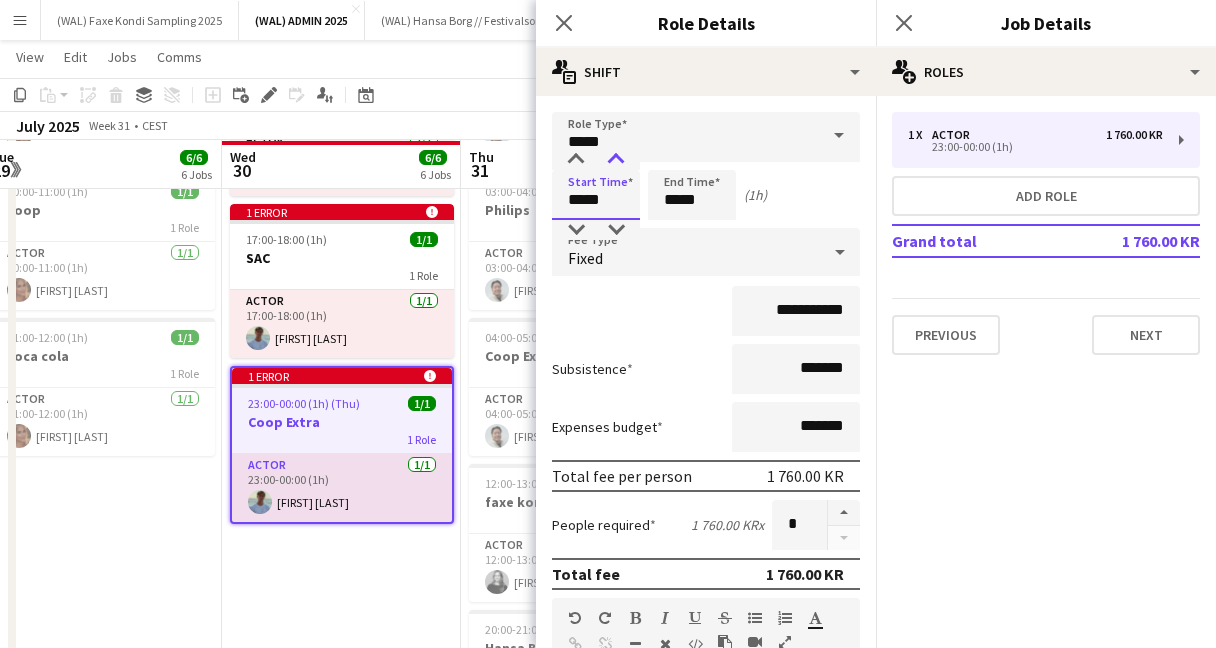 type on "*****" 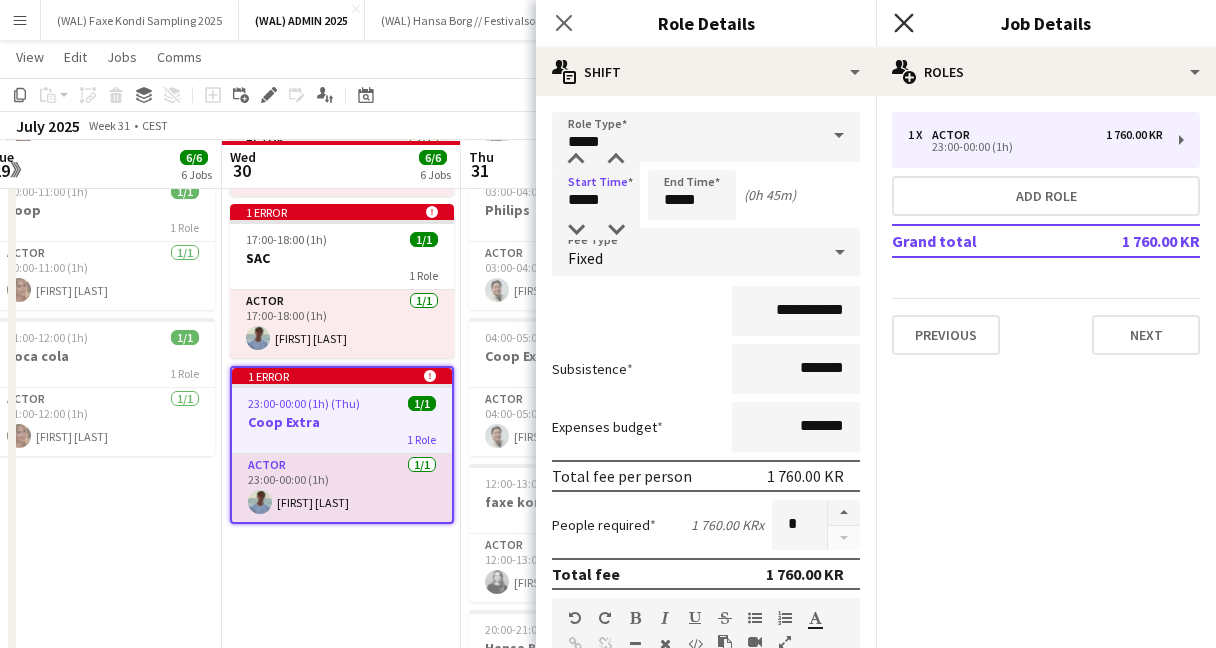 click 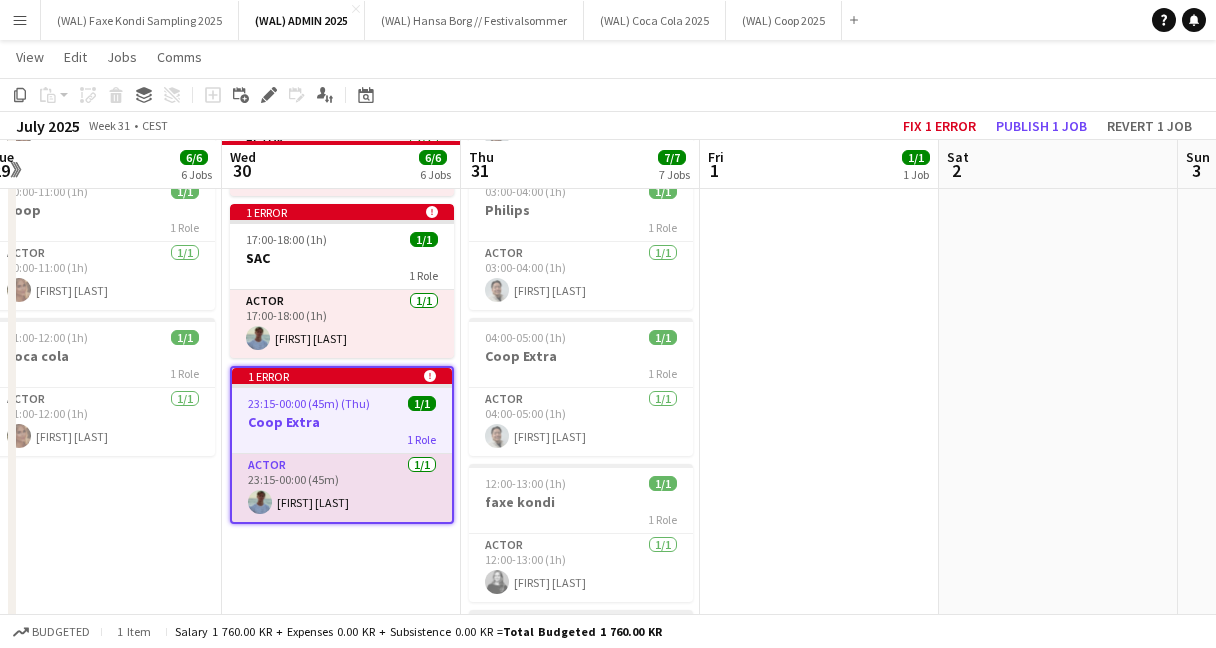 click on "1 error
alert-circle
08:00-09:00 (1h)    1/1   Hansa Borg   1 Role   Actor   1/1   08:00-09:00 (1h)
[FIRST] [LAST]  1 error
alert-circle
15:00-16:00 (1h)    1/1   WAL   1 Role   Actor   1/1   15:00-16:00 (1h)
[FIRST] [LAST]  1 error
alert-circle
17:00-18:00 (1h)    1/1   SAC   1 Role   Actor   1/1   17:00-18:00 (1h)
[FIRST] [LAST]  1 error
alert-circle
23:15-00:00 (45m) (Thu)   1/1   Coop Extra   1 Role   Actor   1/1   23:15-00:00 (45m)
[FIRST] [LAST]" at bounding box center [341, 417] 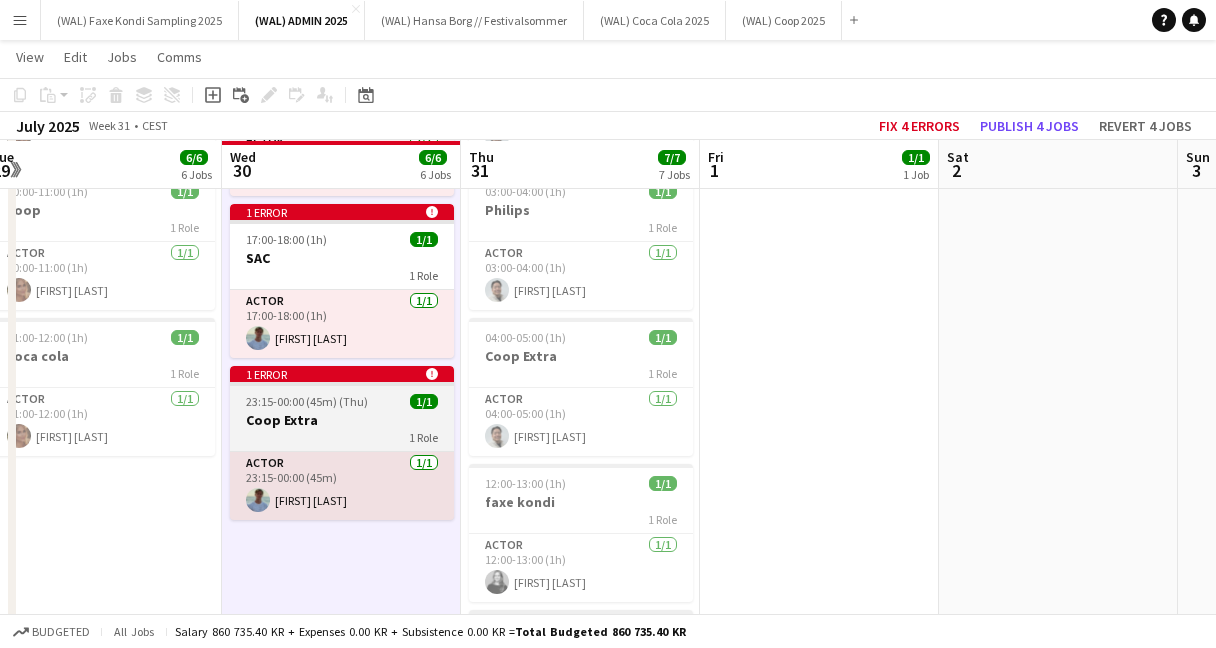 click on "Coop Extra" at bounding box center (342, 420) 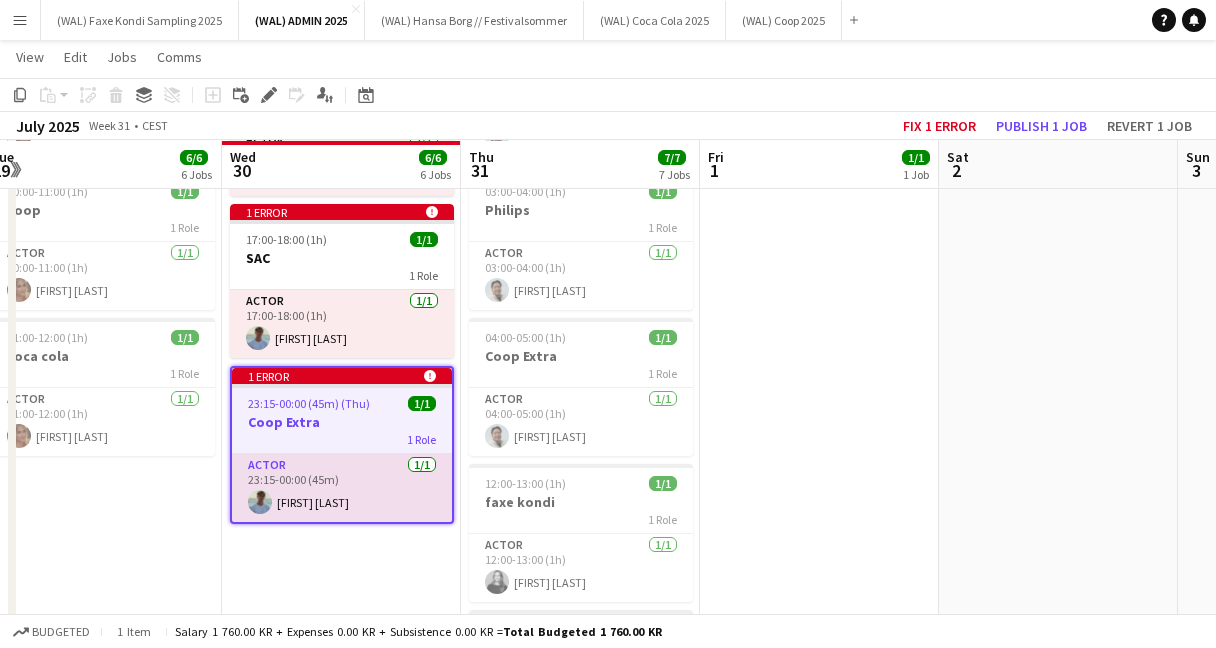 click 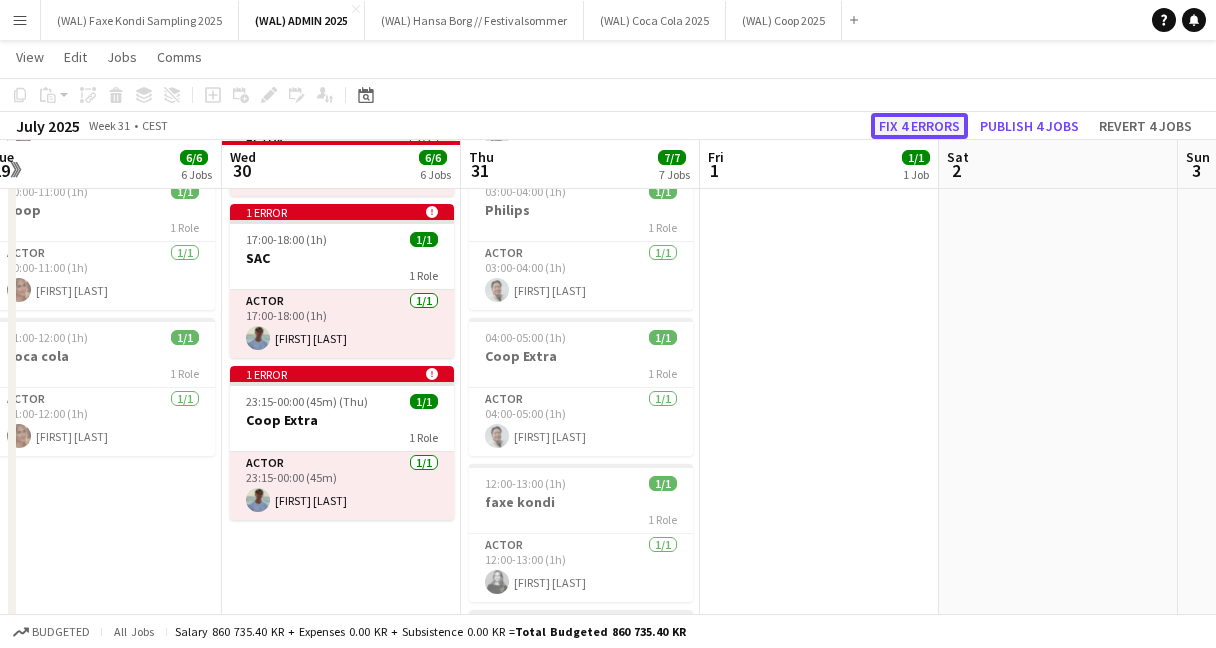 click on "Fix 4 errors" 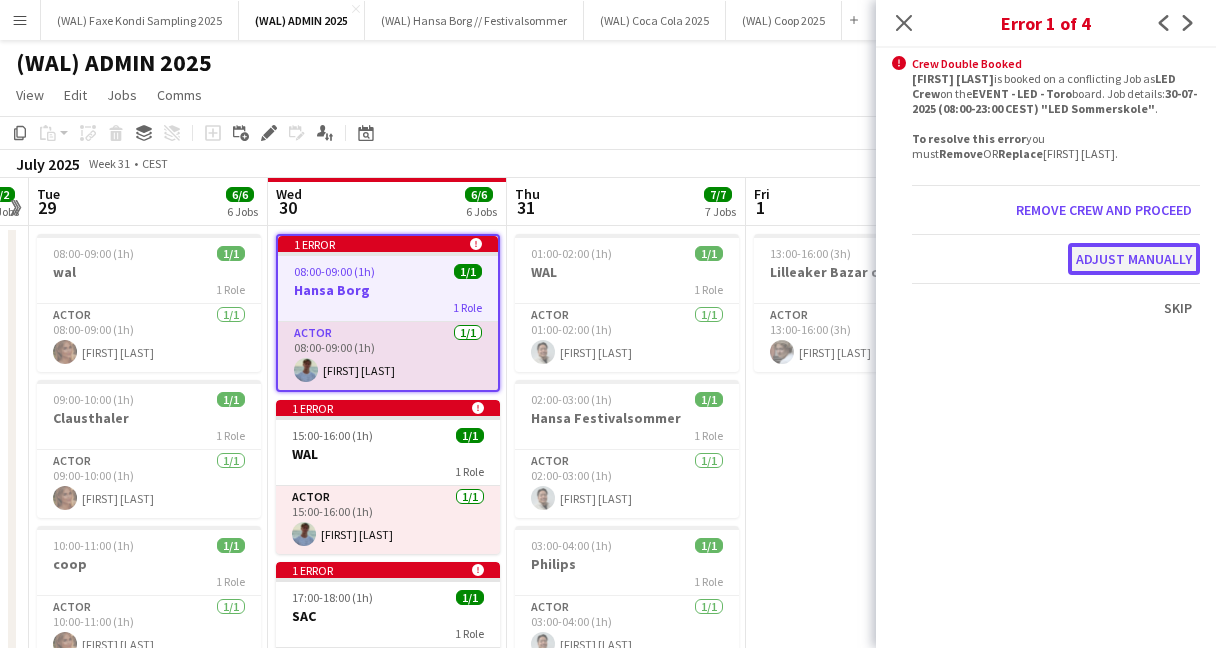 click on "Adjust manually" 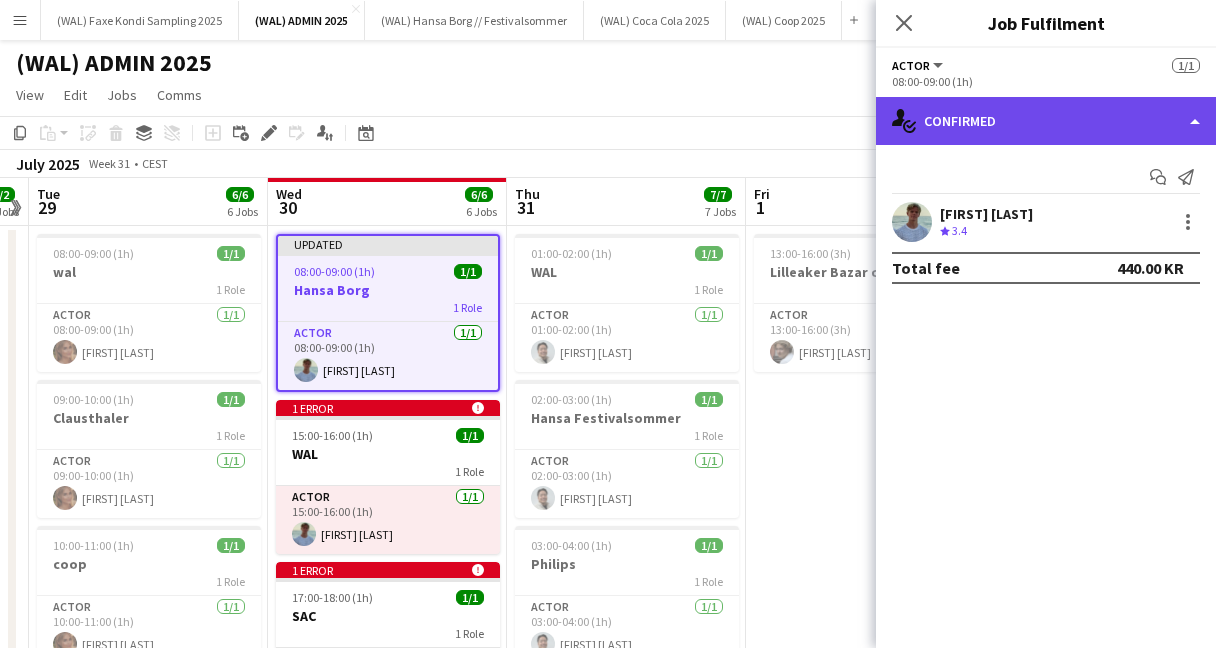 click on "single-neutral-actions-check-2
Confirmed" 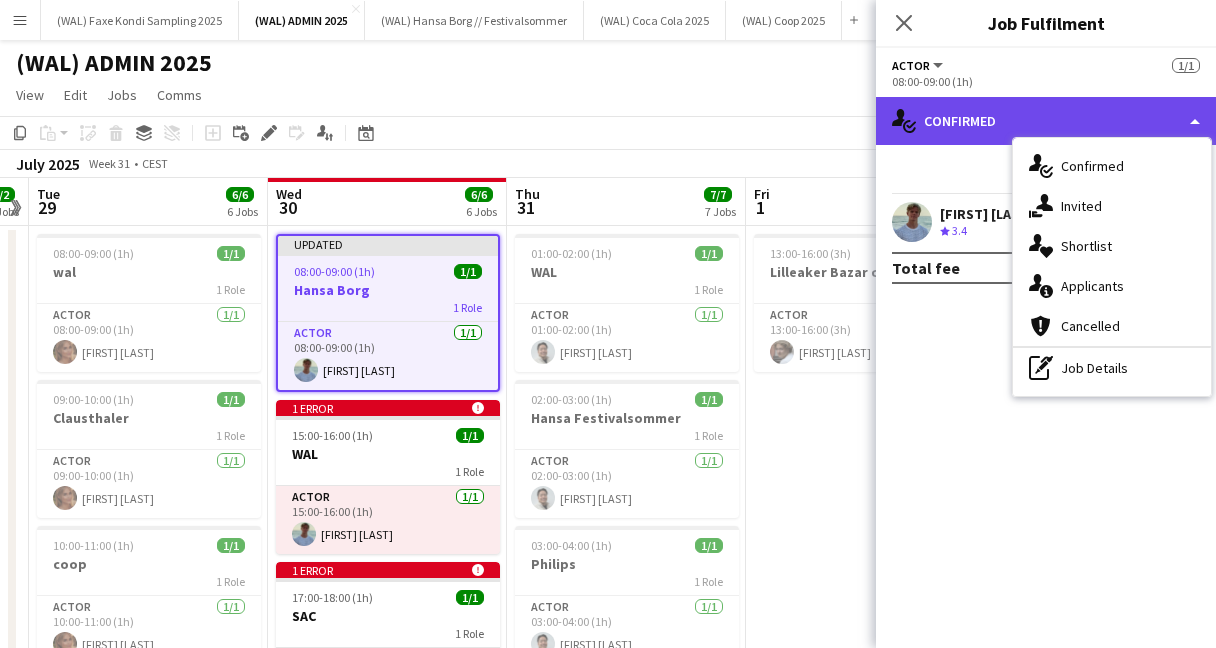 click on "single-neutral-actions-check-2
Confirmed" 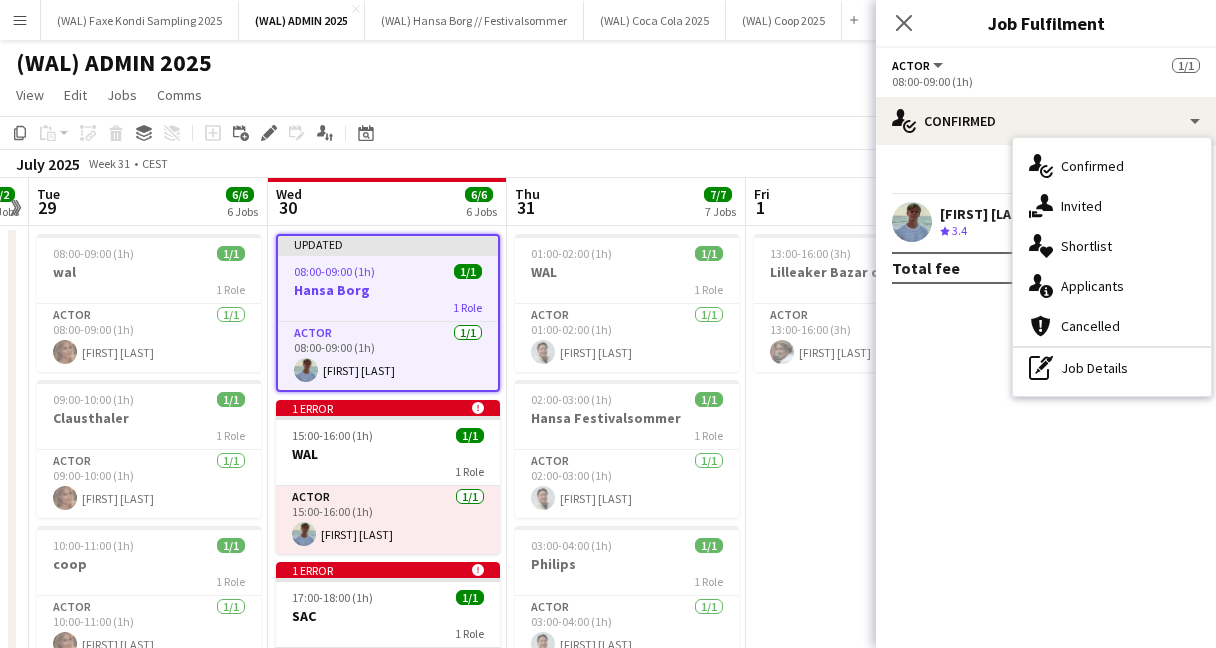 click on "08:00-09:00 (1h)" 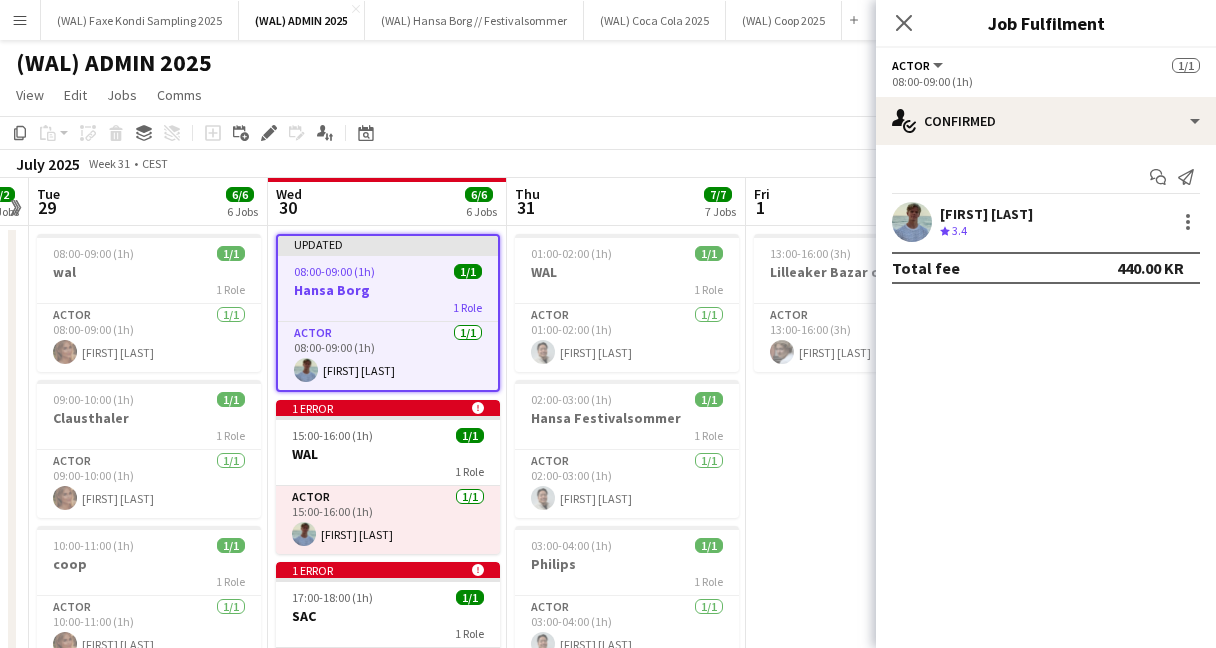 click on "Actor" 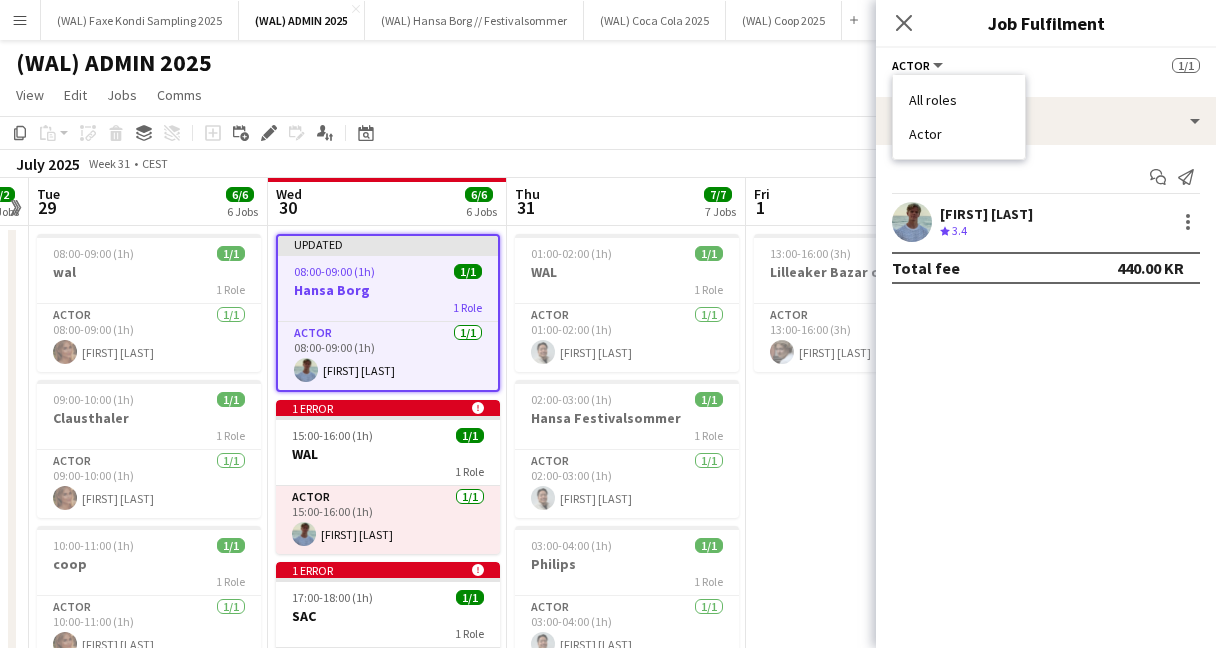 click on "Actor   All roles   Actor   1/1" 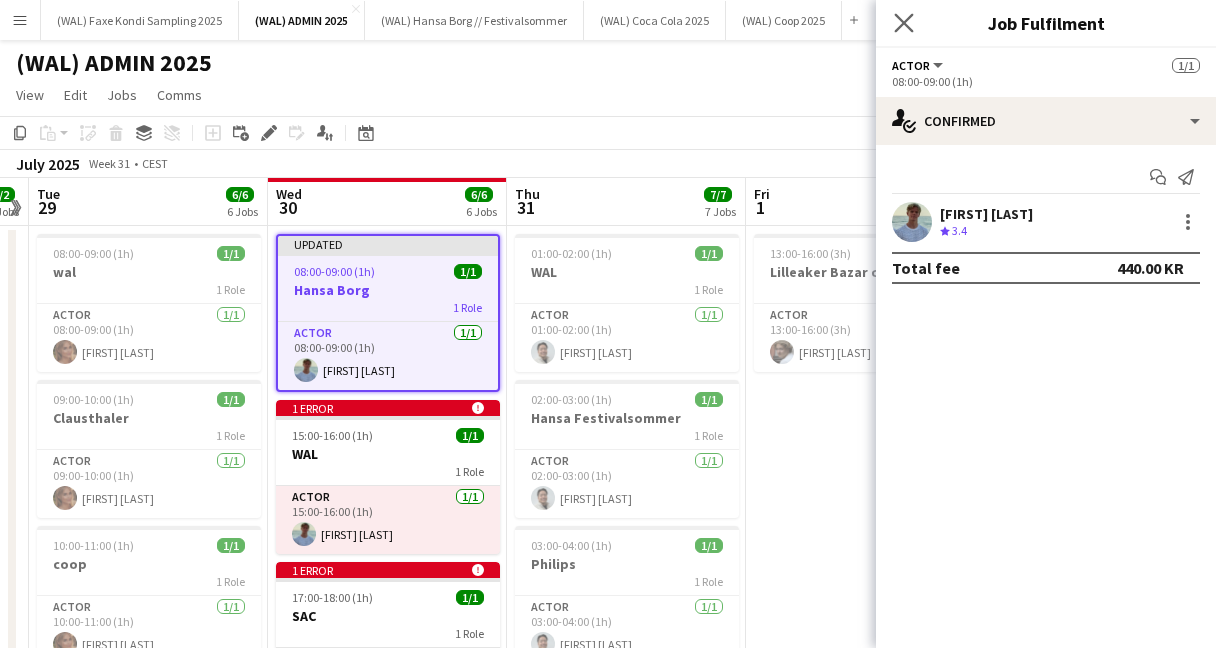click on "Close pop-in" 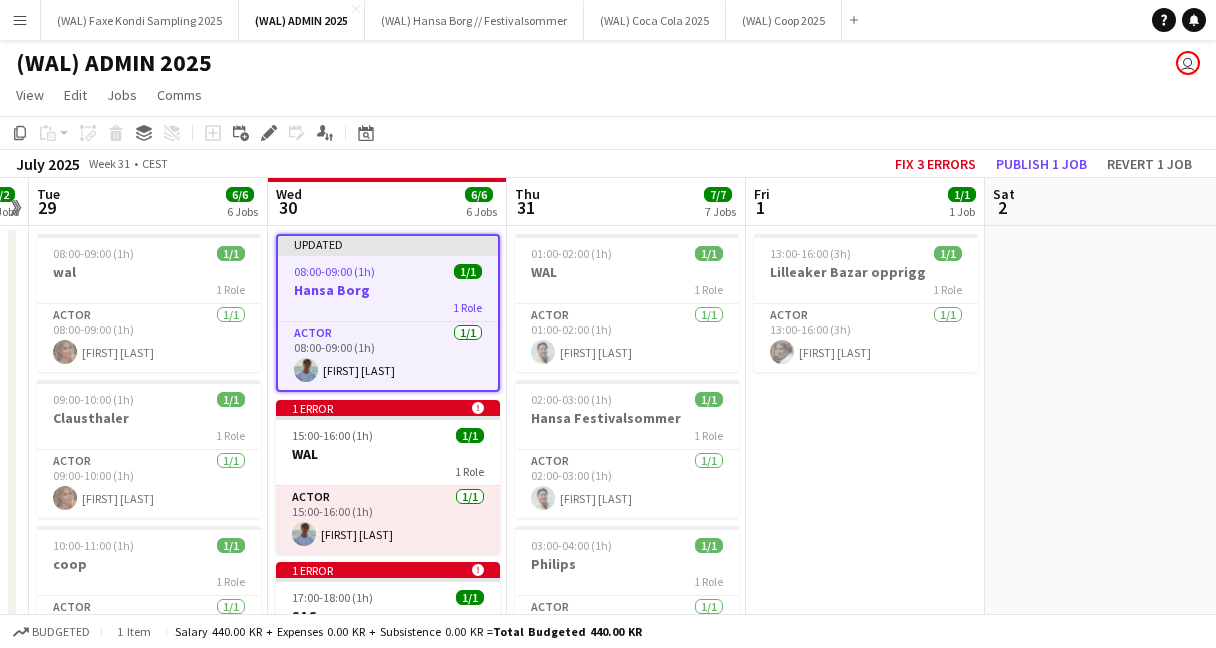 click on "View  Day view expanded Day view collapsed Month view Date picker Jump to today Expand Linked Jobs Collapse Linked Jobs  Edit  Copy
Command
C  Paste  Without Crew
Command
V With Crew
Command
Shift
V Paste as linked job  Group  Group Ungroup  Jobs  New Job Edit Job Delete Job New Linked Job Edit Linked Jobs Job fulfilment Promote Role Copy Role URL  Comms  Notify confirmed crew Create chat" 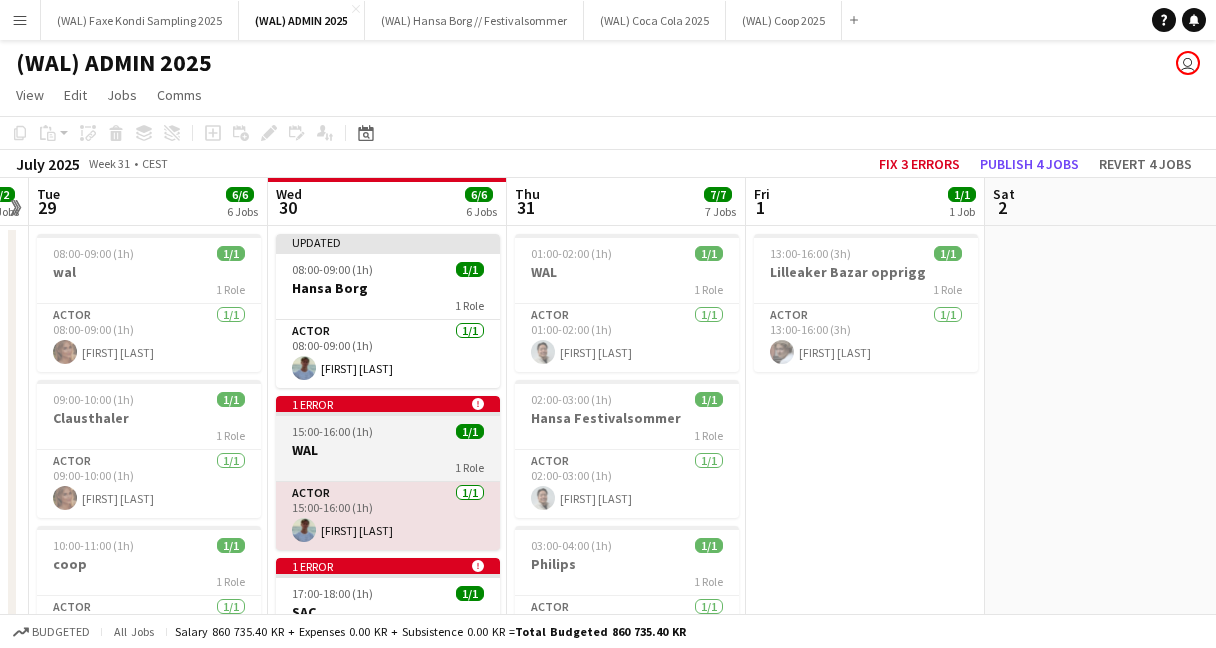 click on "1 Role" at bounding box center [388, 467] 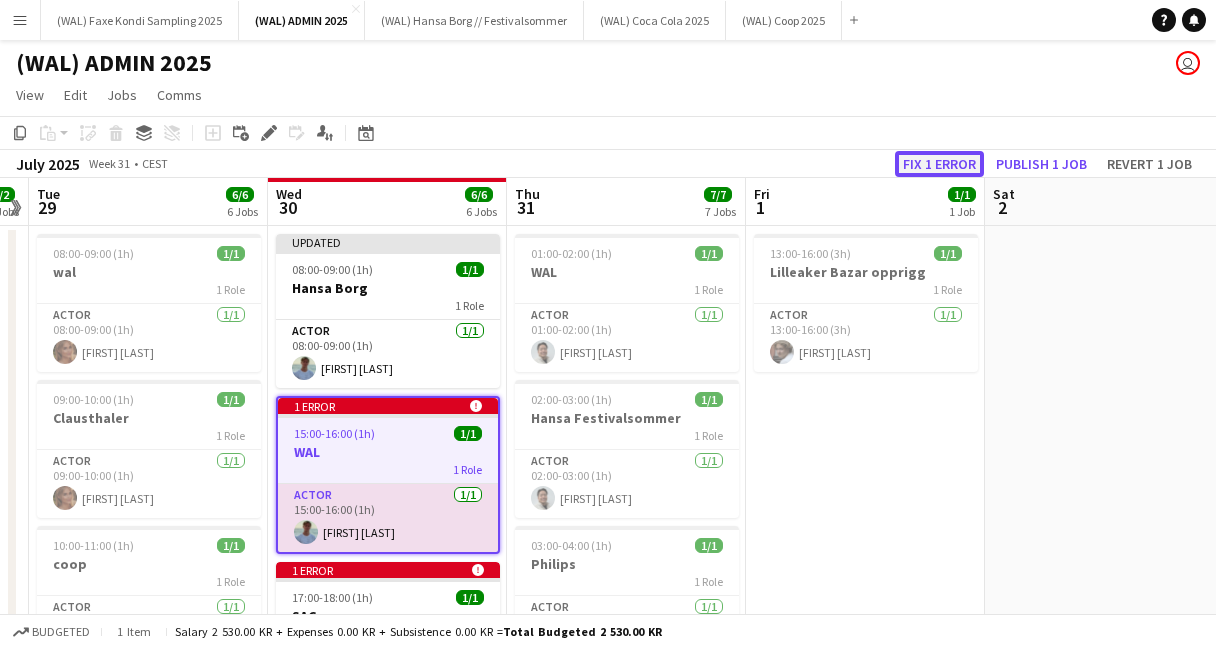 click on "Fix 1 error" 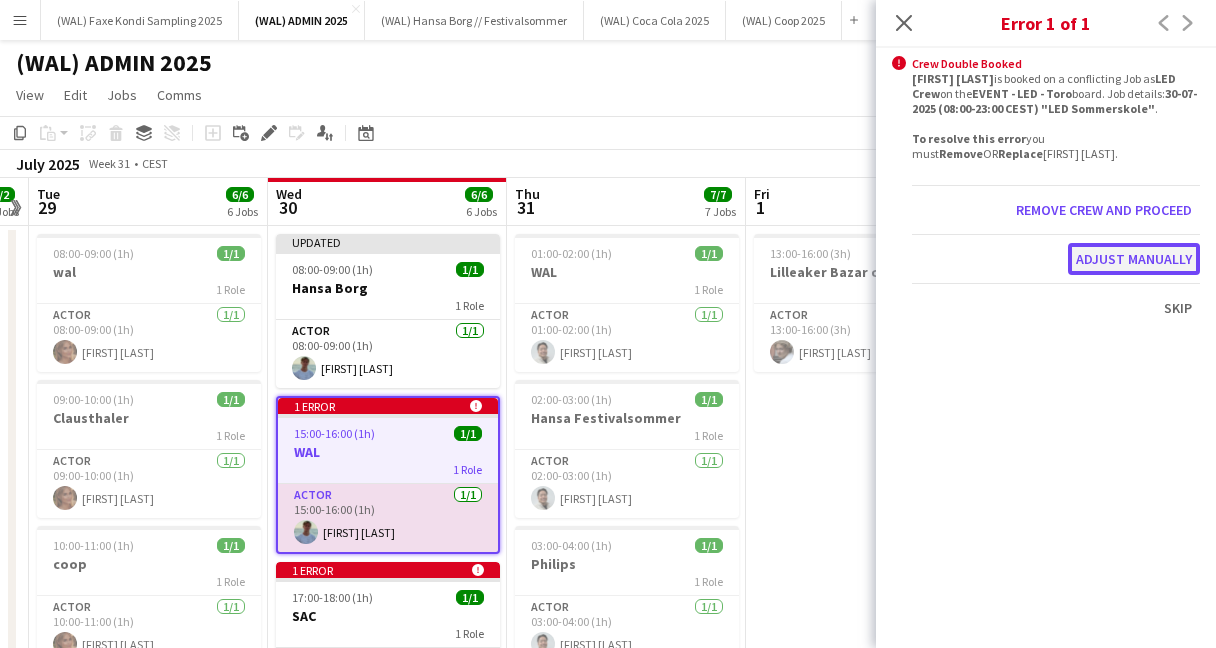 click on "Adjust manually" 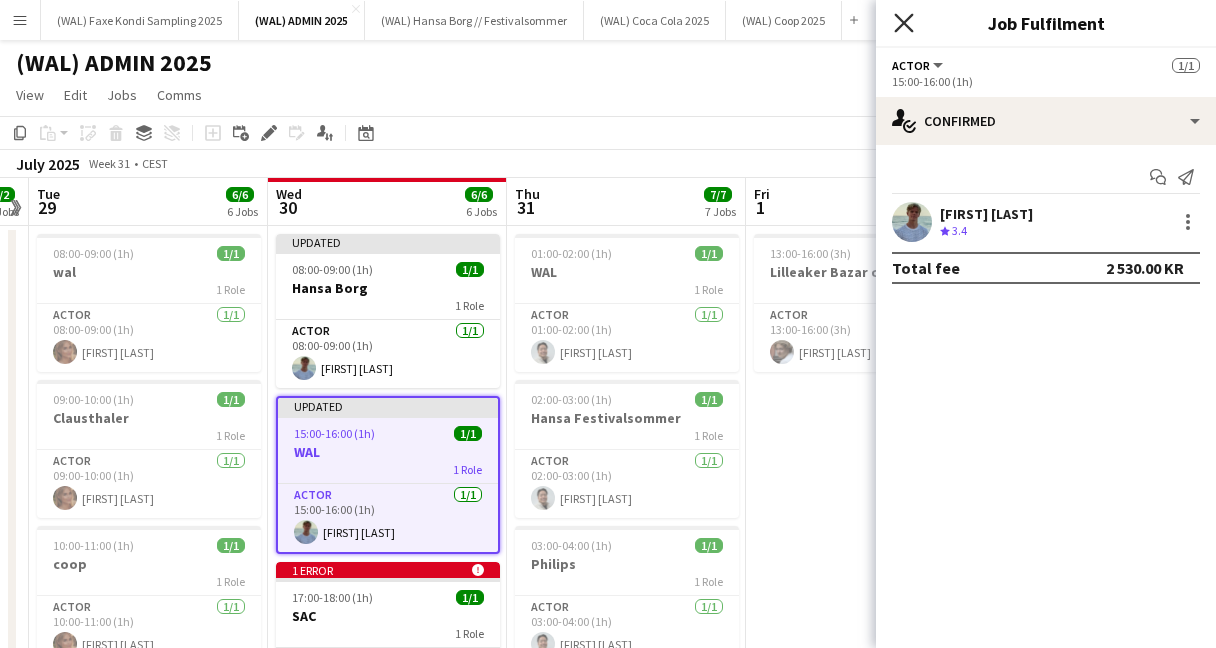 click 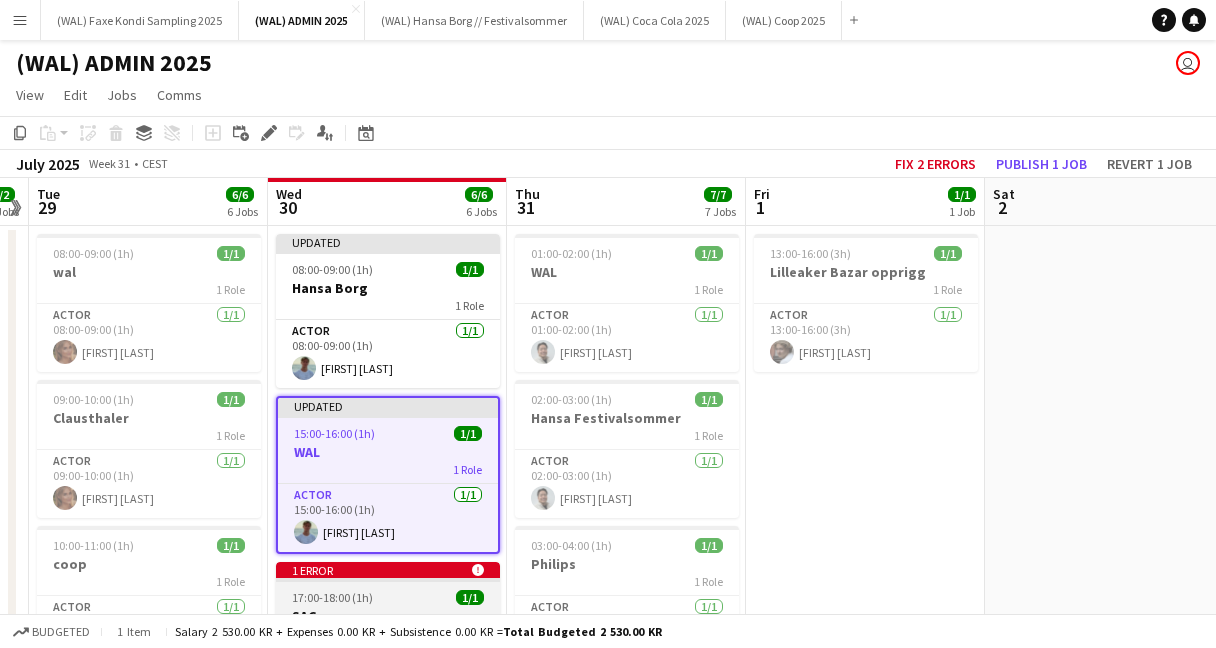 click on "17:00-18:00 (1h)    1/1" at bounding box center [388, 597] 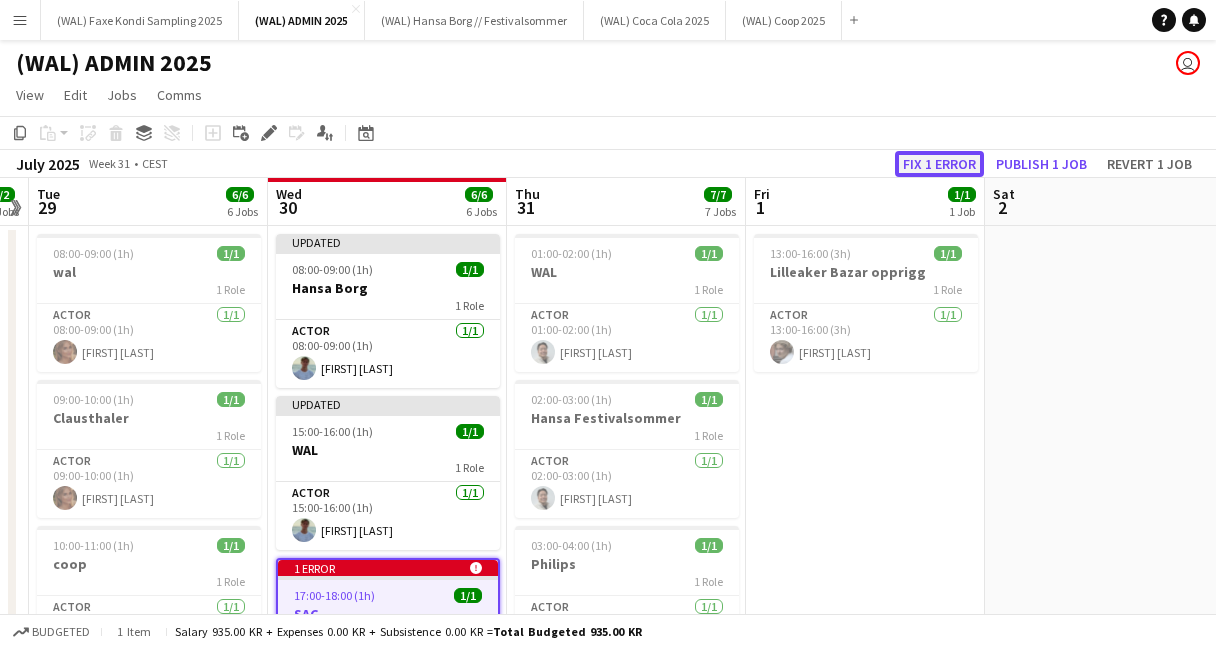 click on "Fix 1 error" 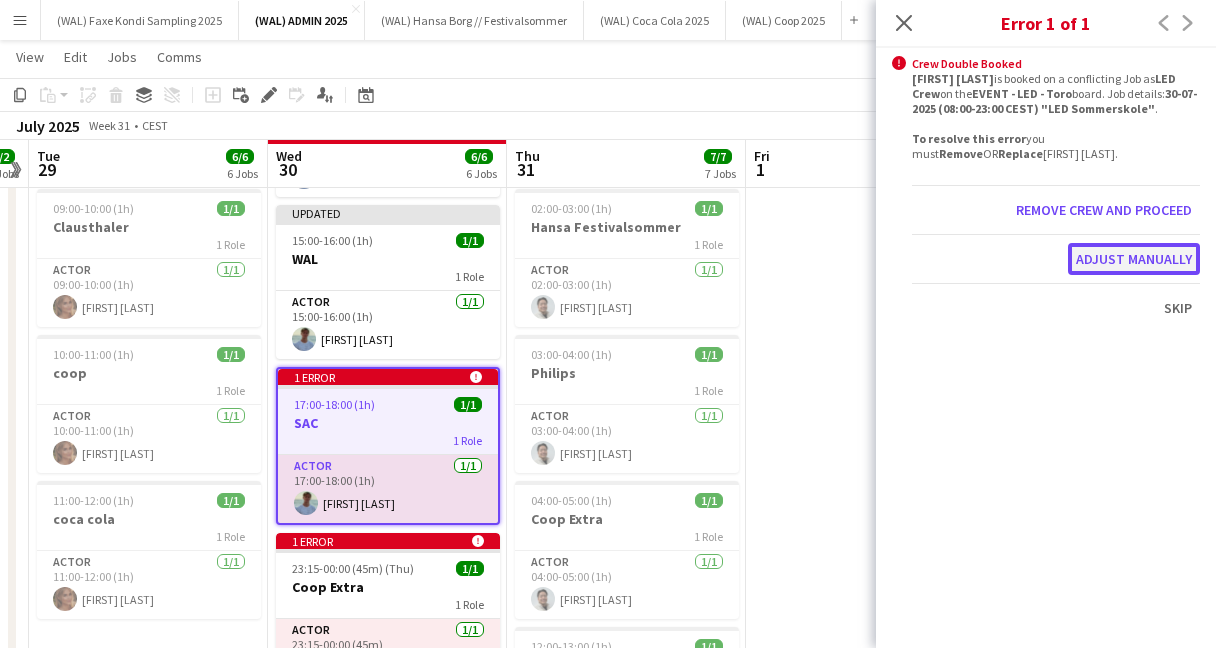 click on "Adjust manually" 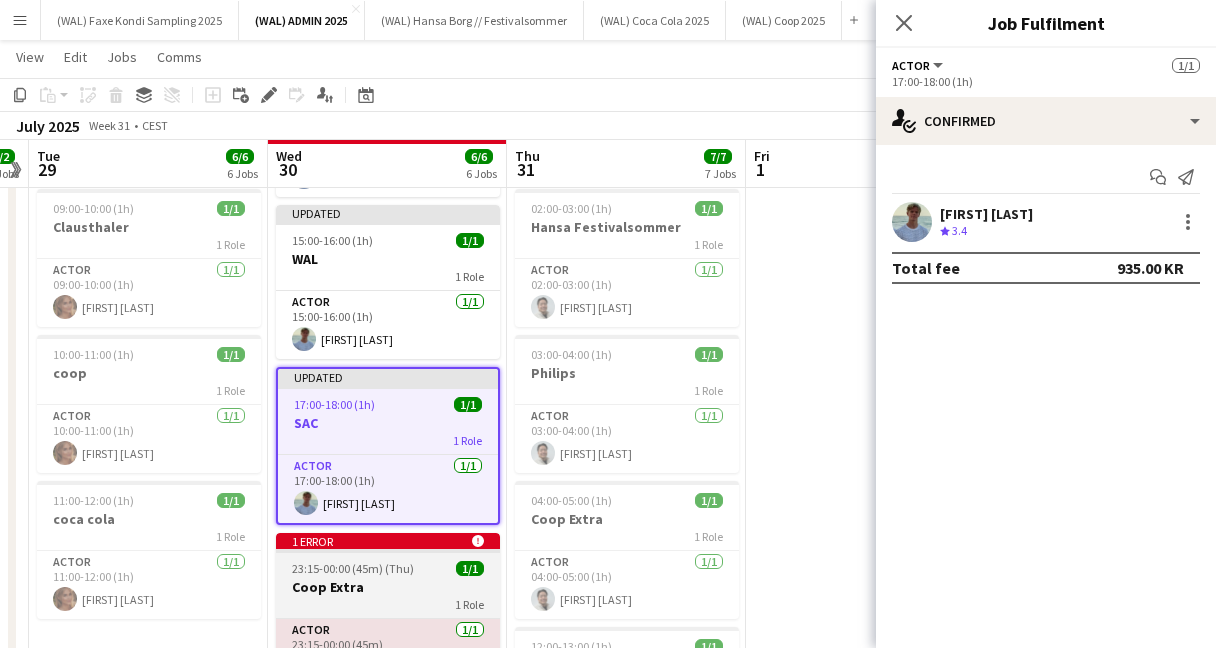 click on "23:15-00:00 (45m) (Thu)   1/1" at bounding box center [388, 568] 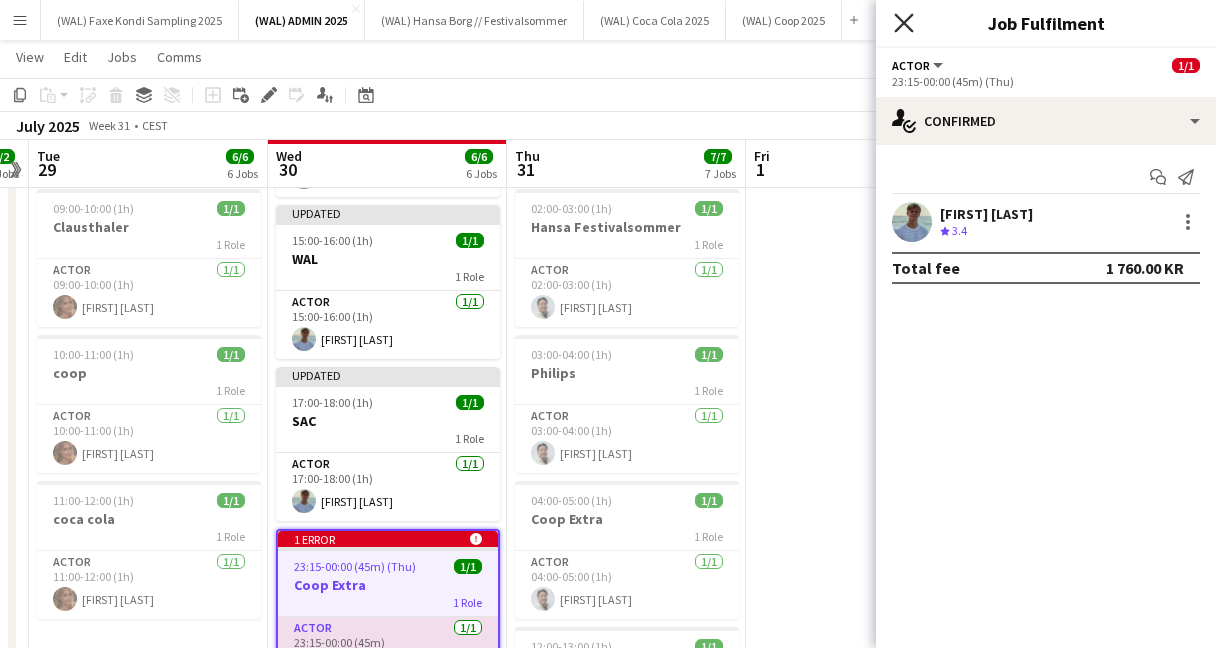 click 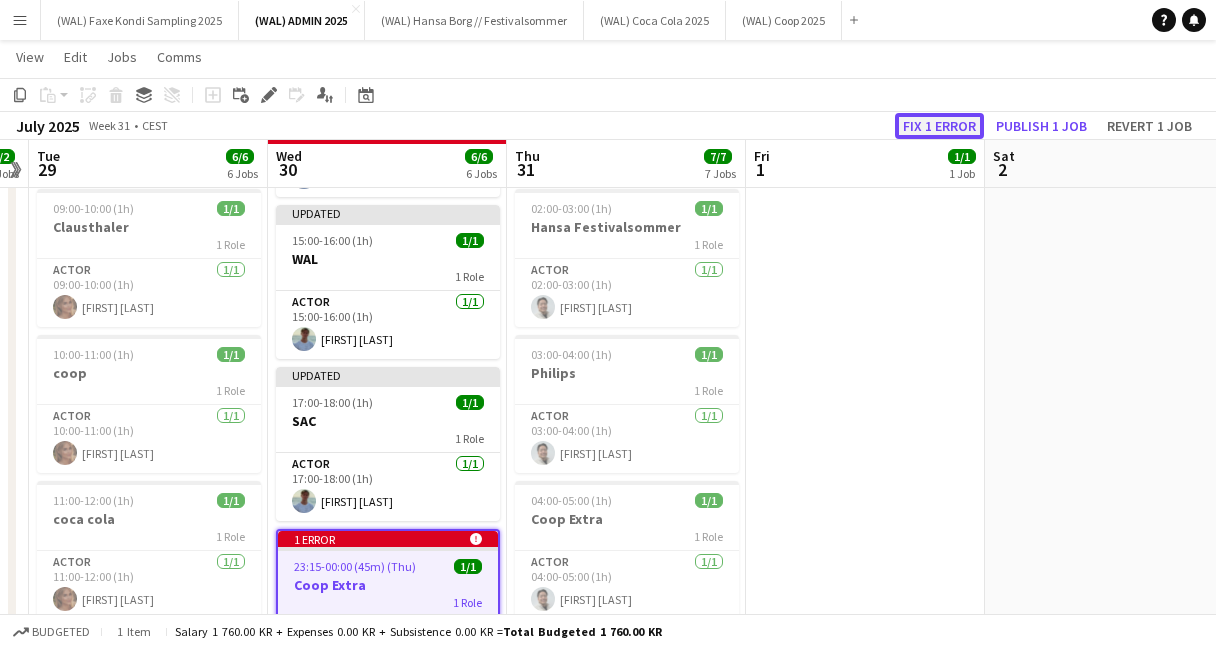 click on "Fix 1 error" 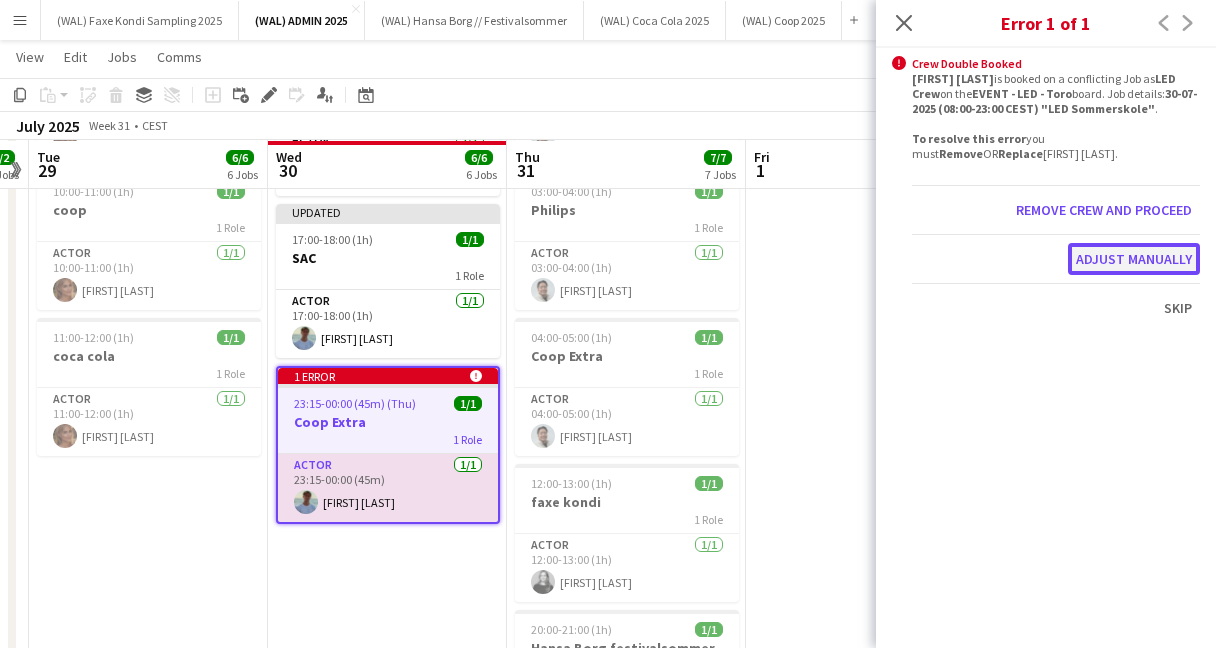 click on "Adjust manually" 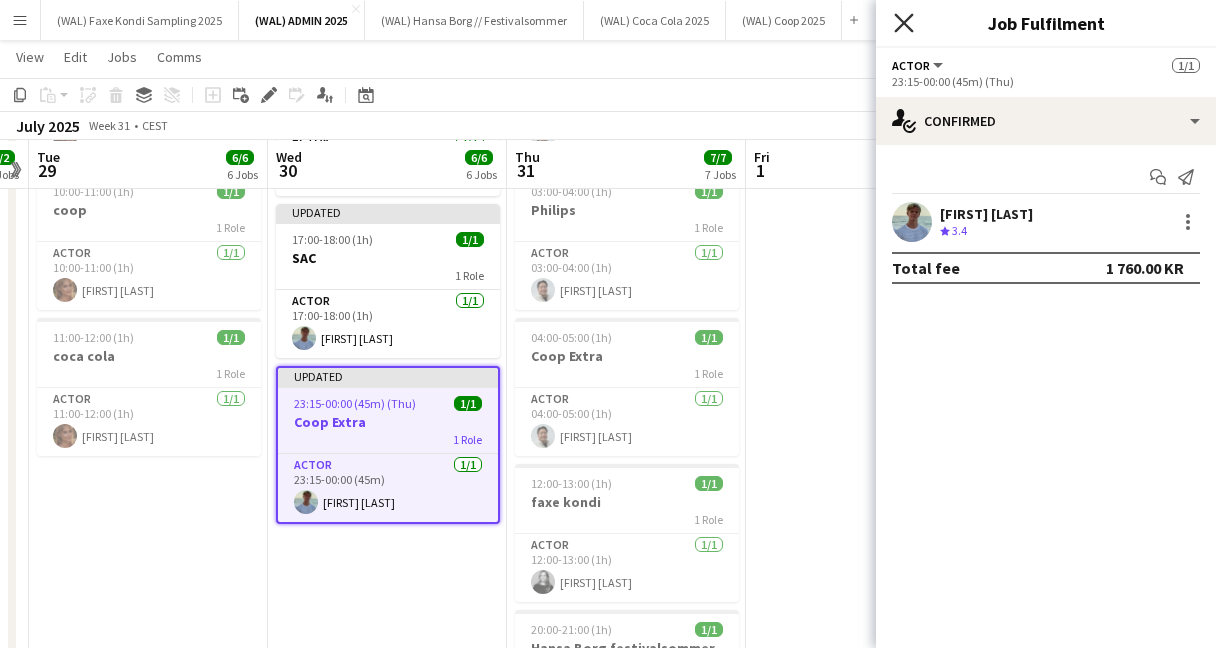 click on "Close pop-in" 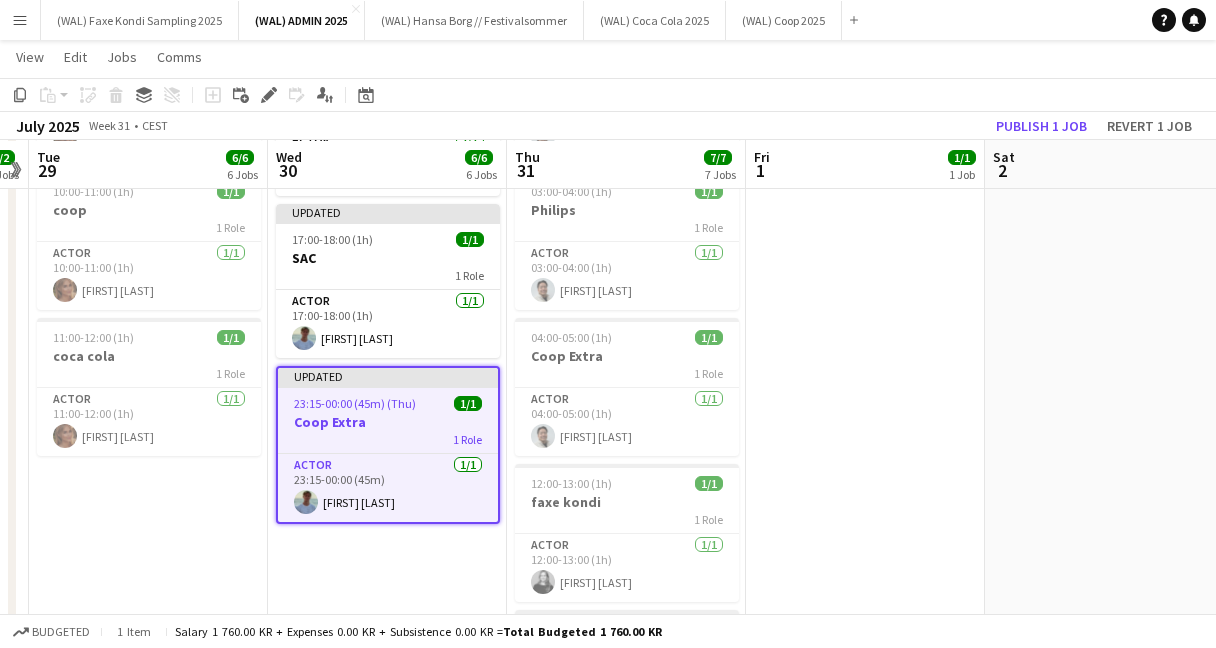 click on "July 2025   Week 31
•   CEST   Publish 1 job   Revert 1 job" 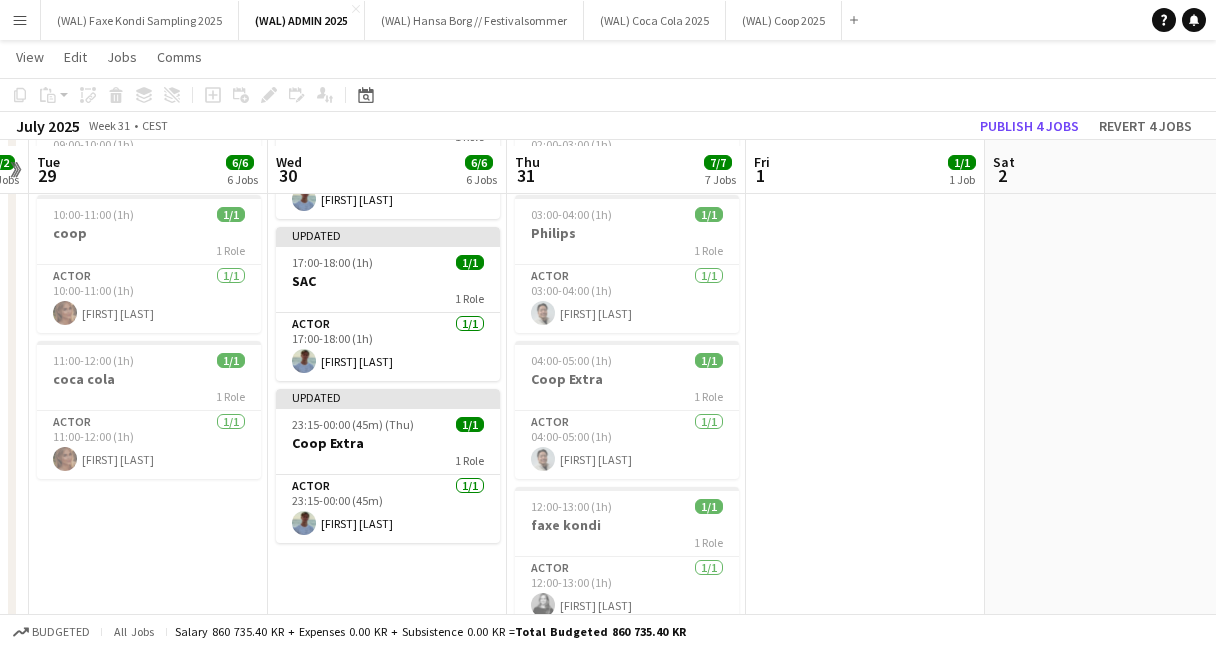 scroll, scrollTop: 336, scrollLeft: 0, axis: vertical 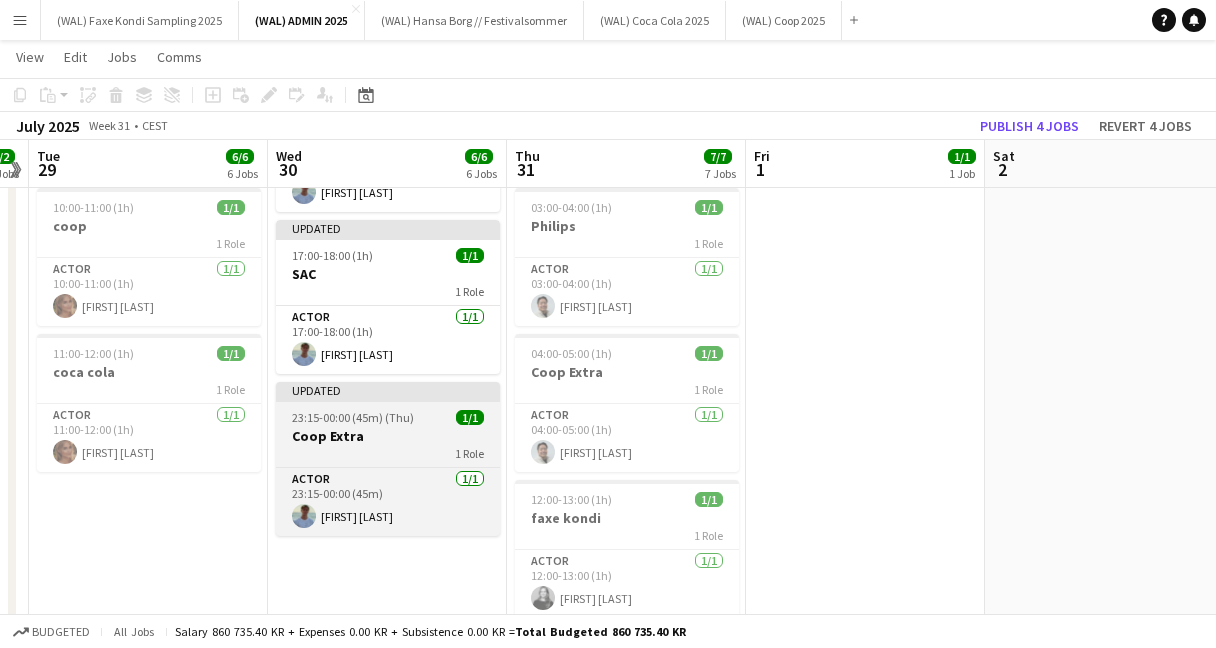 click on "Coop Extra" at bounding box center [388, 436] 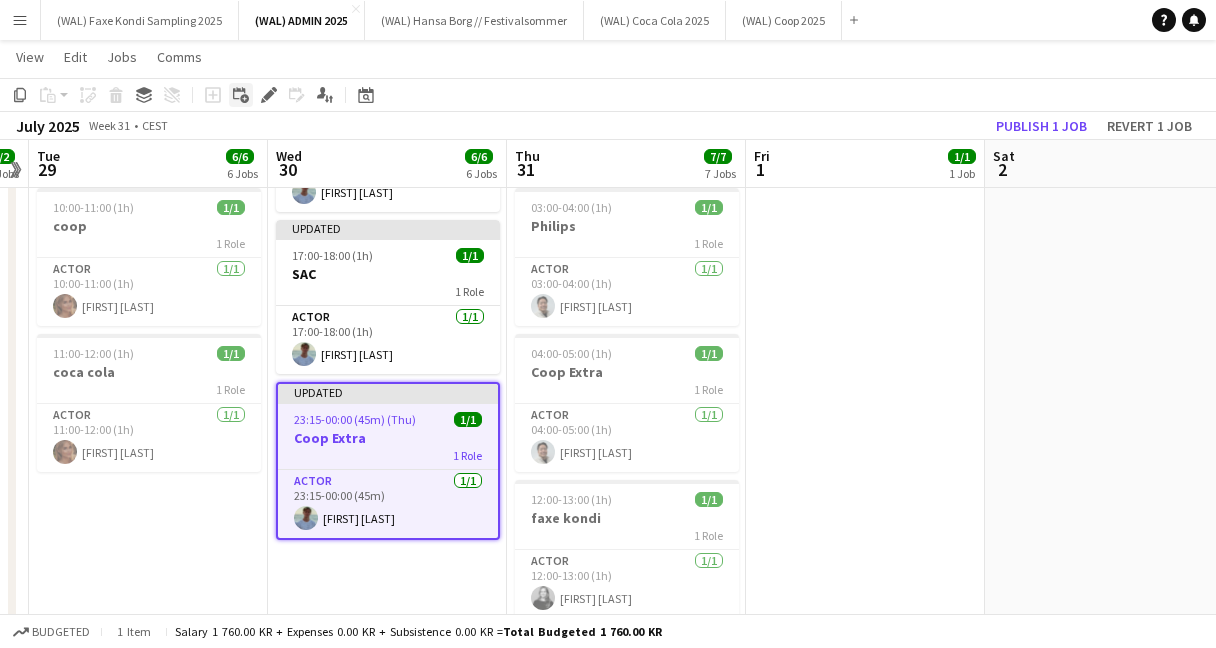 click on "Add linked Job" 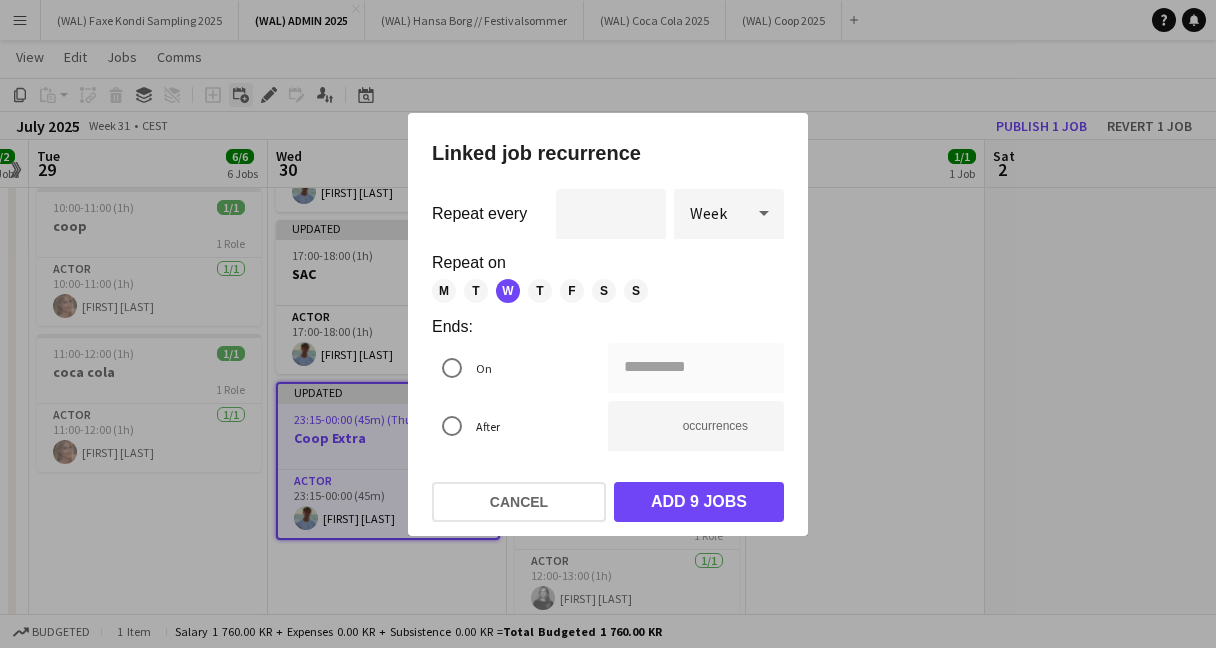 scroll, scrollTop: 0, scrollLeft: 0, axis: both 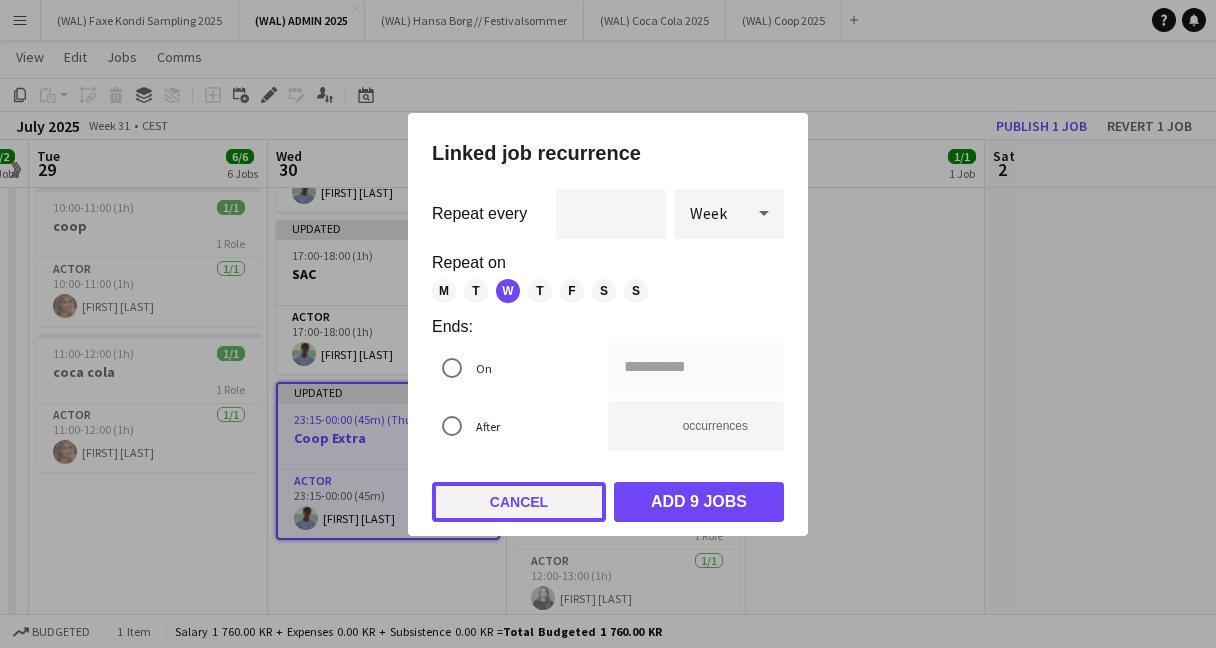 click on "Cancel" 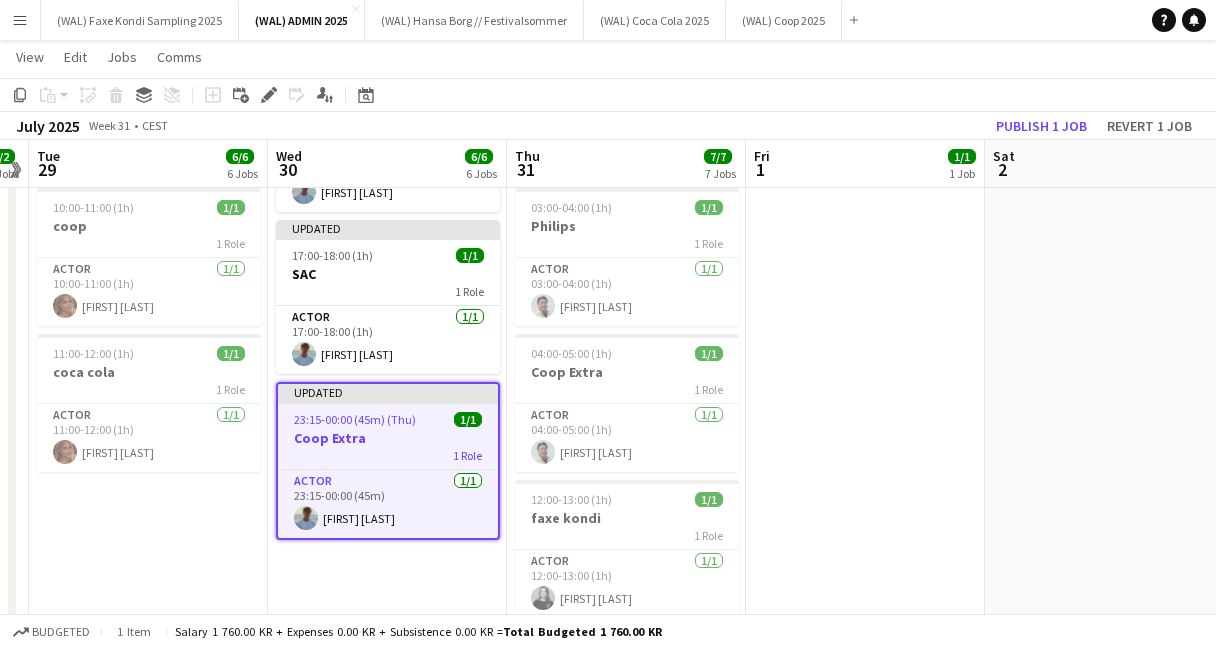 scroll, scrollTop: 336, scrollLeft: 0, axis: vertical 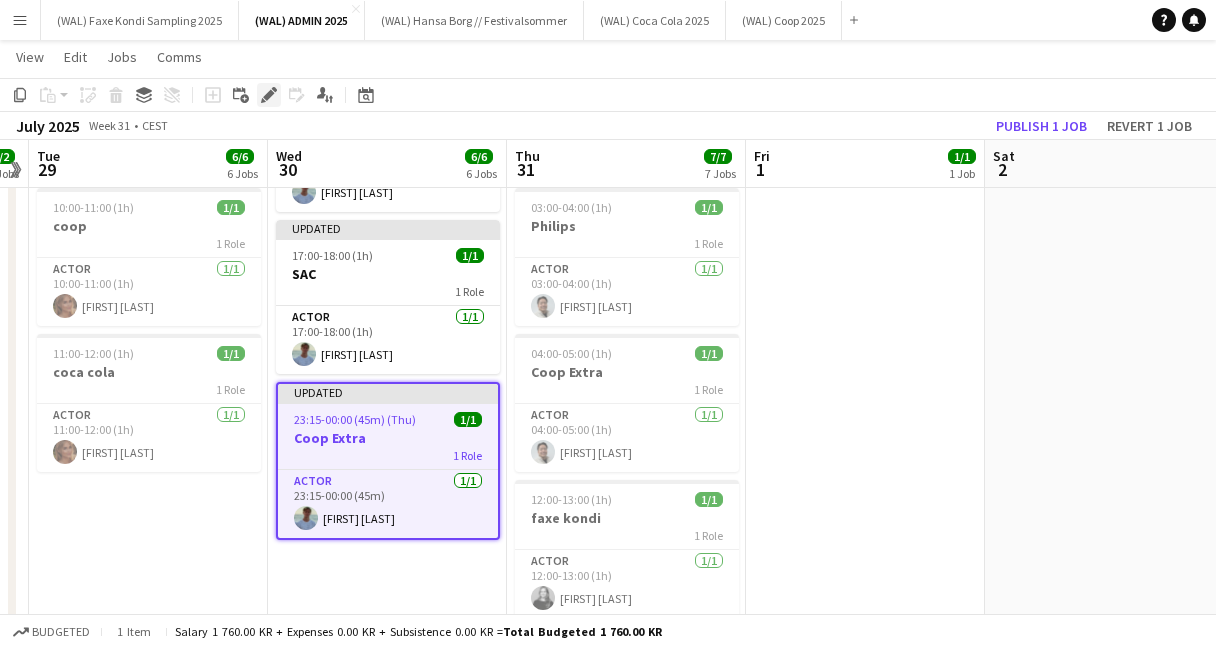 click on "Edit" at bounding box center [269, 95] 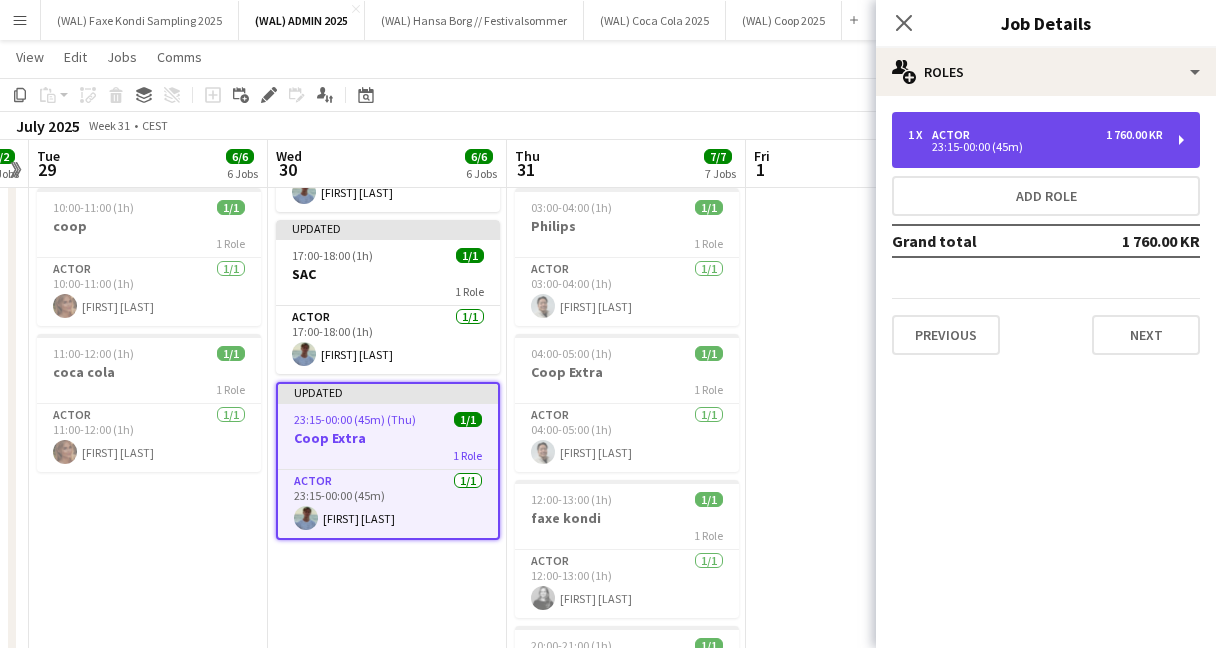 click on "23:15-00:00 (45m)" at bounding box center [1035, 147] 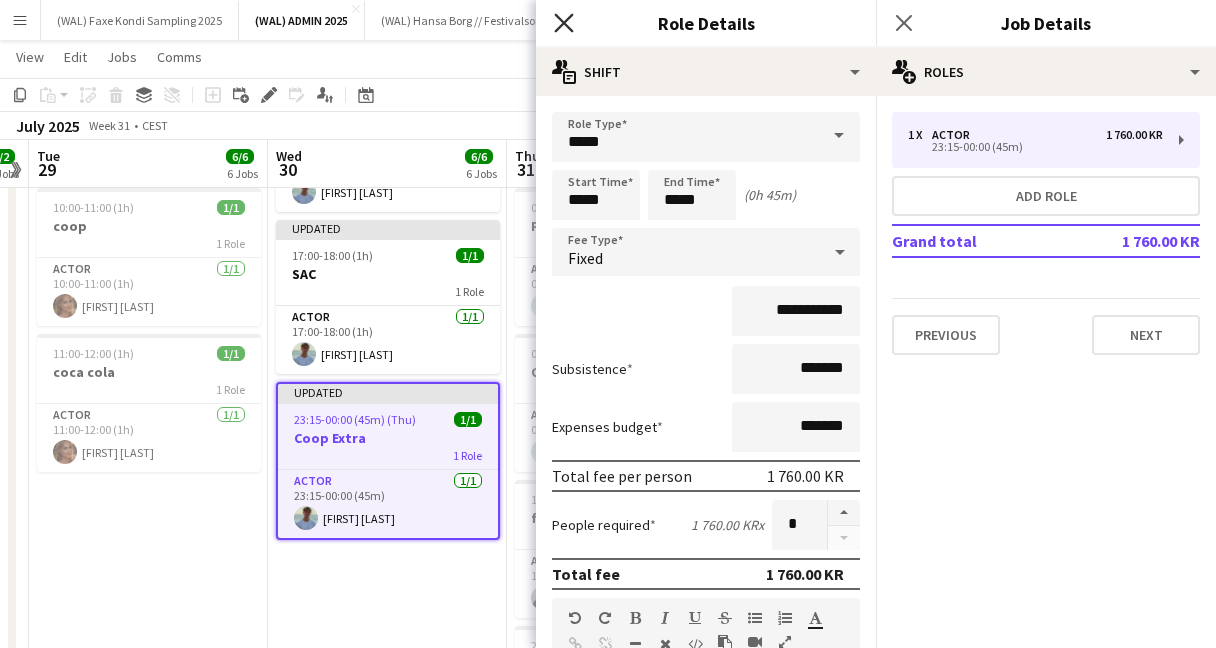 click on "Close pop-in" 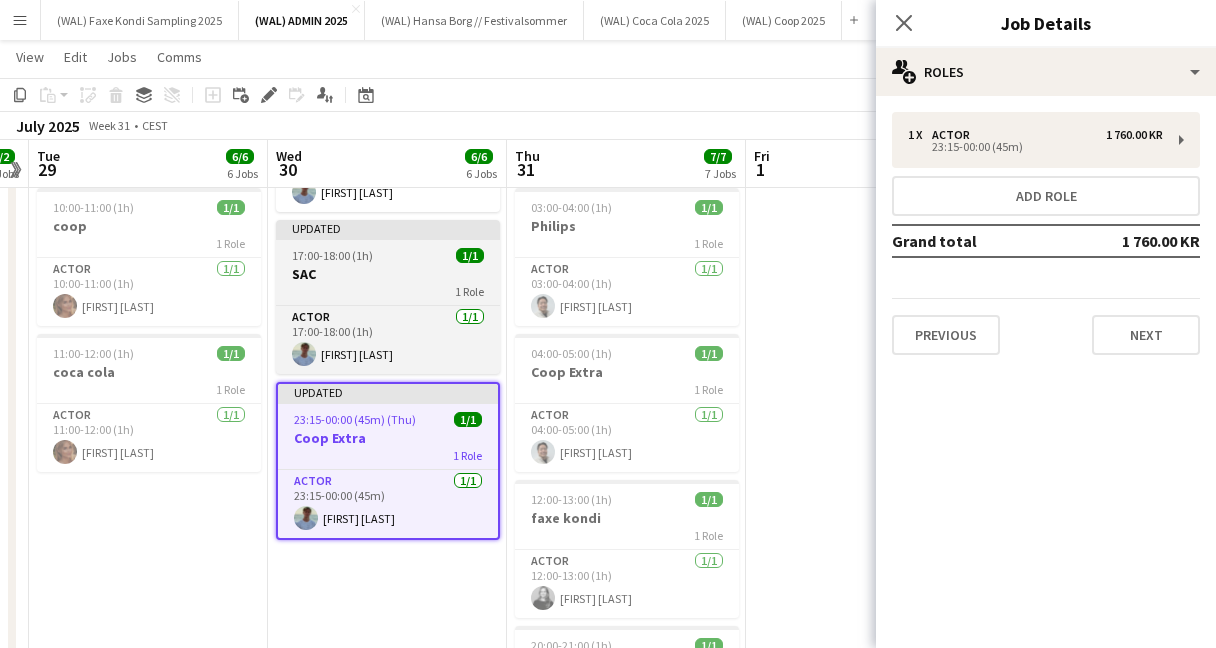 click on "17:00-18:00 (1h)    1/1" at bounding box center (388, 255) 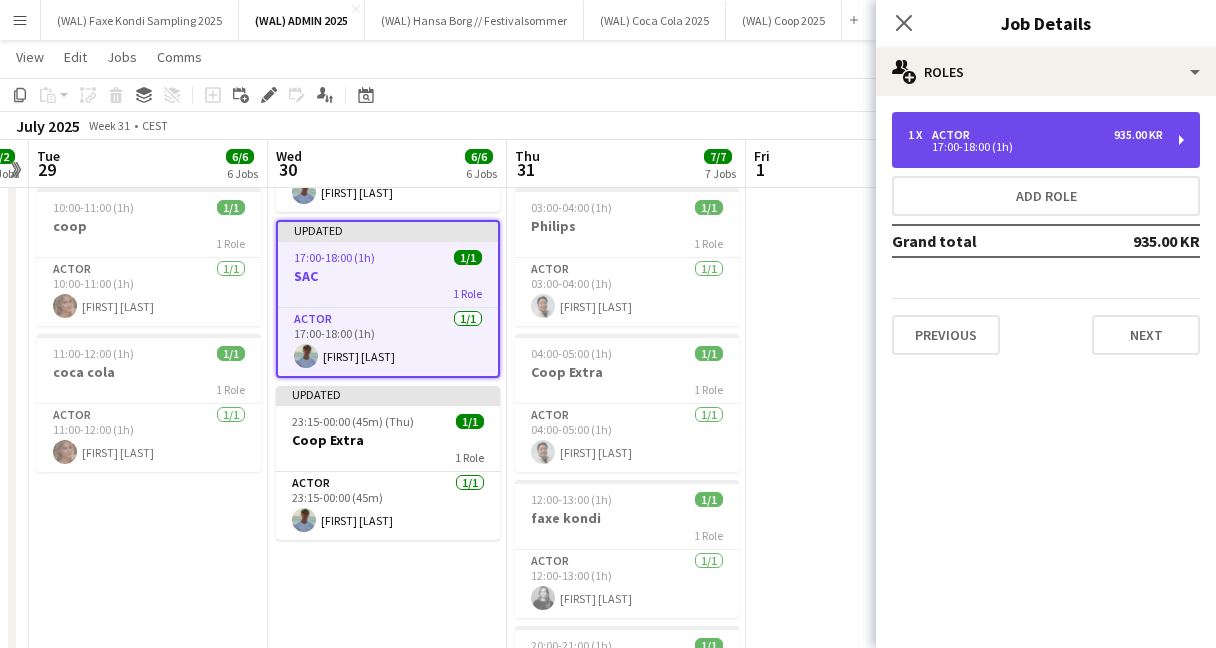 click on "17:00-18:00 (1h)" at bounding box center (1035, 147) 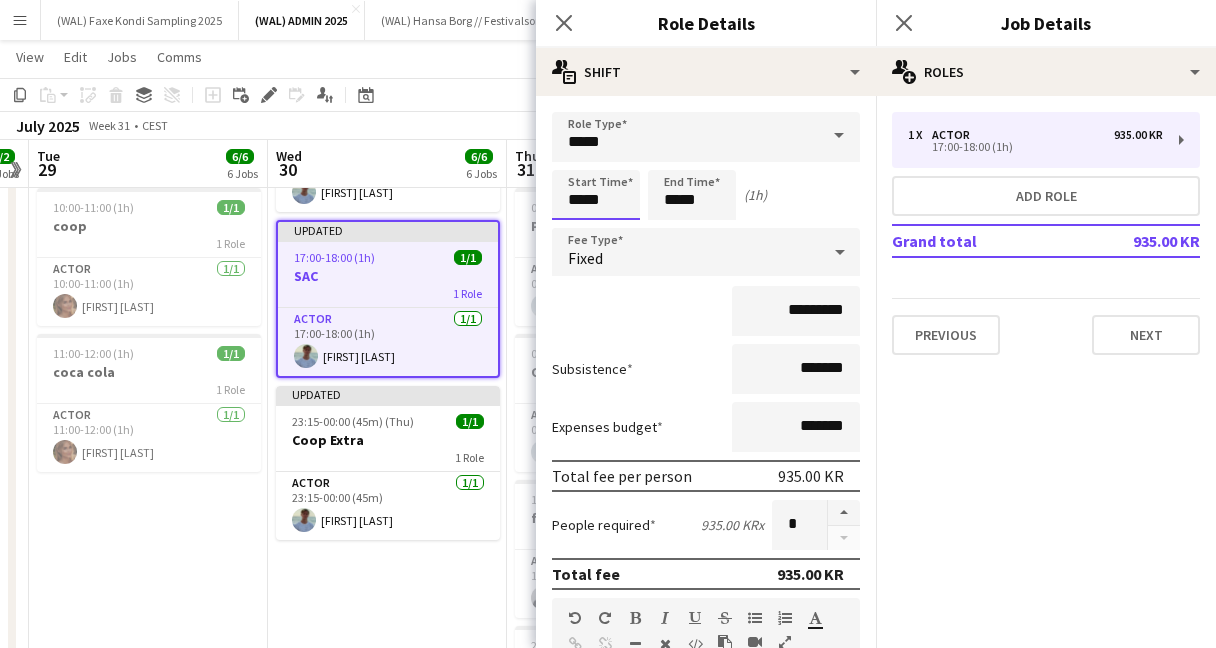 click on "Menu
Boards
Boards   Boards   All jobs   Status
Workforce
Workforce   My Workforce   Recruiting
Comms
Comms
Pay
Pay   Approvals
Platform Settings
Platform Settings   Your settings
Training Academy
Training Academy
Knowledge Base
Knowledge Base
Product Updates
Product Updates   Log Out   Privacy   (WAL) Faxe Kondi Sampling 2025
Close
(WAL)ADMIN 2025
Close
(WAL) Hansa Borg // Festivalsommer
Close
(WAL) Coca Cola 2025
Close
(WAL) Coop 2025
Close
Add
Help
Notifications" at bounding box center [608, 354] 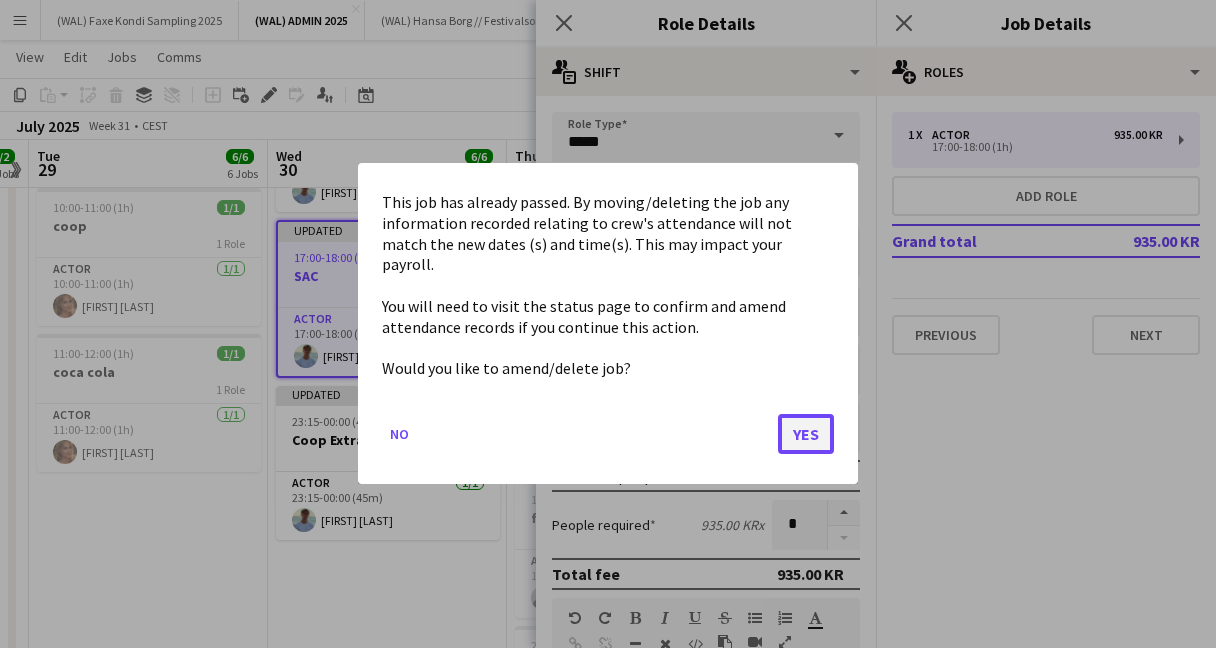 click on "Yes" 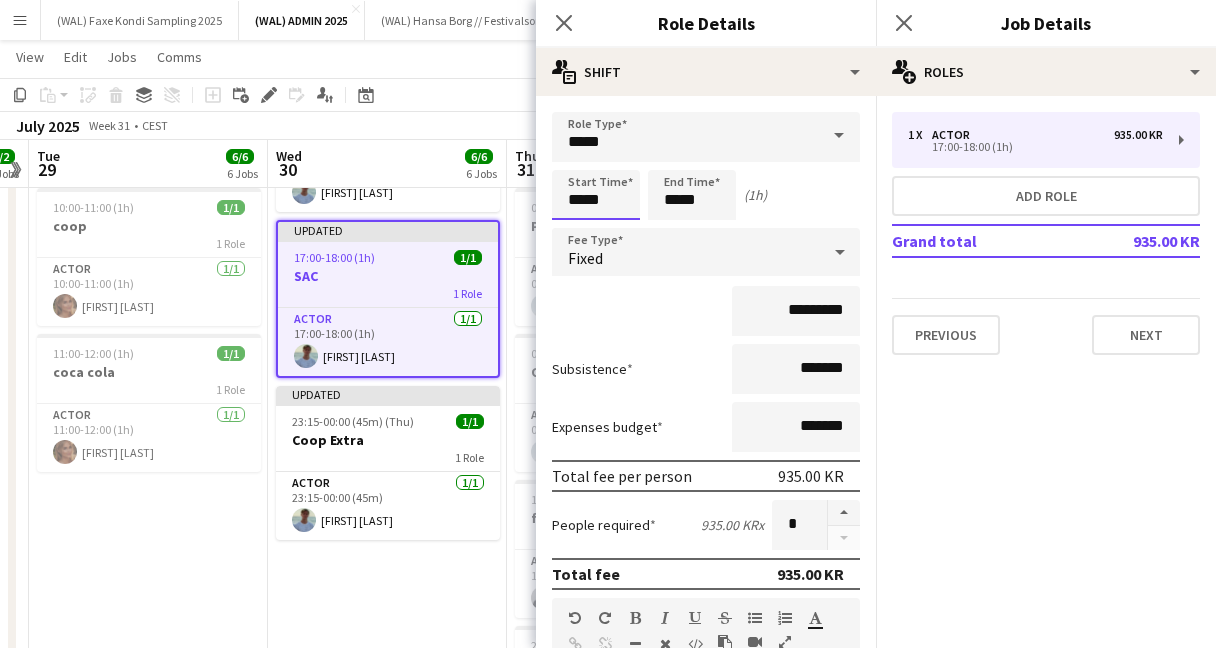 scroll, scrollTop: 336, scrollLeft: 0, axis: vertical 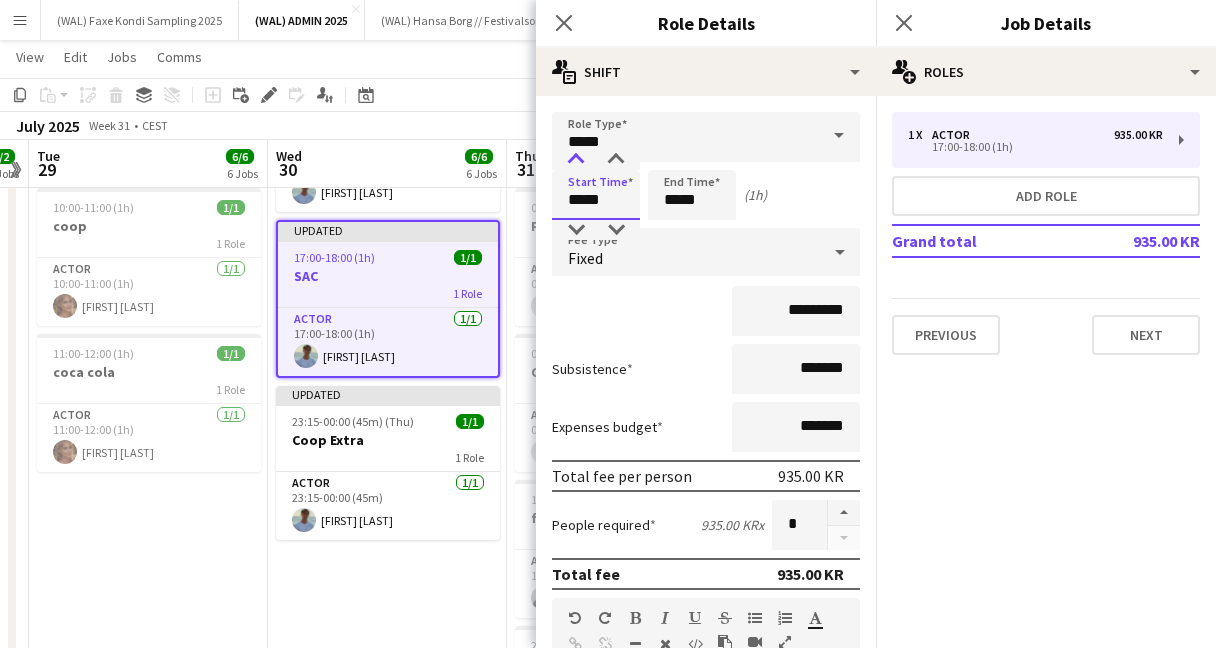 click at bounding box center [576, 160] 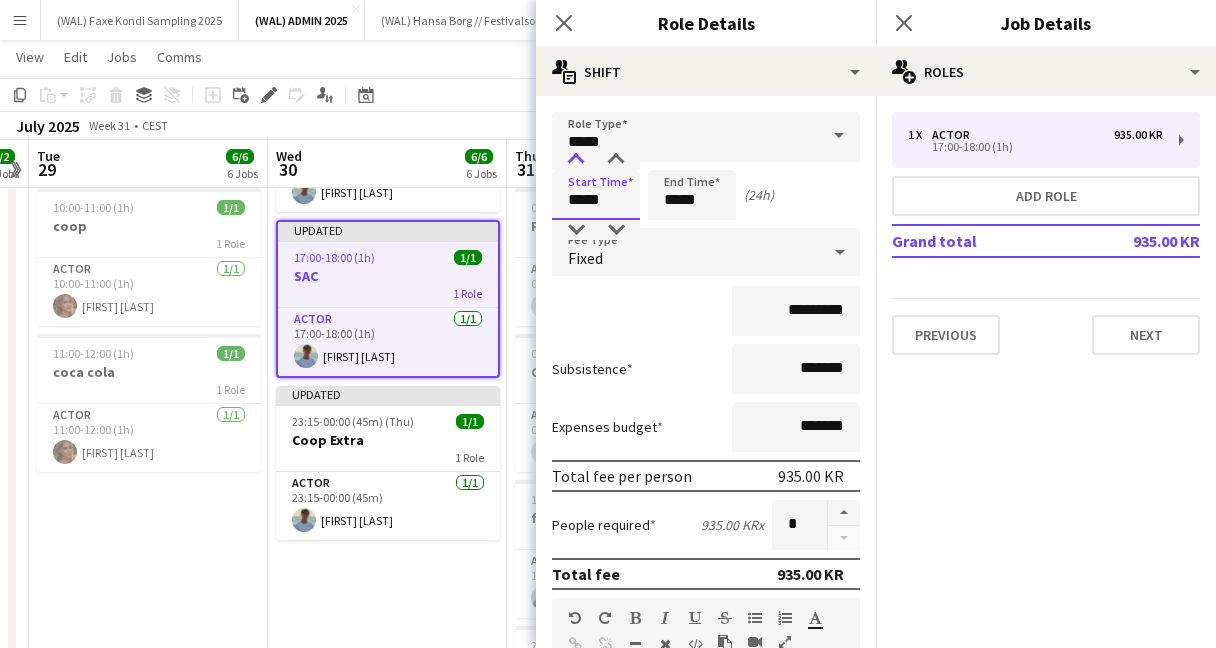 click at bounding box center [576, 160] 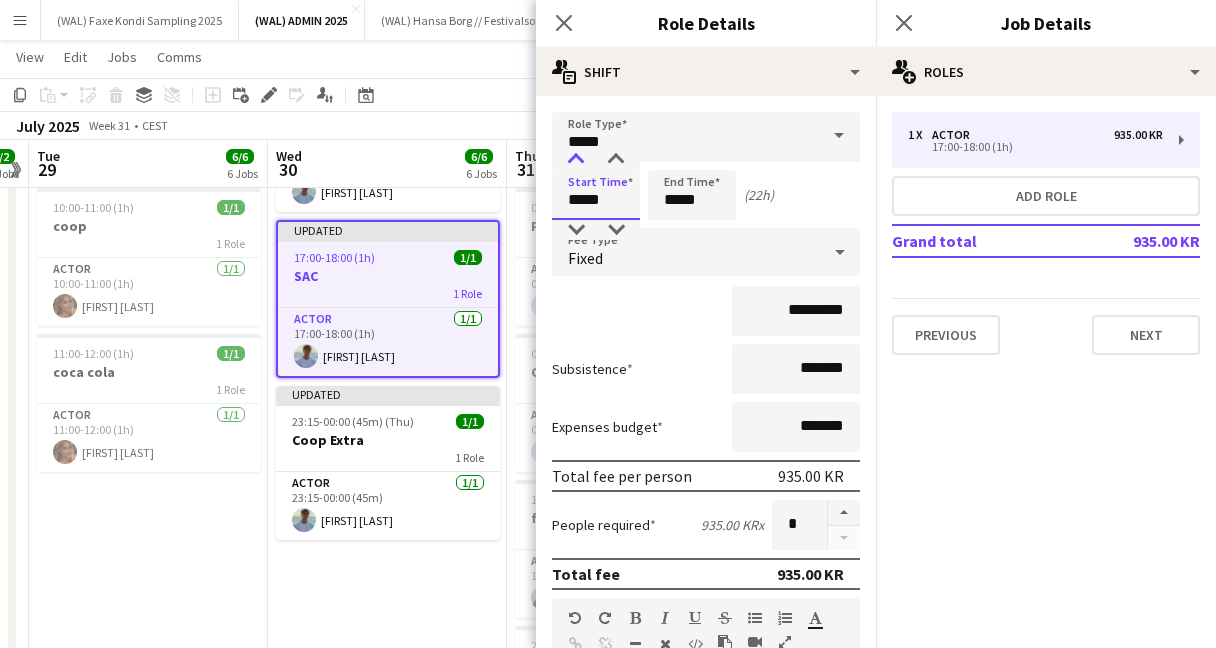 click at bounding box center (576, 160) 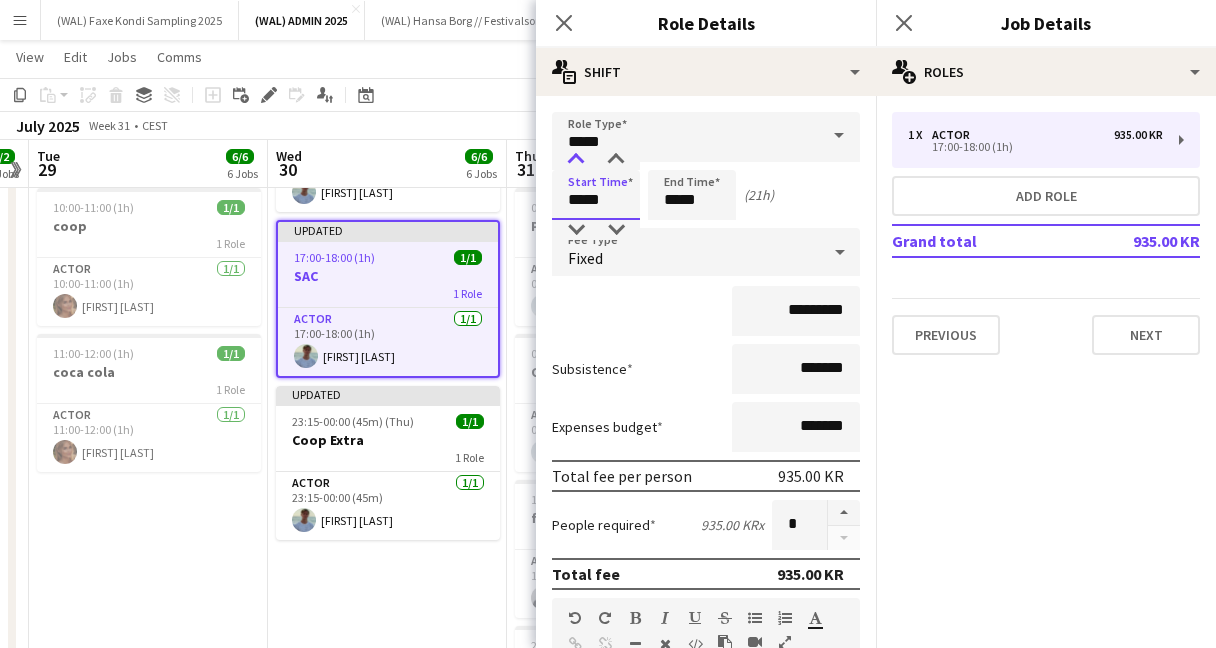 click at bounding box center (576, 160) 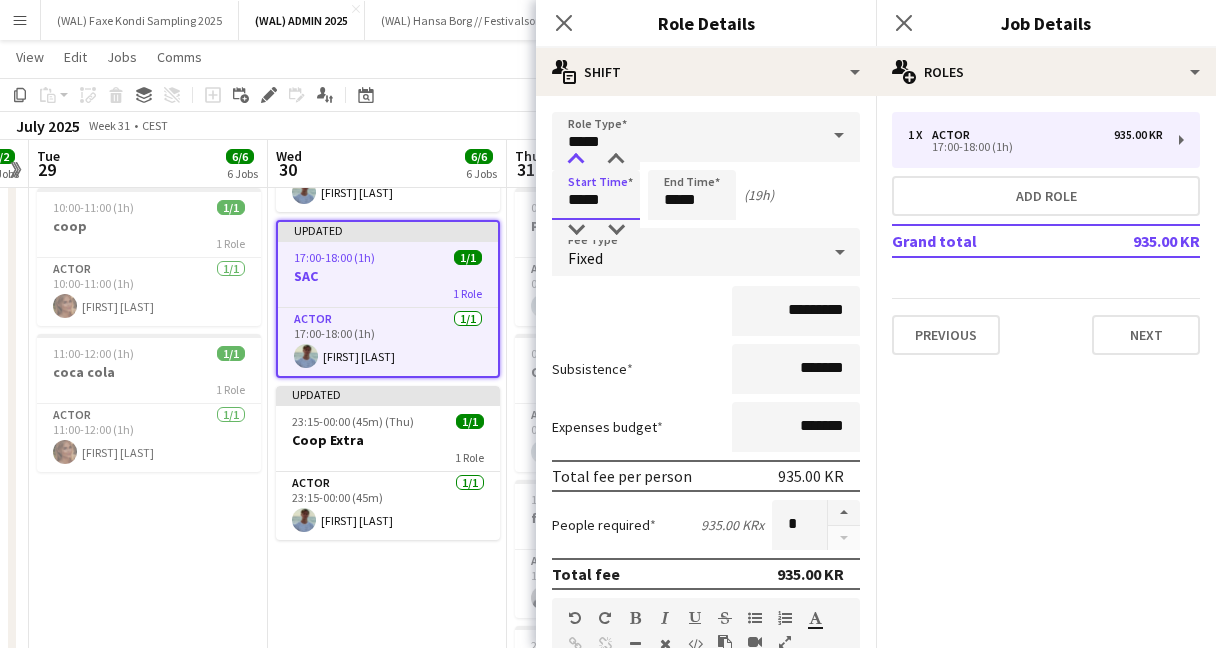 click at bounding box center [576, 160] 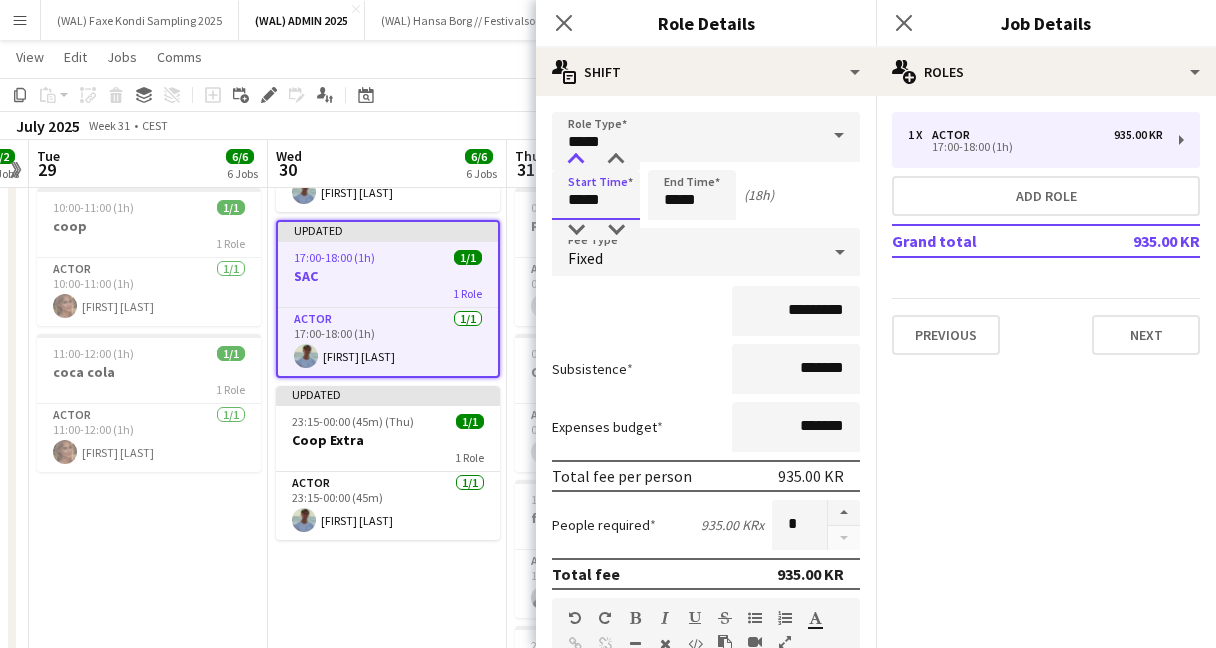 click at bounding box center (576, 160) 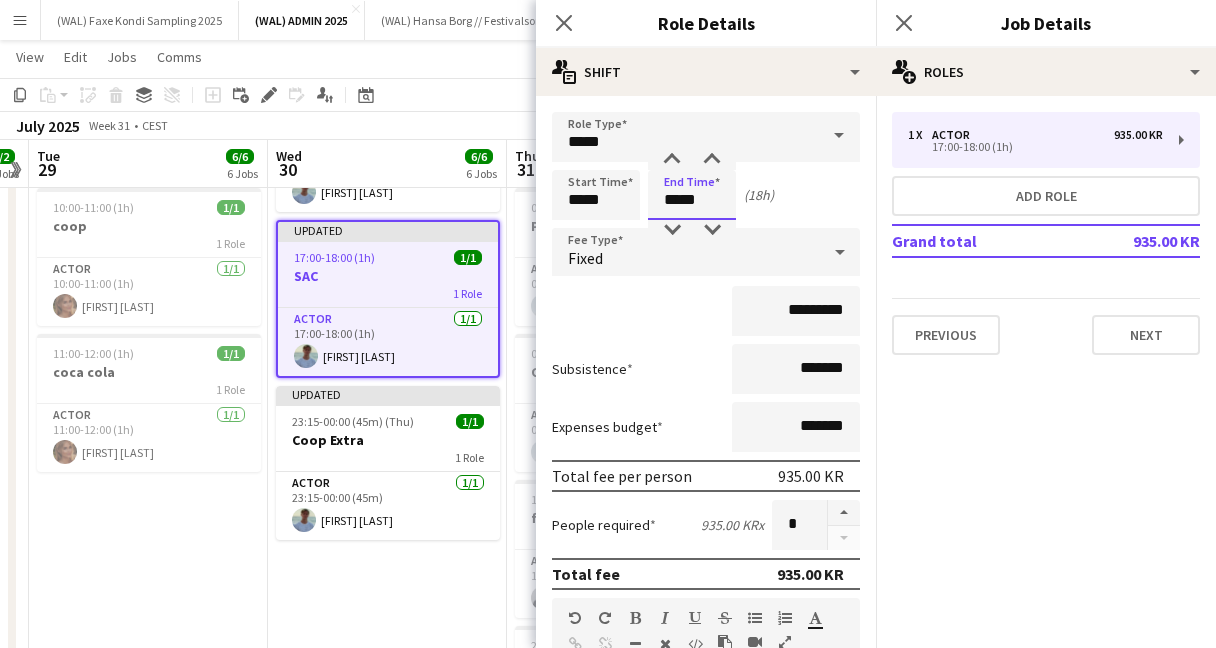 click on "*****" at bounding box center (692, 195) 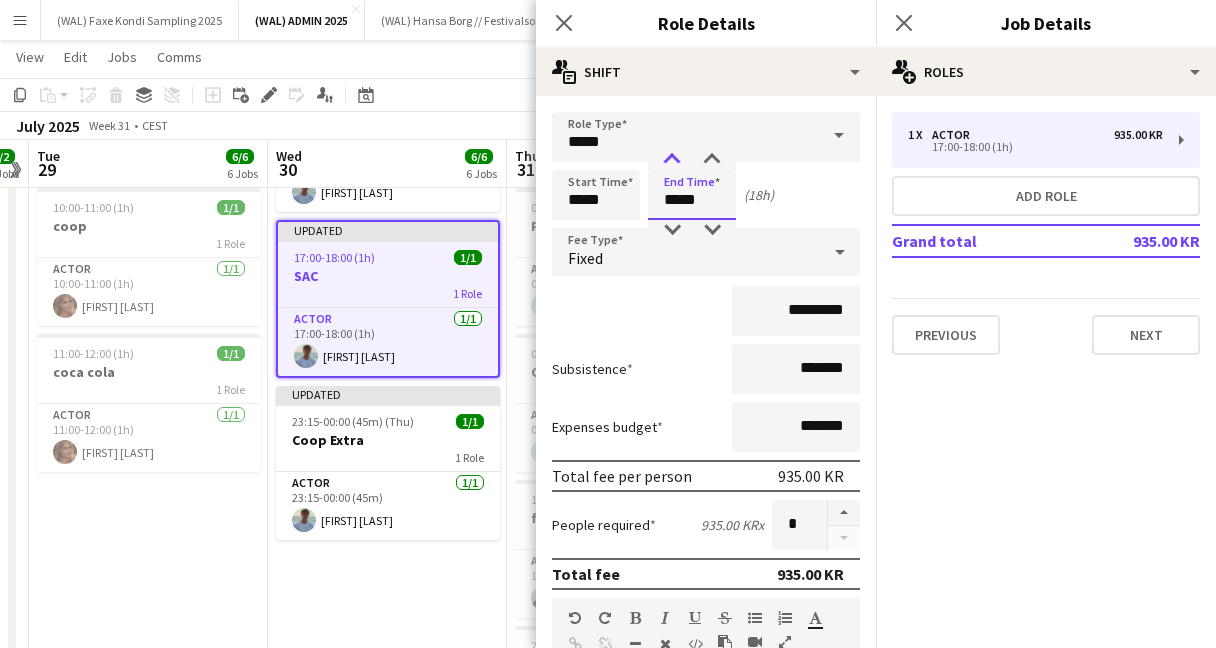 click at bounding box center [672, 160] 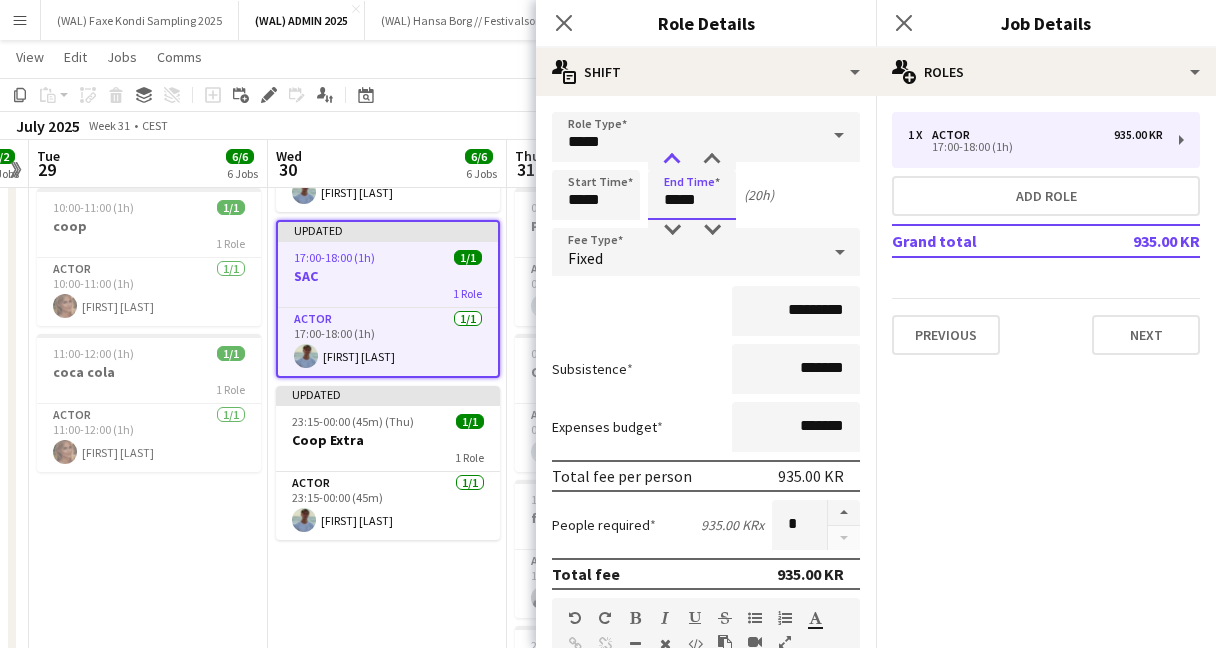 click at bounding box center (672, 160) 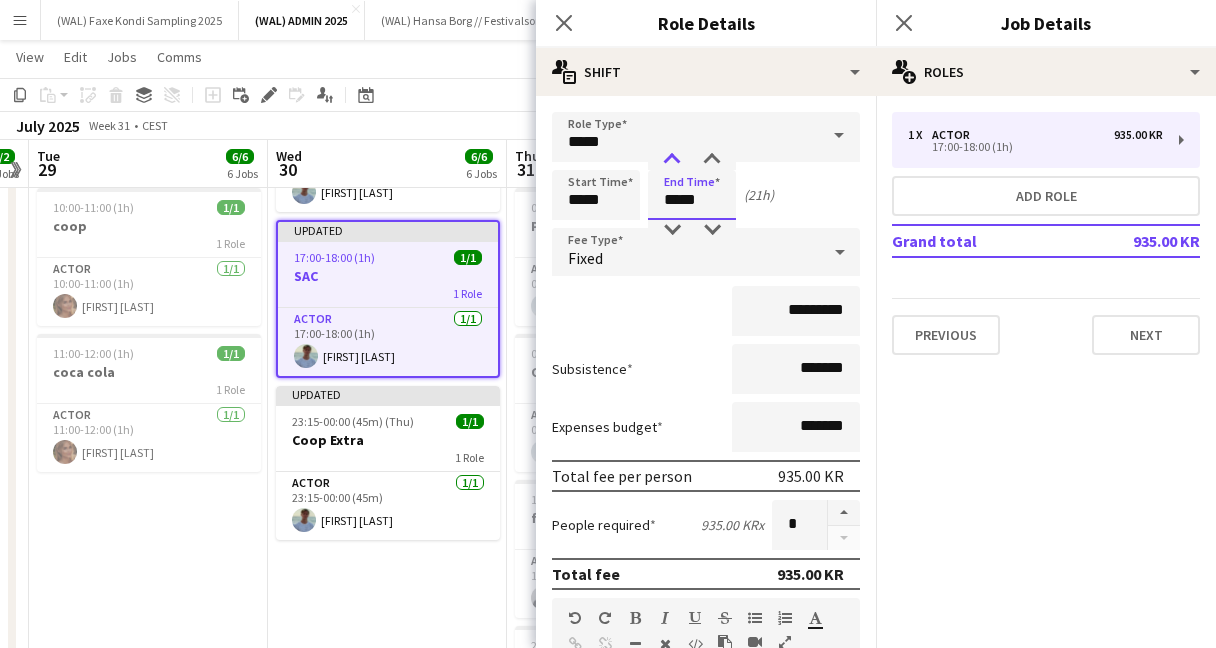 click at bounding box center (672, 160) 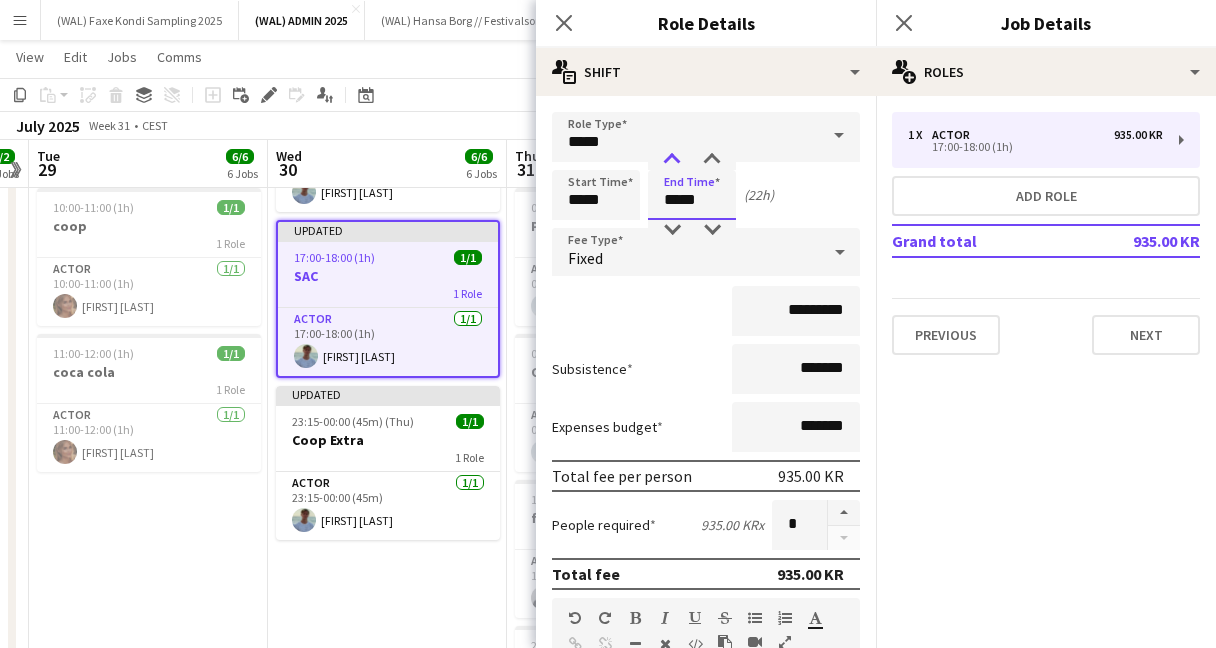 click at bounding box center [672, 160] 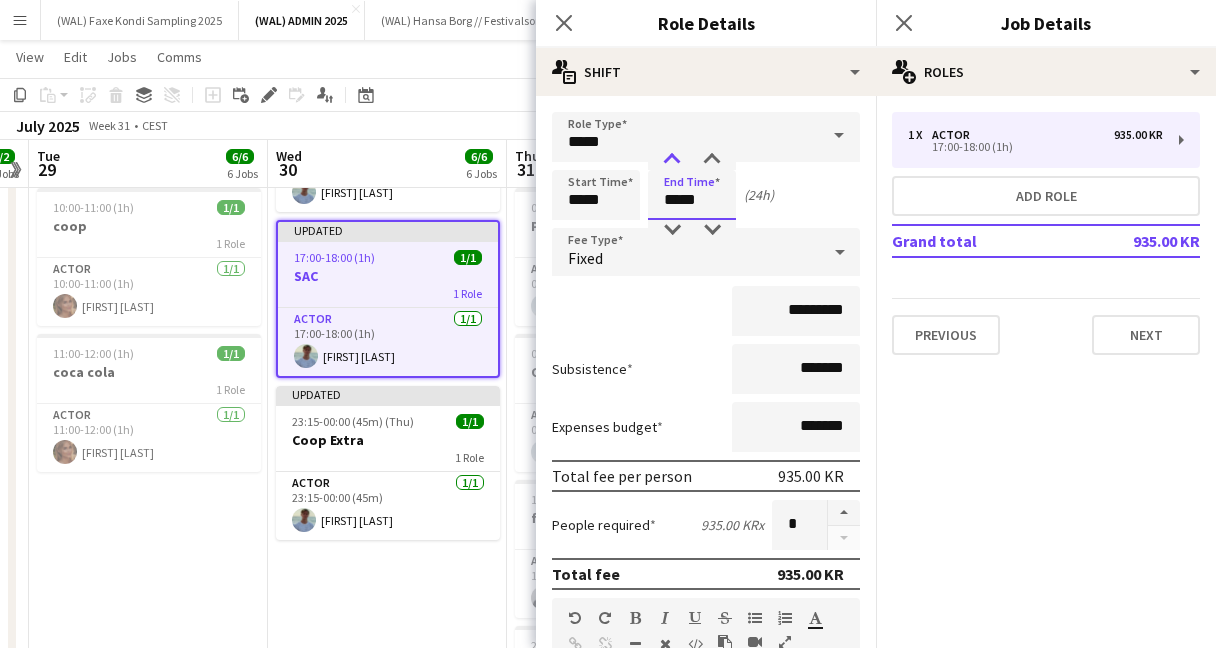 click at bounding box center [672, 160] 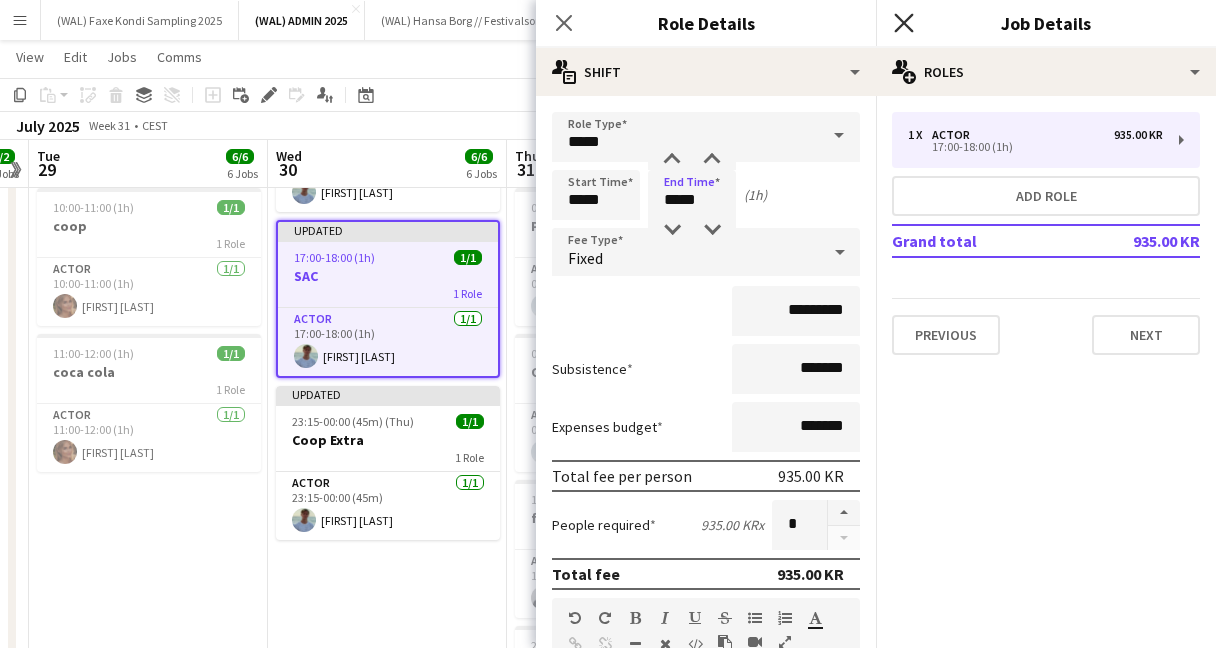 click on "Close pop-in" 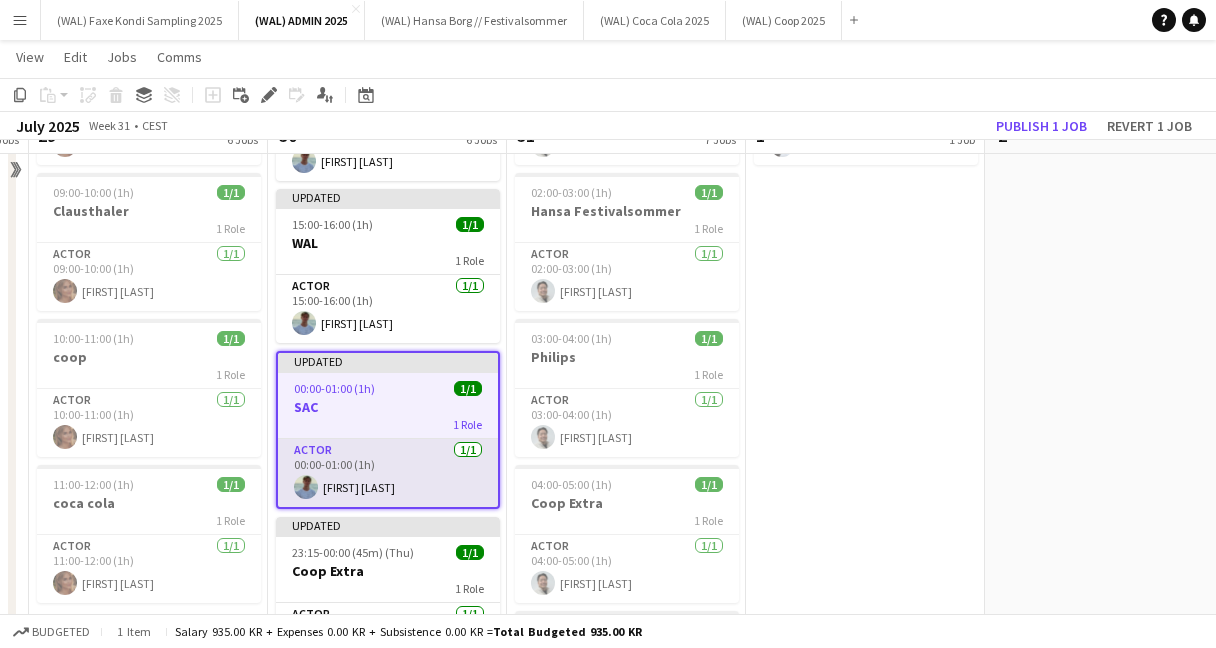 scroll, scrollTop: 128, scrollLeft: 0, axis: vertical 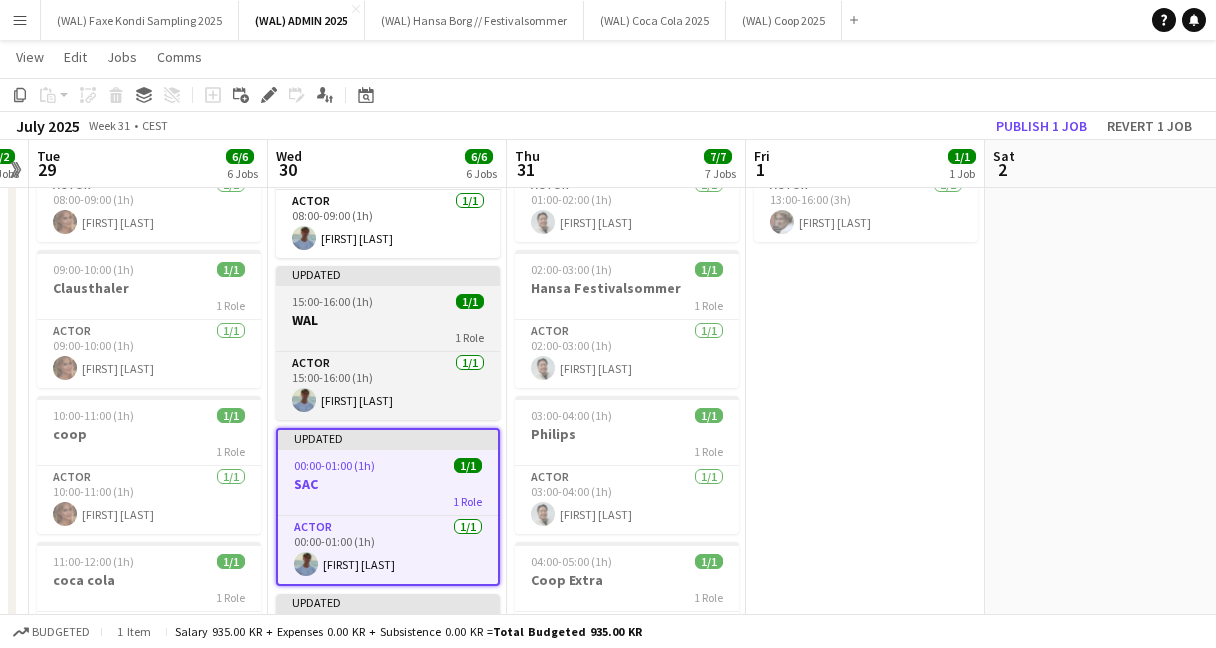 click on "Updated   15:00-16:00 (1h)    1/1   WAL   1 Role   Actor   1/1   15:00-16:00 (1h)
[FIRST] [LAST]" at bounding box center [388, 343] 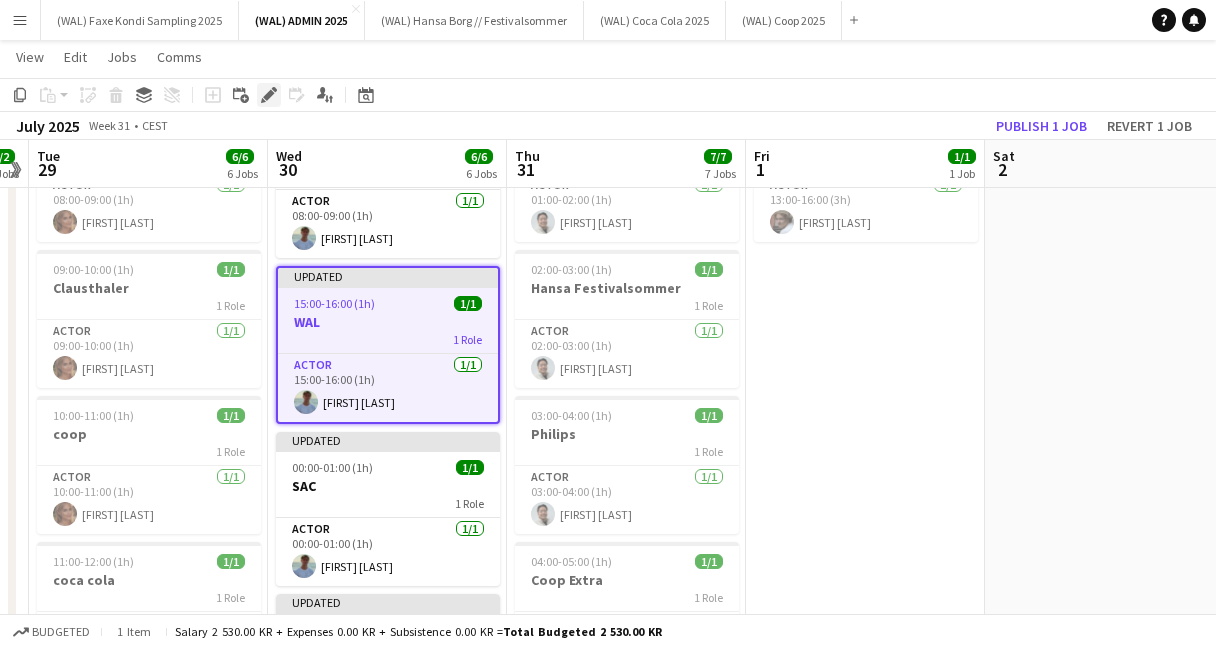 click 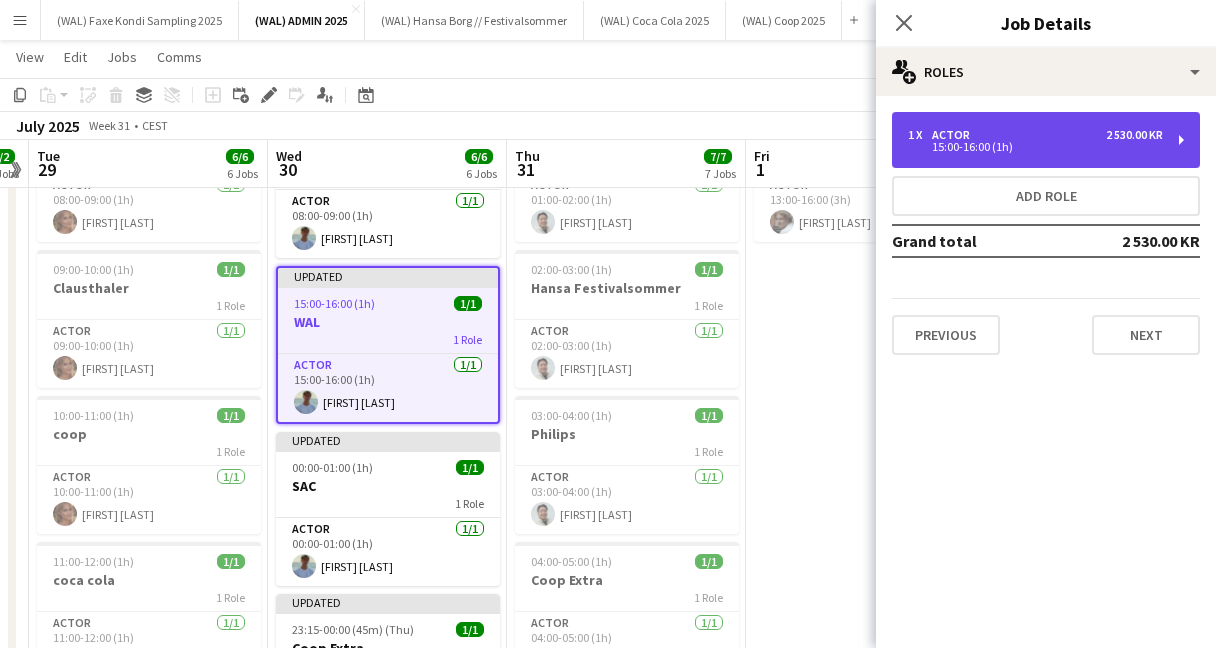 click on "Actor" at bounding box center [955, 135] 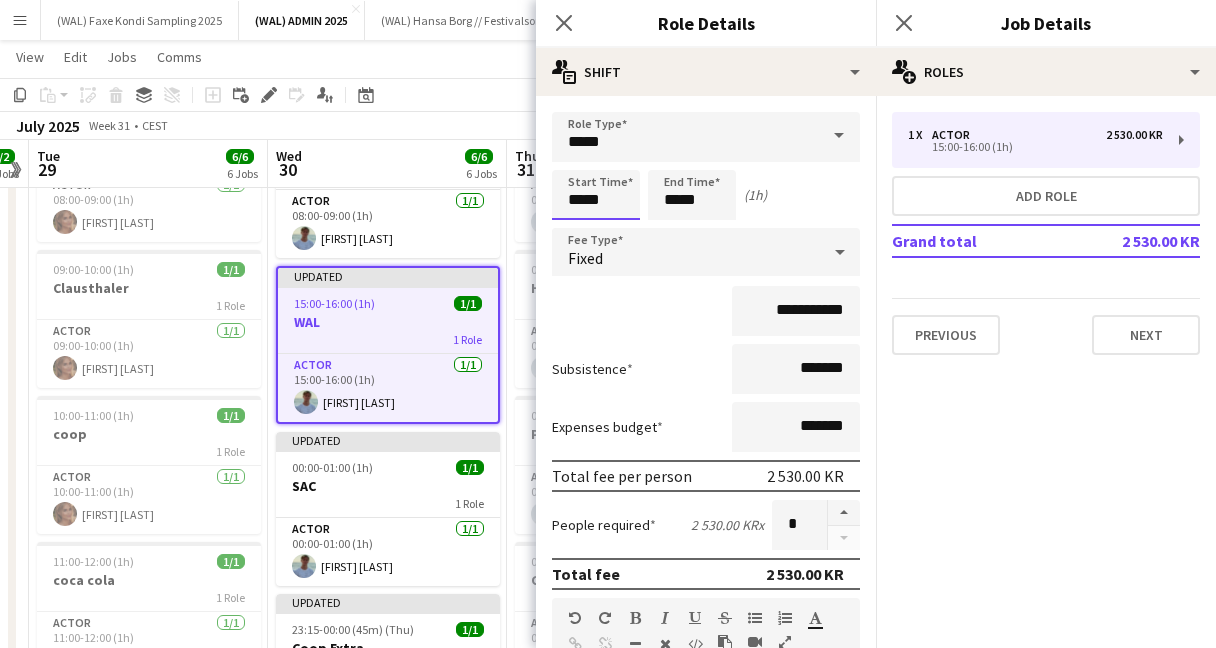 click on "Menu
Boards
Boards   Boards   All jobs   Status
Workforce
Workforce   My Workforce   Recruiting
Comms
Comms
Pay
Pay   Approvals
Platform Settings
Platform Settings   Your settings
Training Academy
Training Academy
Knowledge Base
Knowledge Base
Product Updates
Product Updates   Log Out   Privacy   (WAL) Faxe Kondi Sampling 2025
Close
(WAL)ADMIN 2025
Close
(WAL) Hansa Borg // Festivalsommer
Close
(WAL) Coca Cola 2025
Close
(WAL) Coop 2025
Close
Add
Help
Notifications" at bounding box center [608, 562] 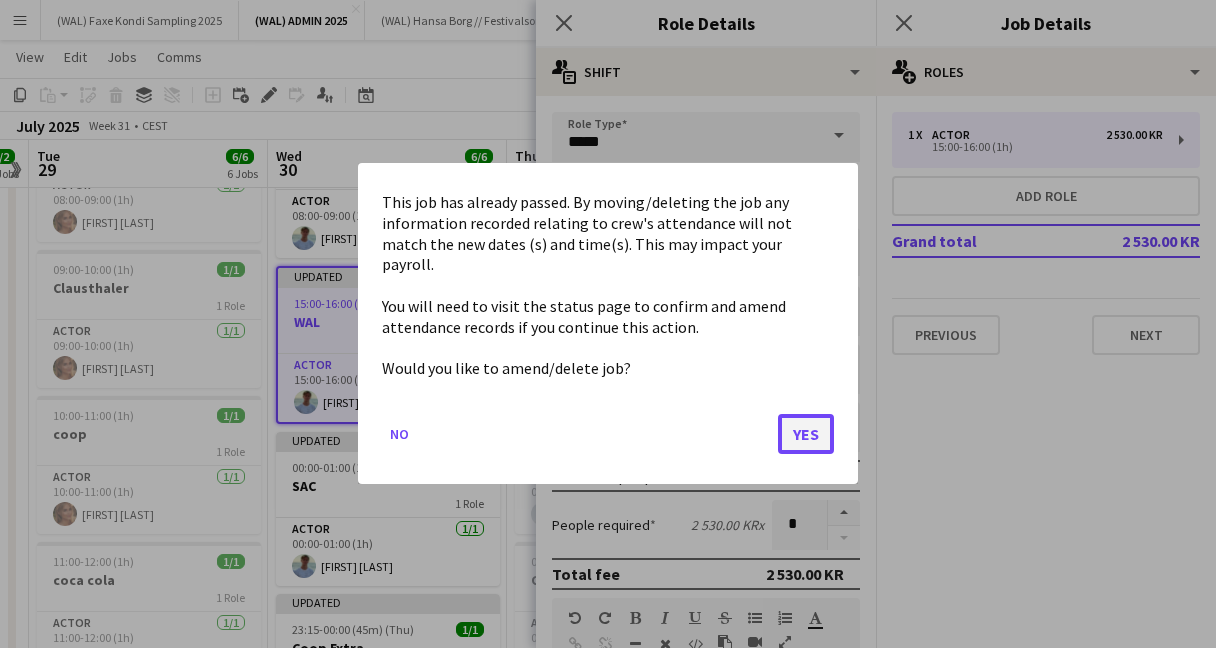 click on "Yes" 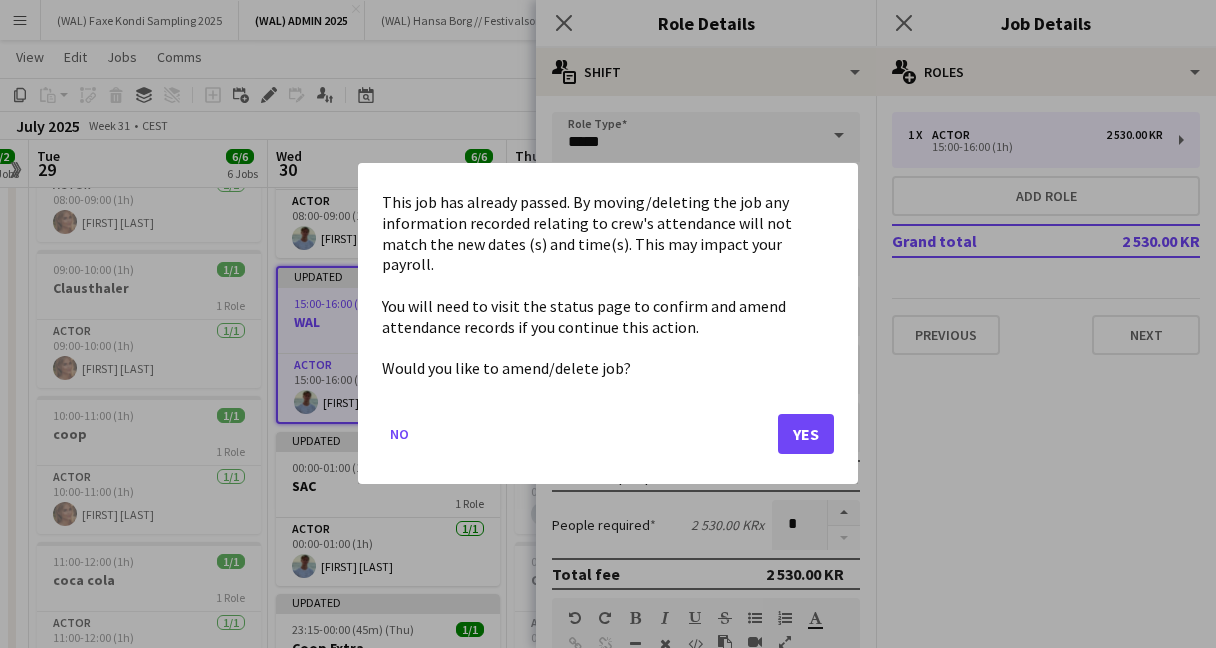 scroll, scrollTop: 128, scrollLeft: 0, axis: vertical 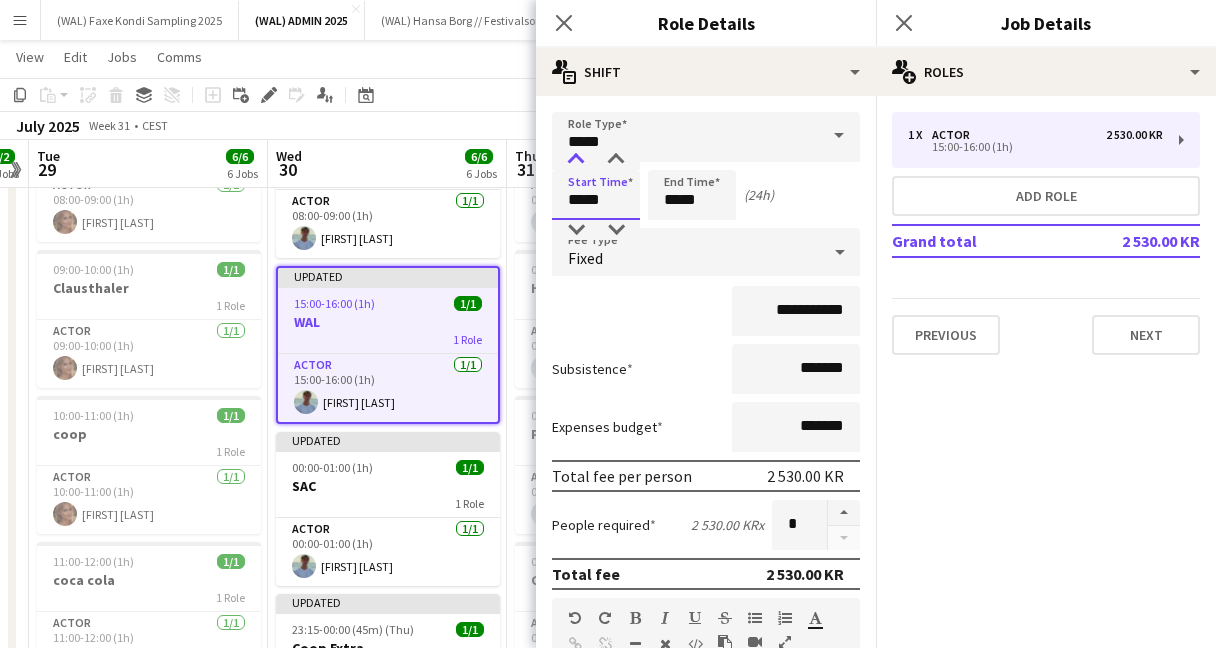 click at bounding box center [576, 160] 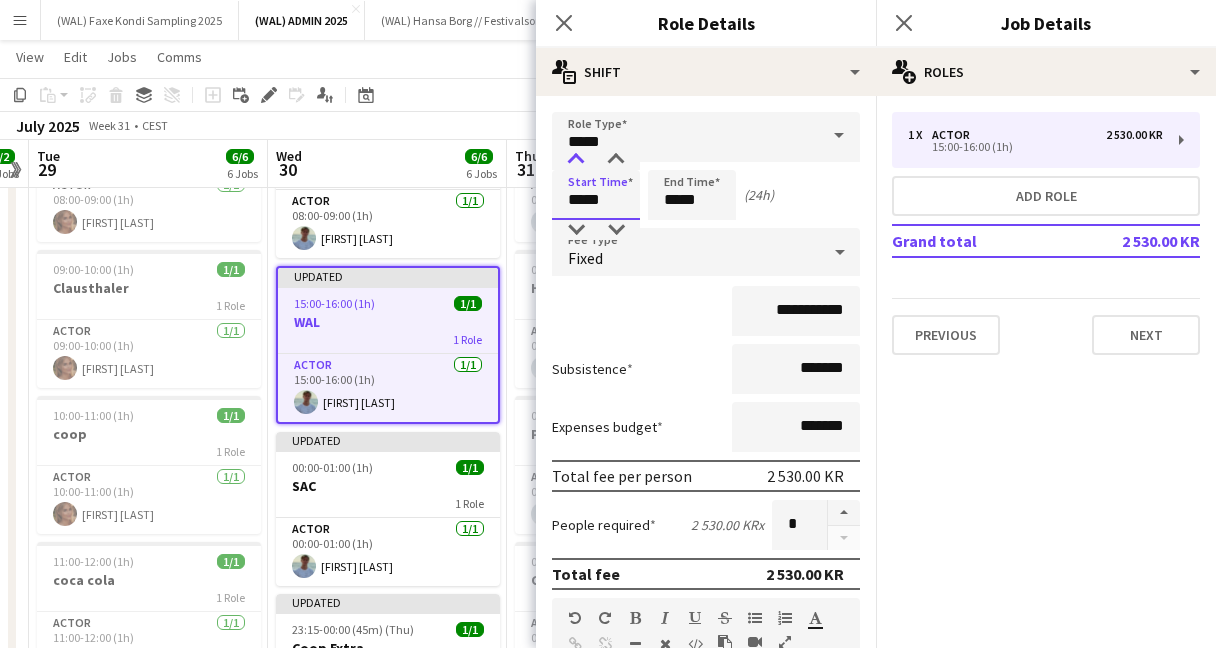 click at bounding box center (576, 160) 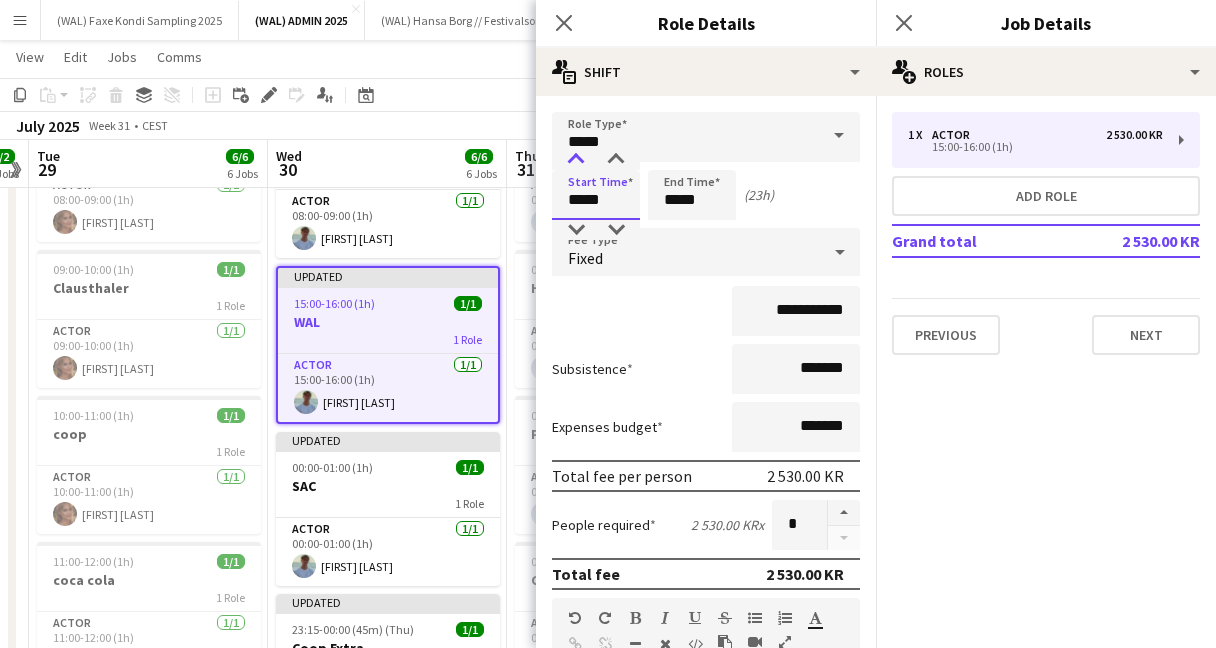 click at bounding box center [576, 160] 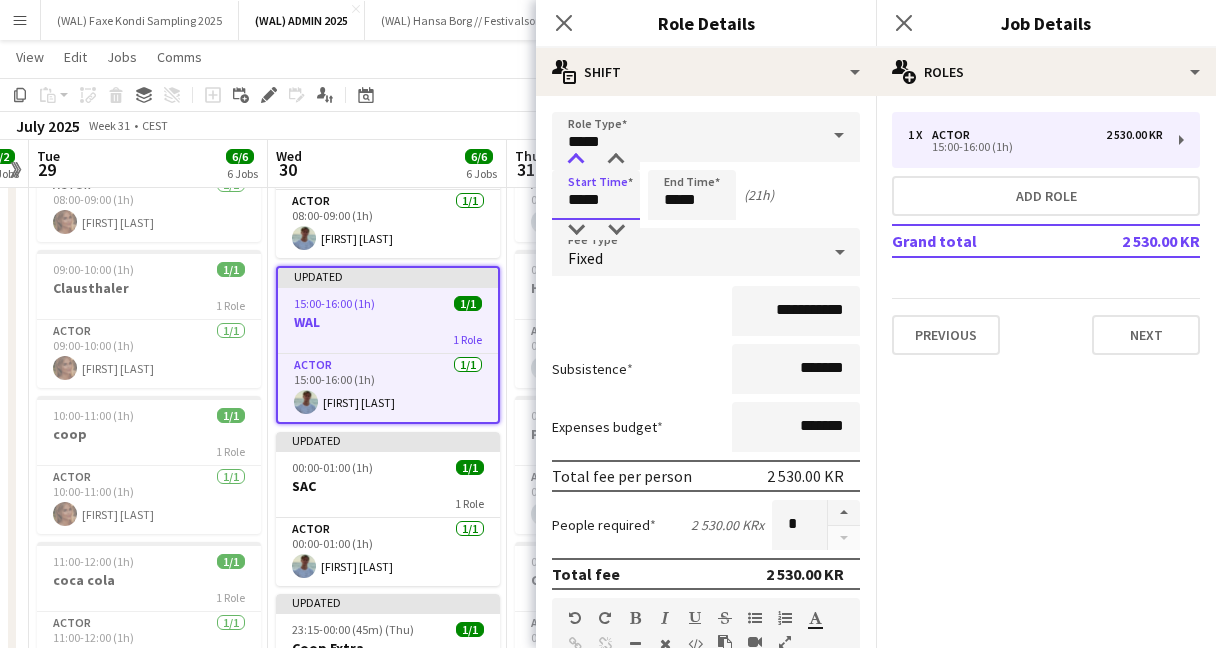 click at bounding box center [576, 160] 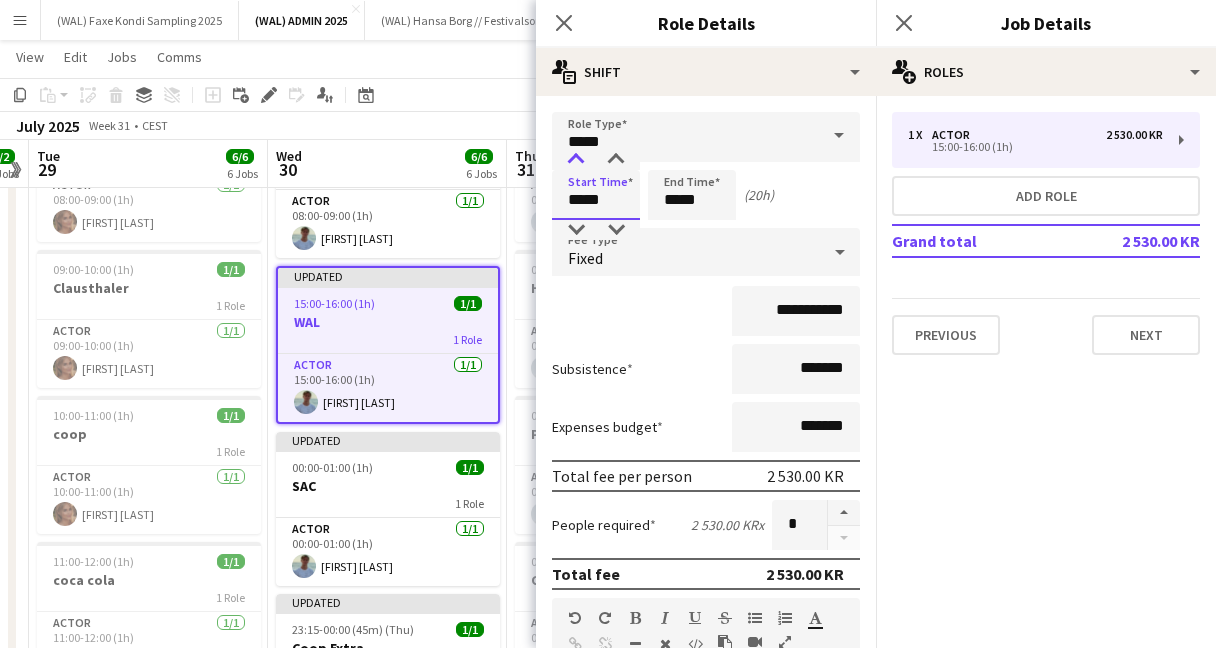 click at bounding box center (576, 160) 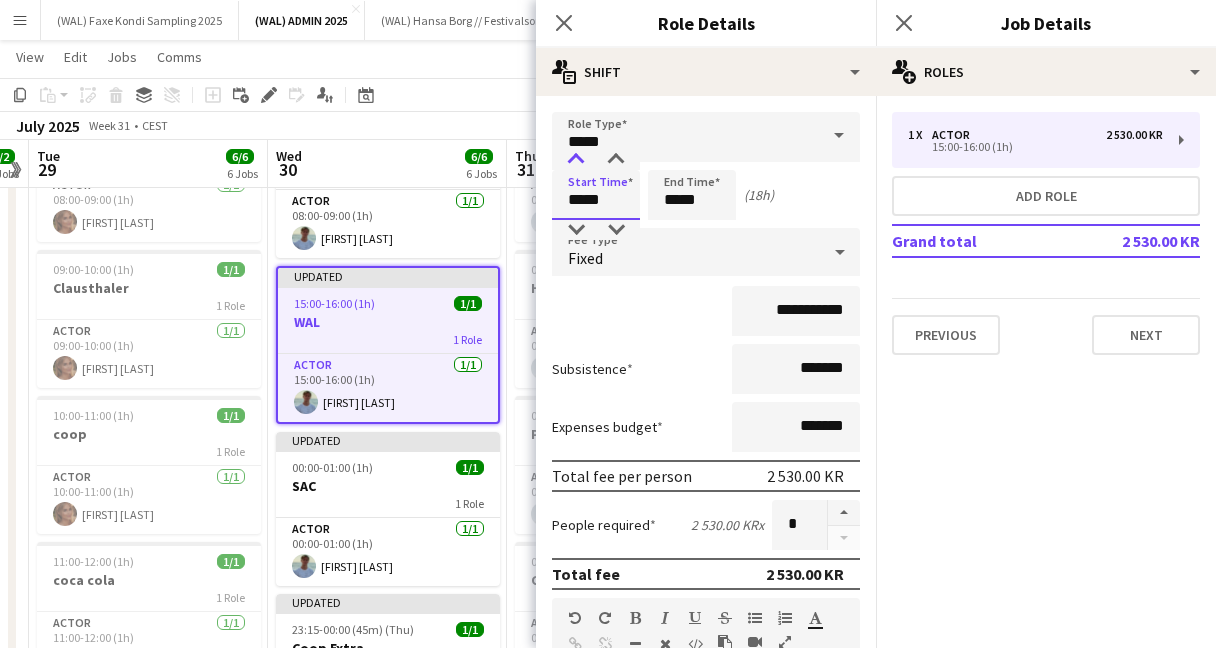 click at bounding box center [576, 160] 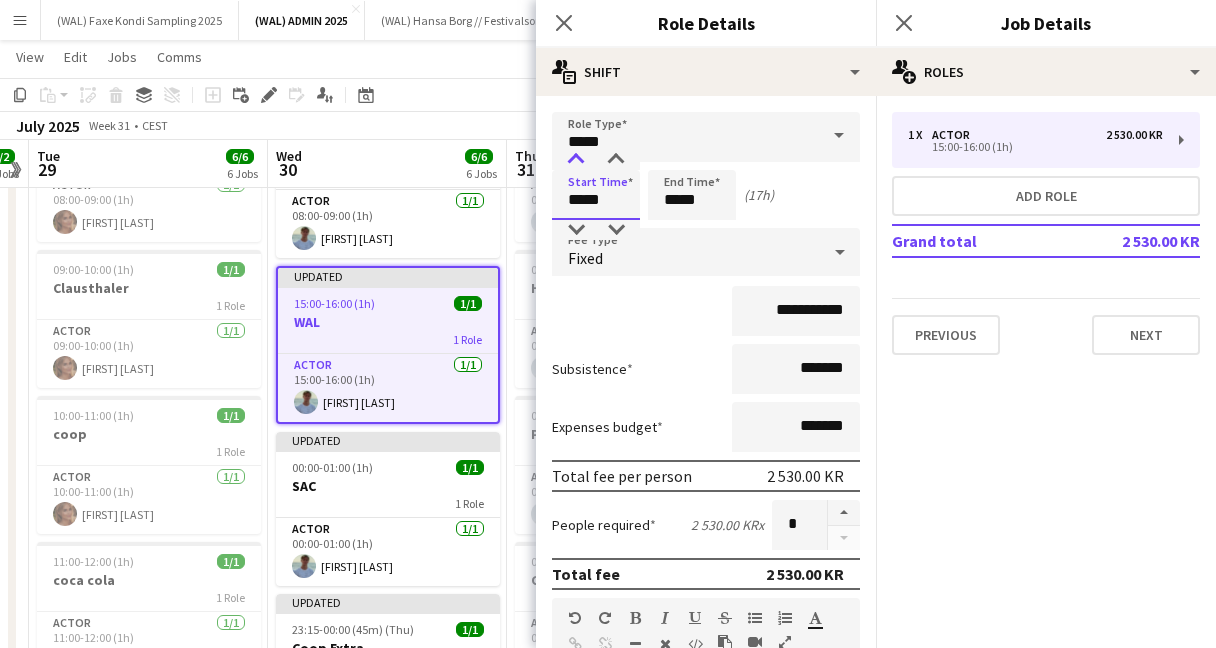 click at bounding box center [576, 160] 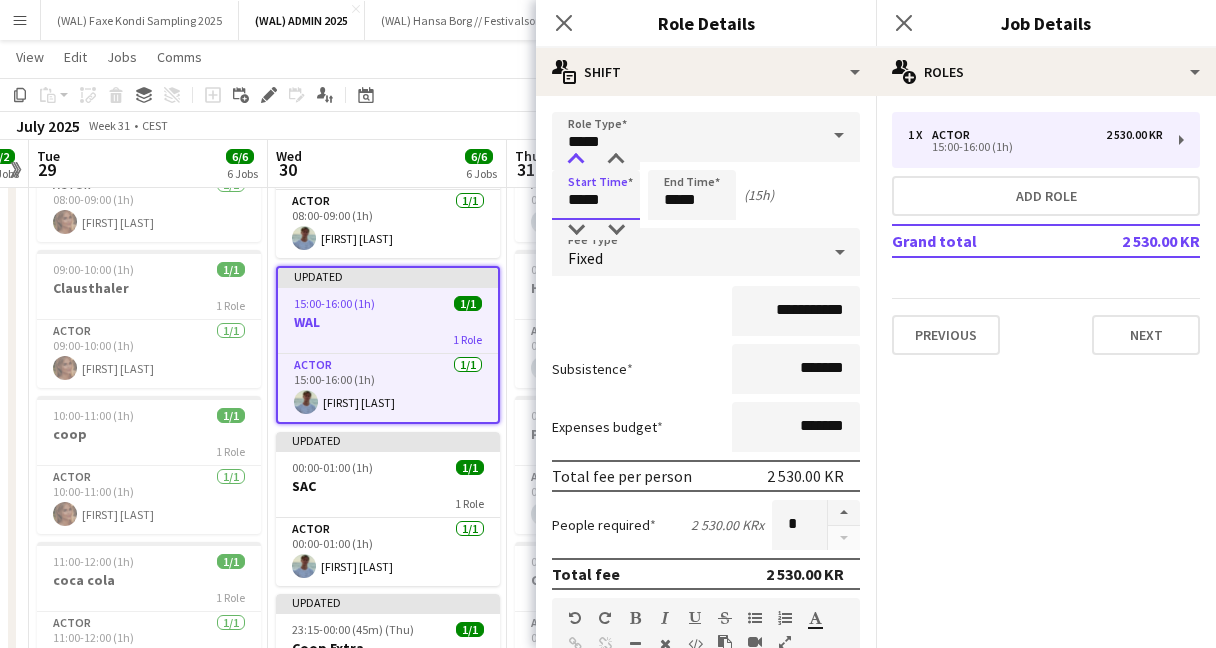 type on "*****" 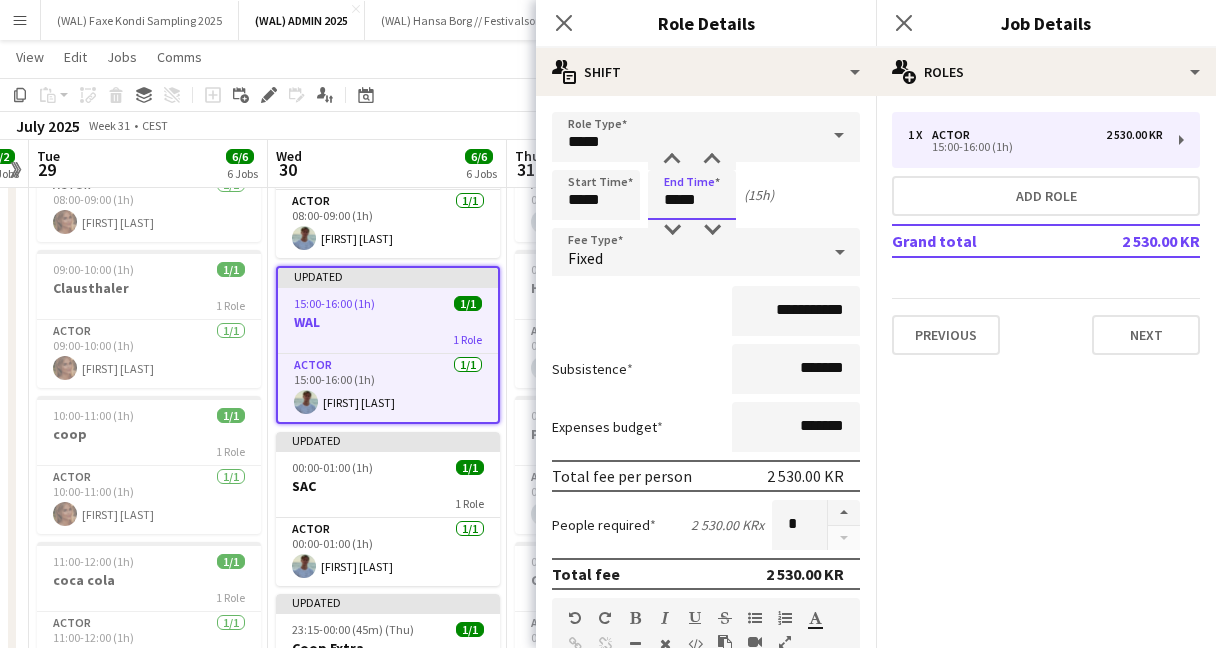 click on "*****" at bounding box center (692, 195) 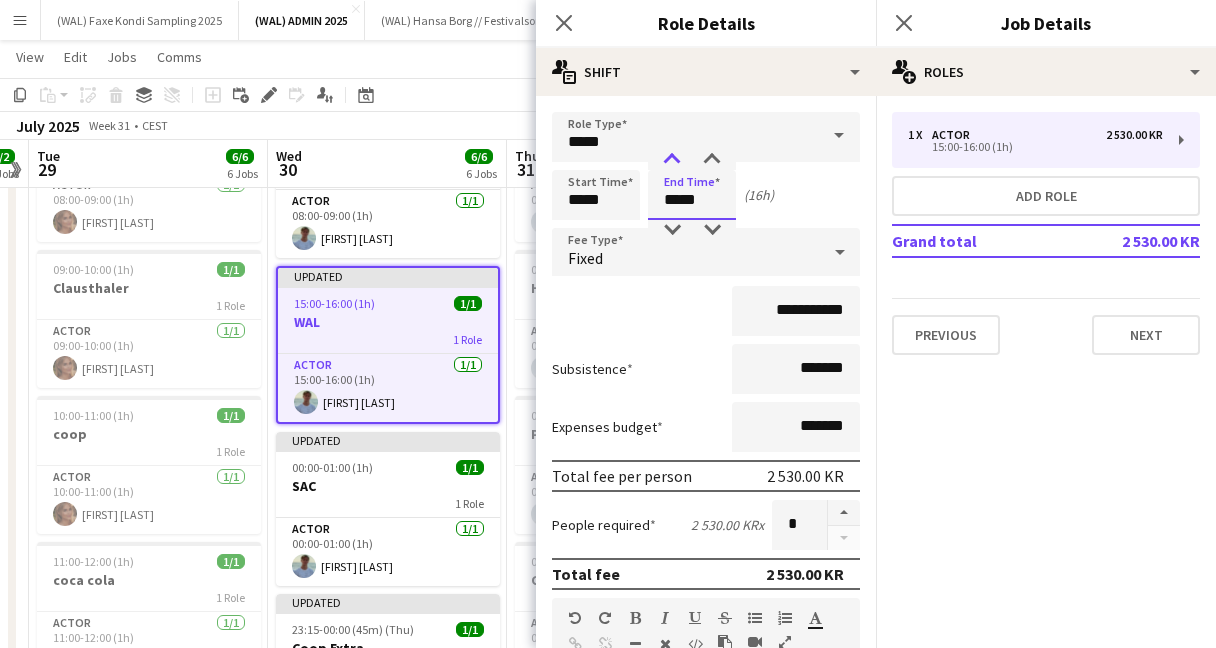 click at bounding box center [672, 160] 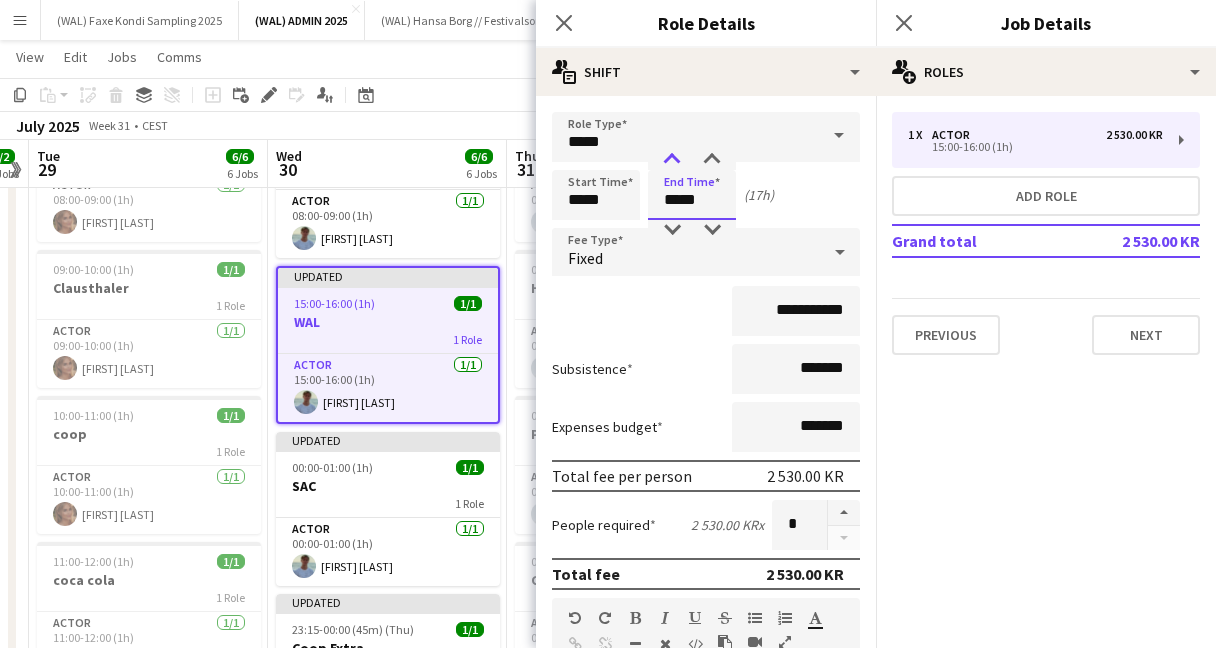 click at bounding box center (672, 160) 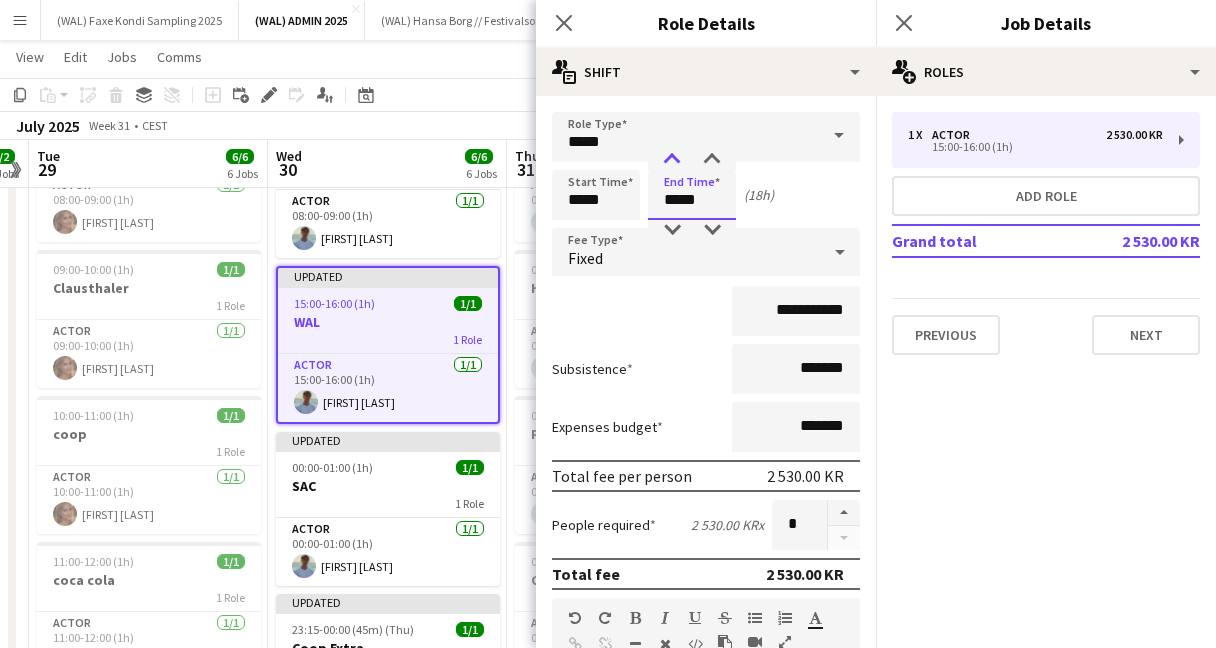 click at bounding box center [672, 160] 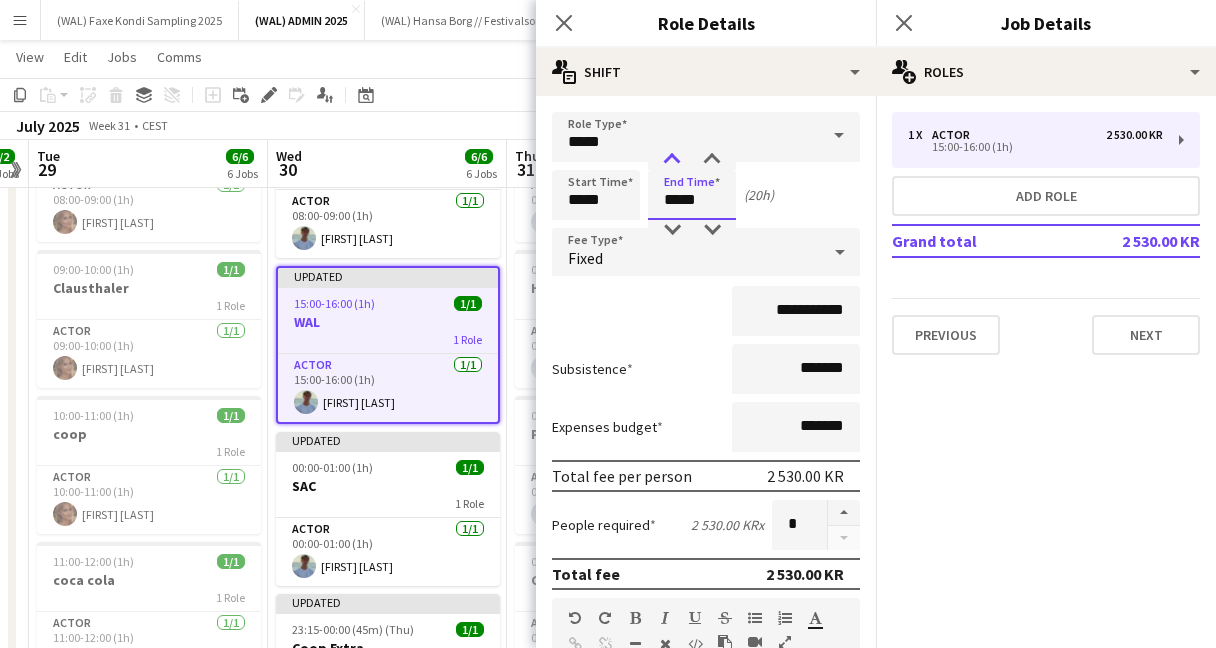 click at bounding box center (672, 160) 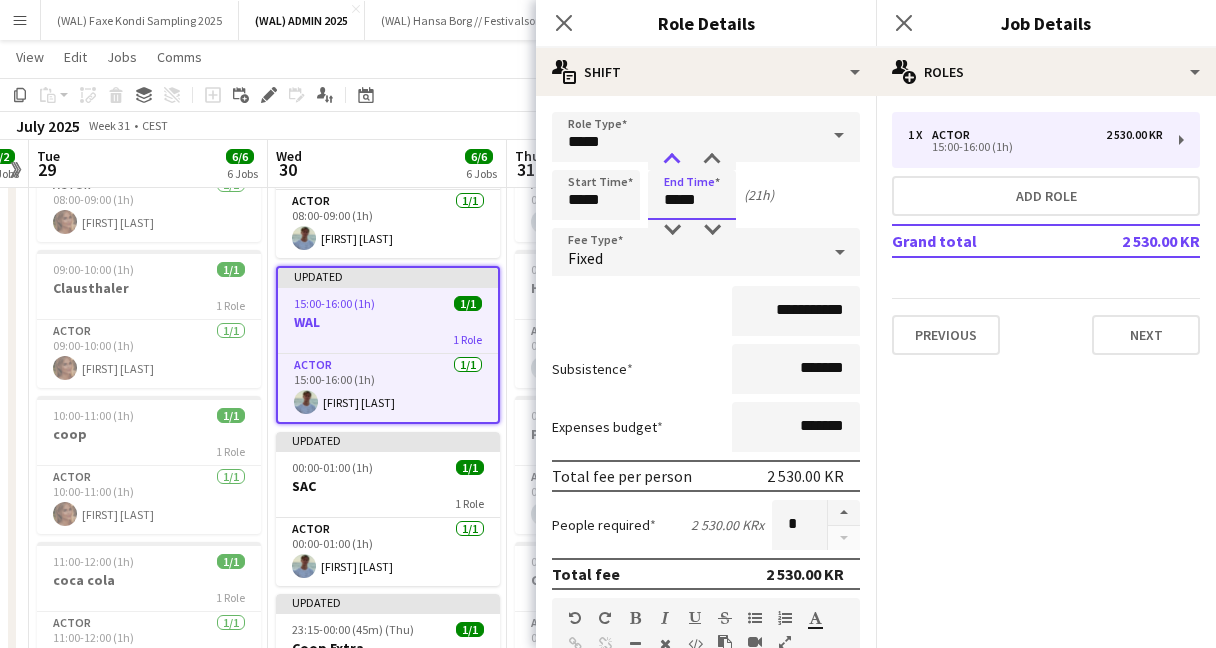 click at bounding box center [672, 160] 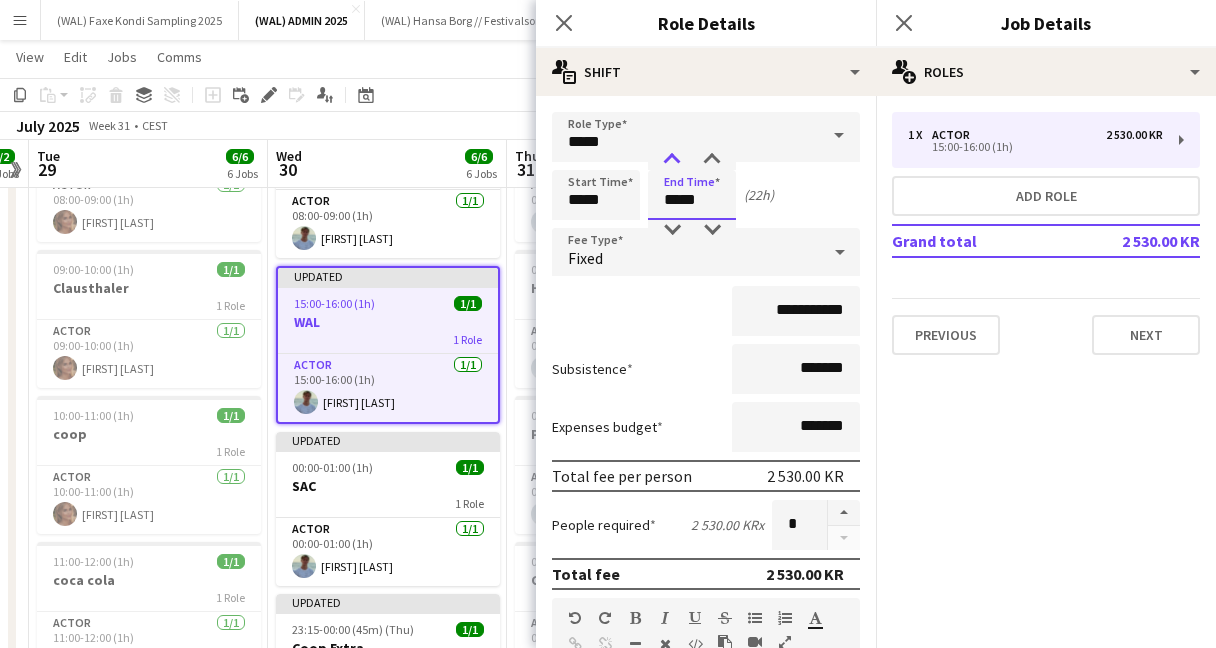 click at bounding box center [672, 160] 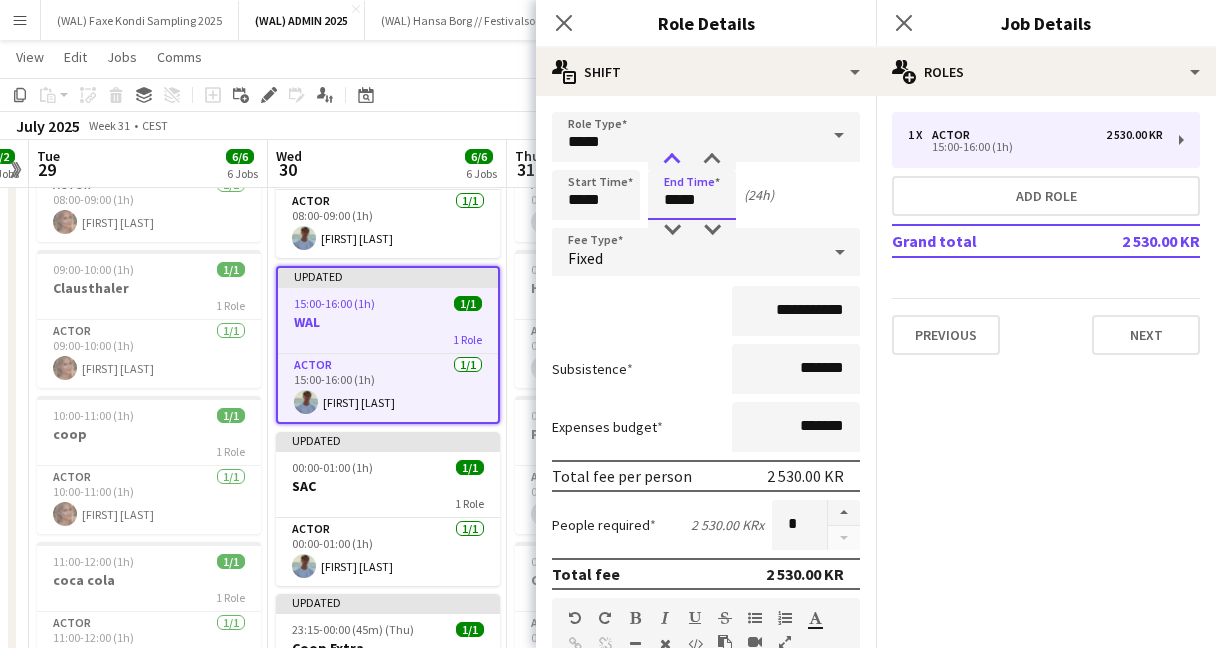 click at bounding box center [672, 160] 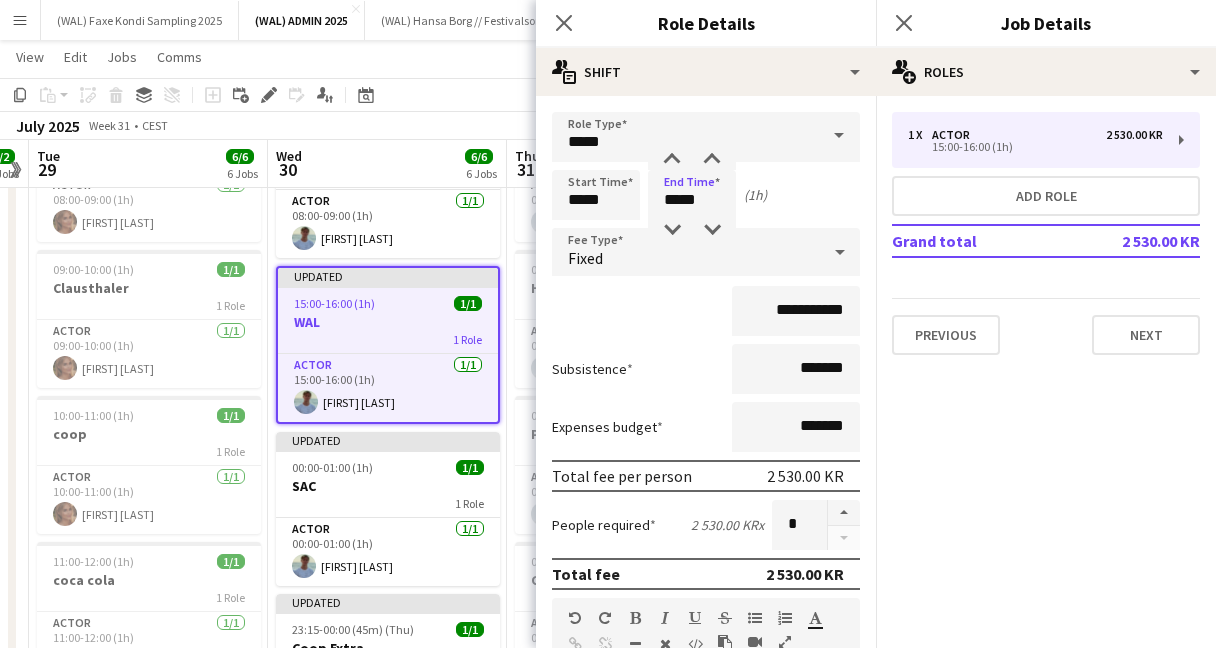 click on "Close pop-in" 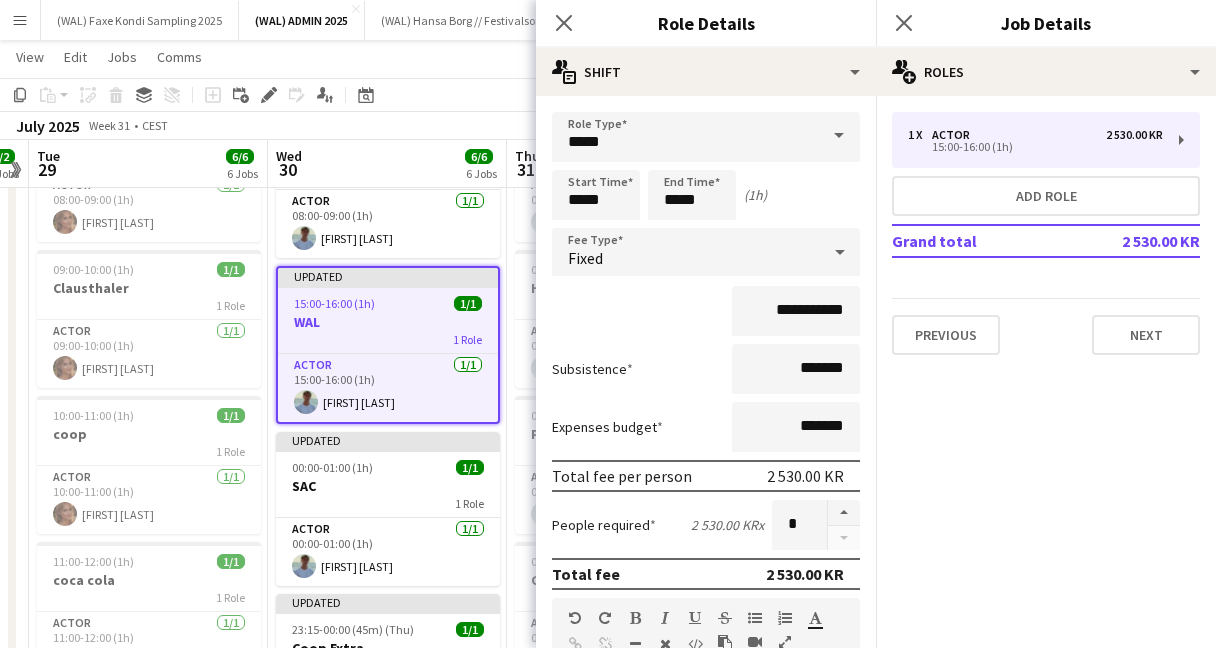 click on "Close pop-in" 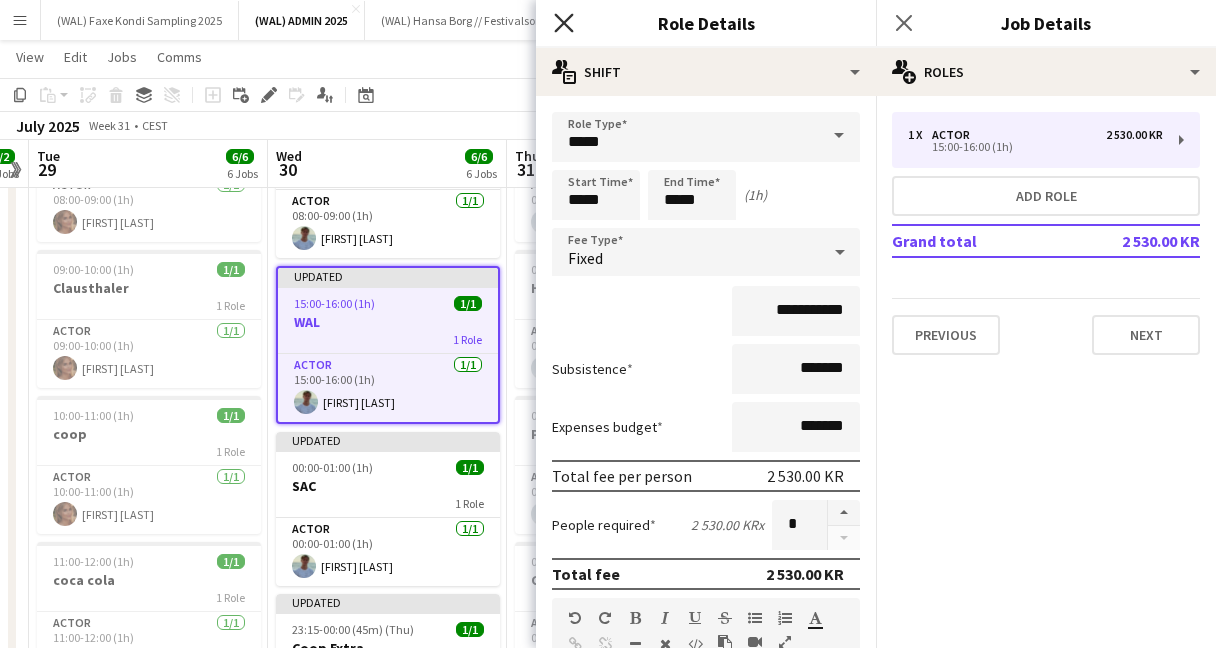 click 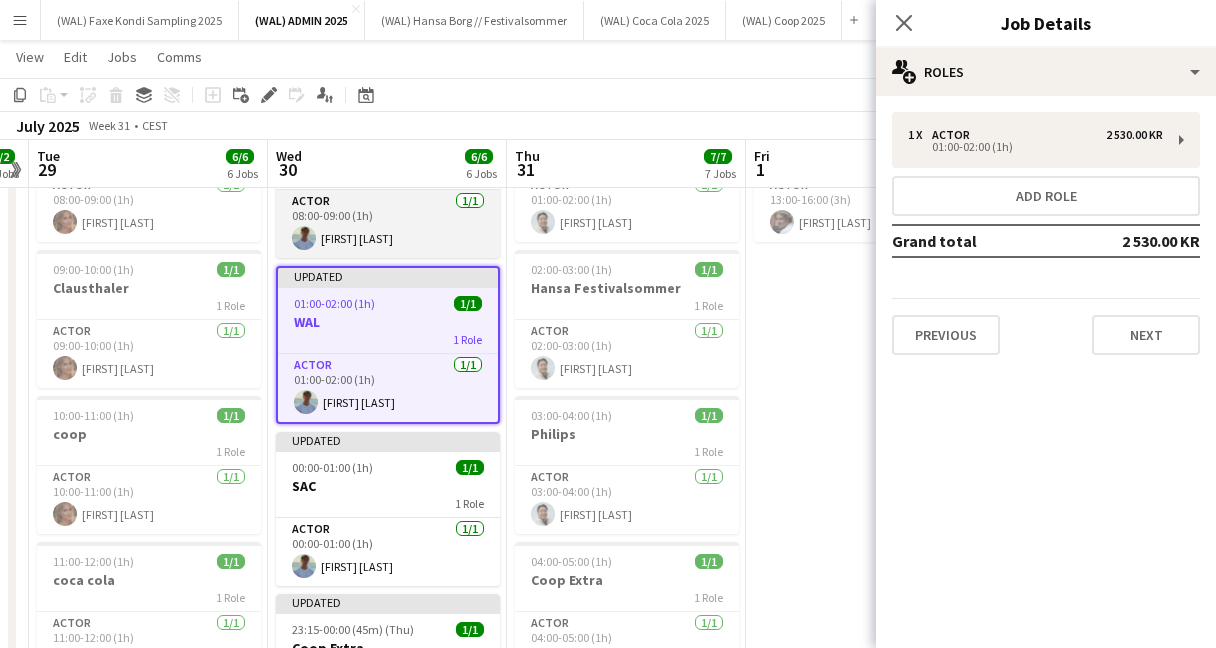 click on "Actor   1/1   08:00-09:00 (1h)
[FIRST] [LAST]" at bounding box center [388, 224] 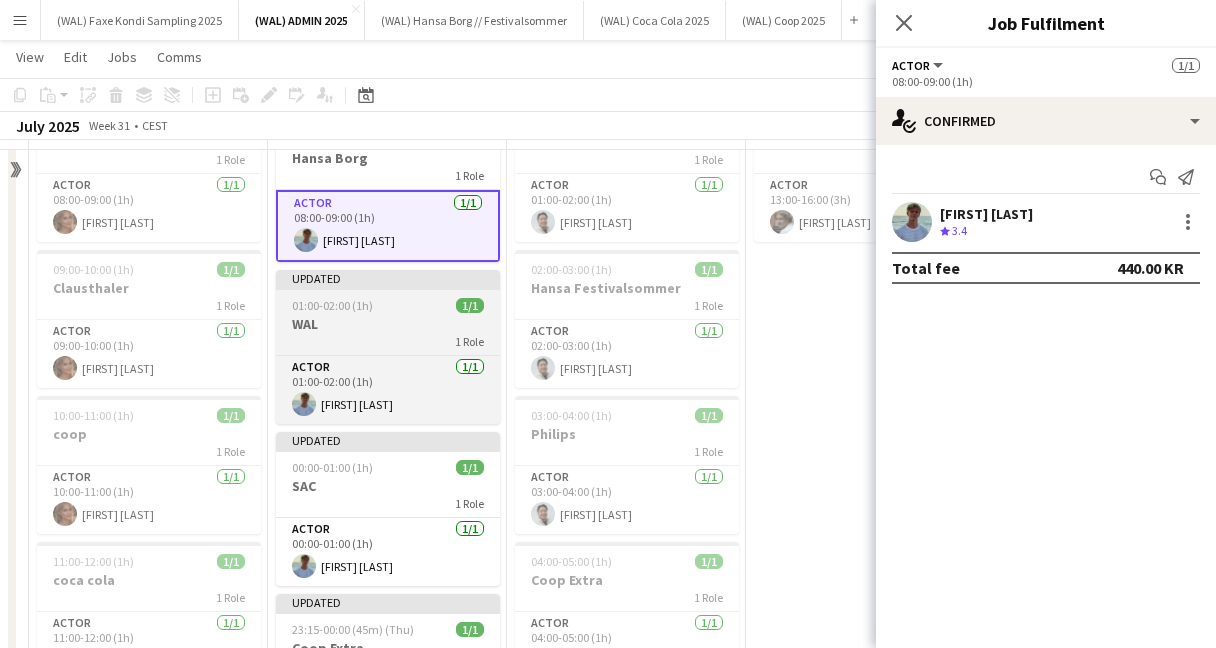 scroll, scrollTop: 0, scrollLeft: 0, axis: both 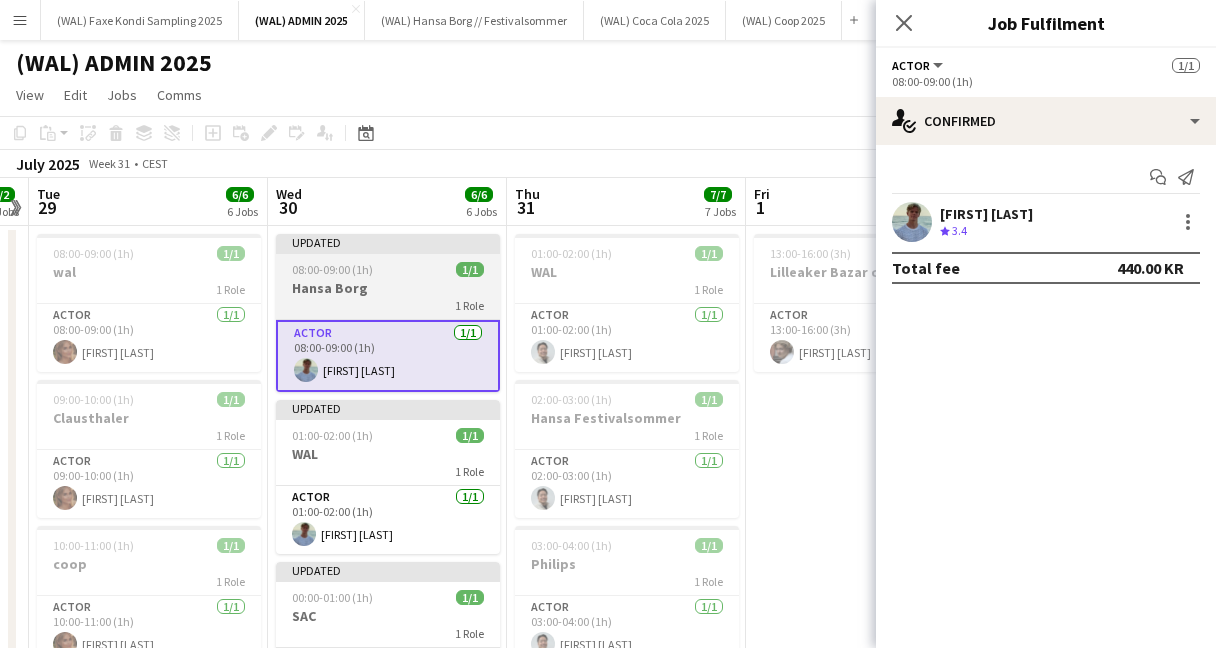 click on "Updated   08:00-09:00 (1h)    1/1   Hansa Borg   1 Role   Actor   1/1   08:00-09:00 (1h)
[FIRST] [LAST]" at bounding box center (388, 313) 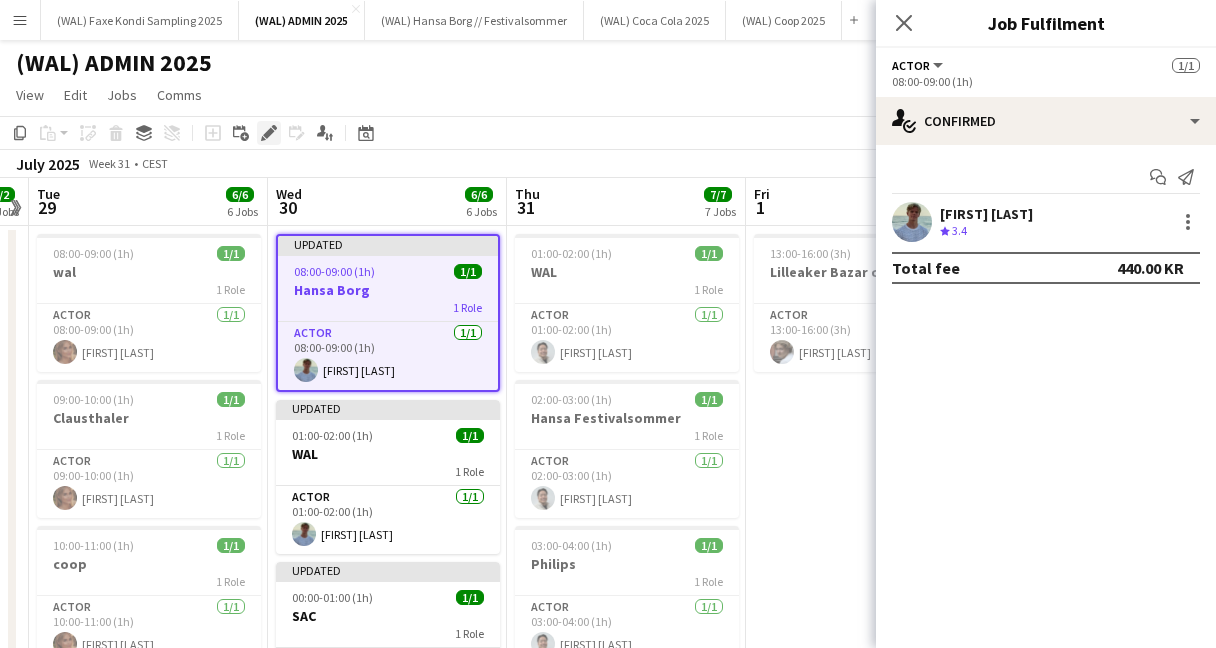 click on "Edit" 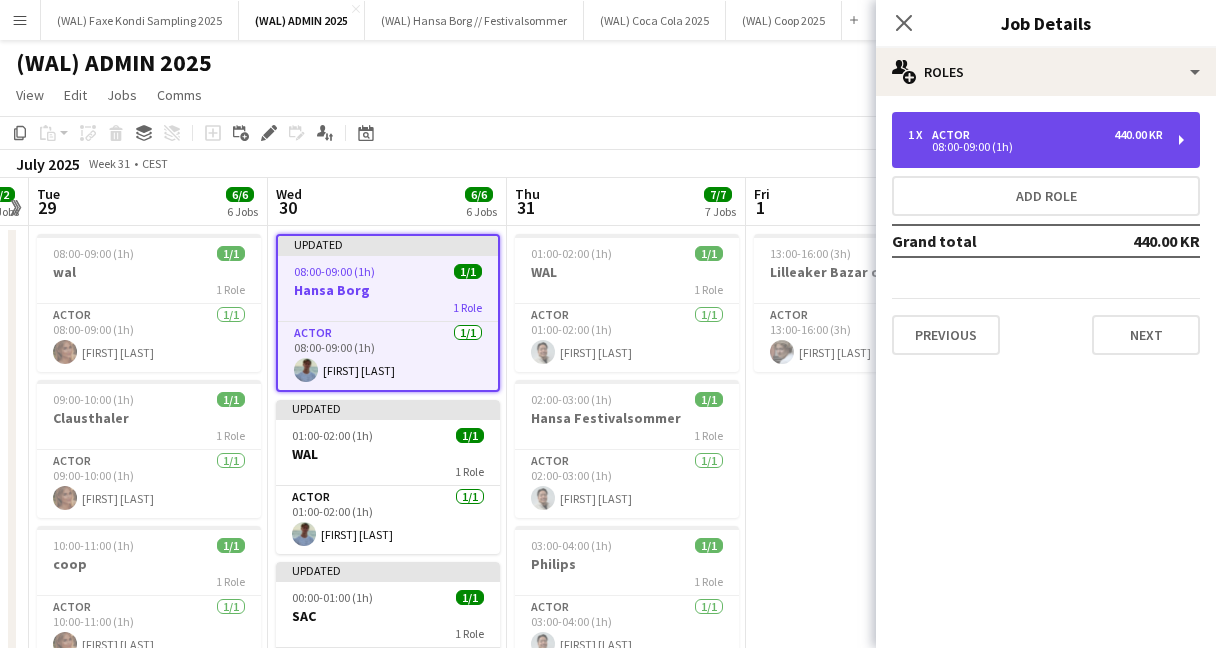 click on "1 x   Actor   440.00 KR" at bounding box center [1035, 135] 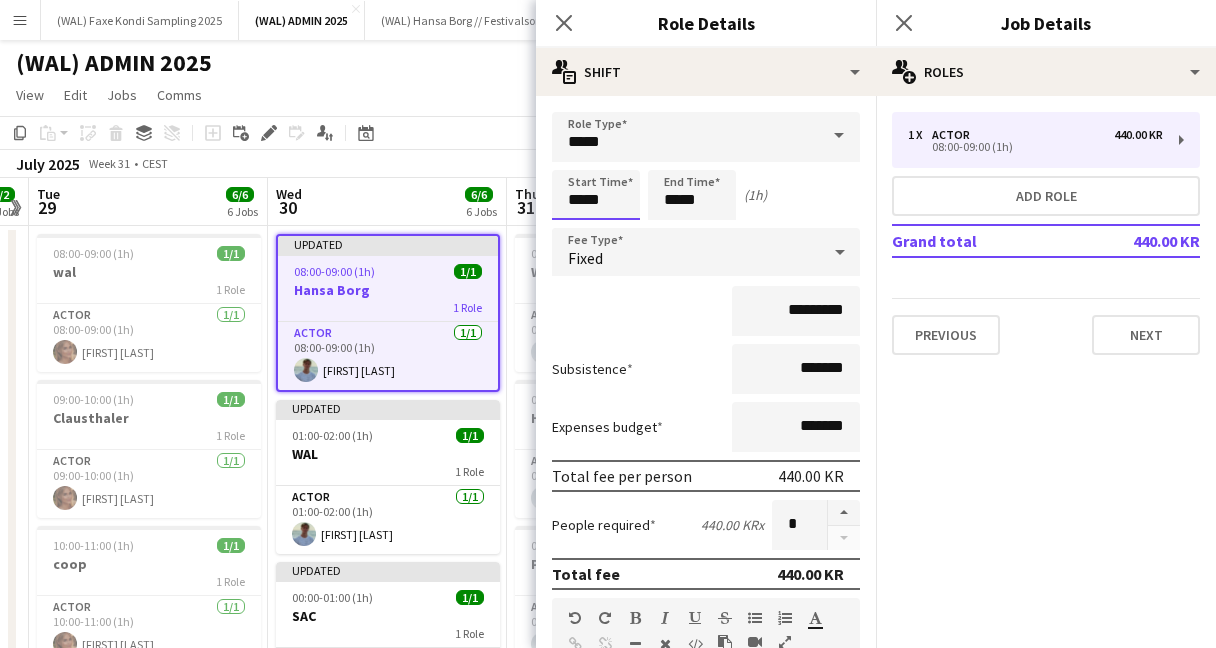 click on "Menu
Boards
Boards   Boards   All jobs   Status
Workforce
Workforce   My Workforce   Recruiting
Comms
Comms
Pay
Pay   Approvals
Platform Settings
Platform Settings   Your settings
Training Academy
Training Academy
Knowledge Base
Knowledge Base
Product Updates
Product Updates   Log Out   Privacy   (WAL) Faxe Kondi Sampling 2025
Close
(WAL)ADMIN 2025
Close
(WAL) Hansa Borg // Festivalsommer
Close
(WAL) Coca Cola 2025
Close
(WAL) Coop 2025
Close
Add
Help
Notifications" at bounding box center [608, 691] 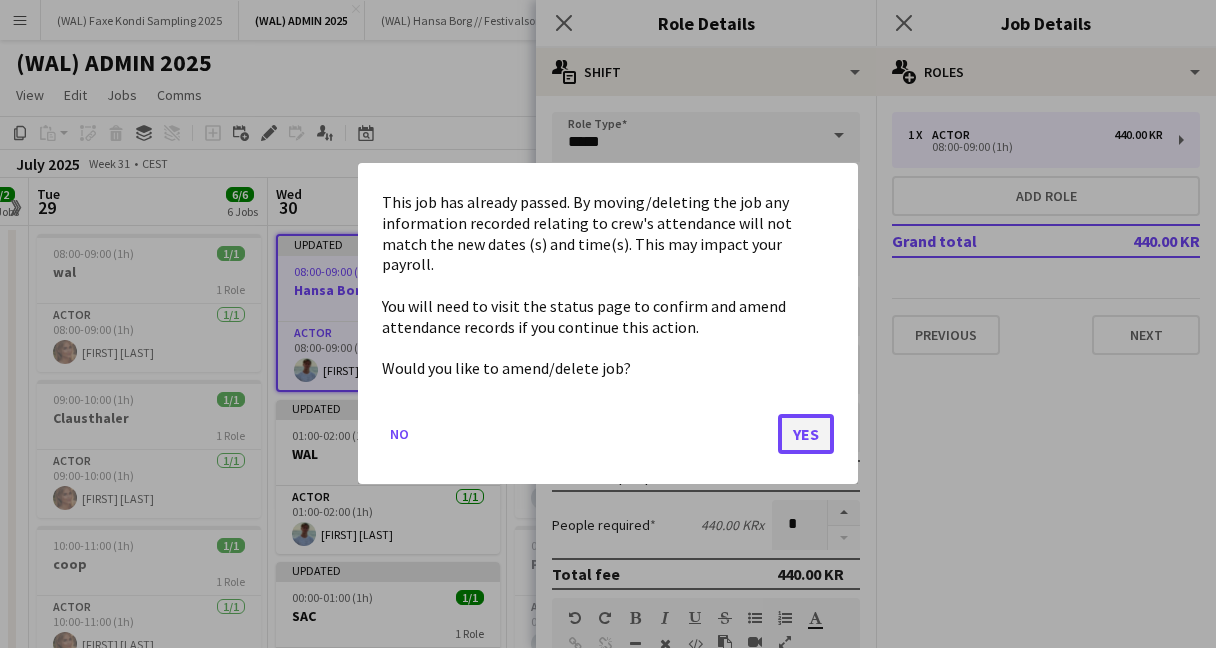 click on "Yes" 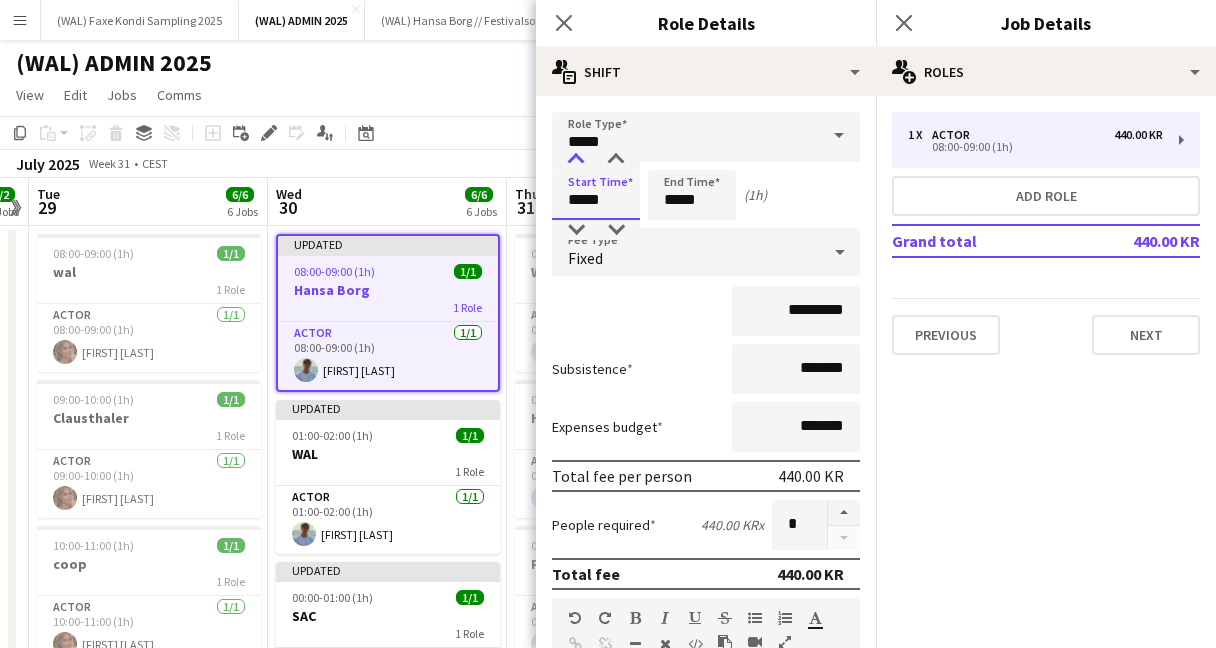 click at bounding box center [576, 160] 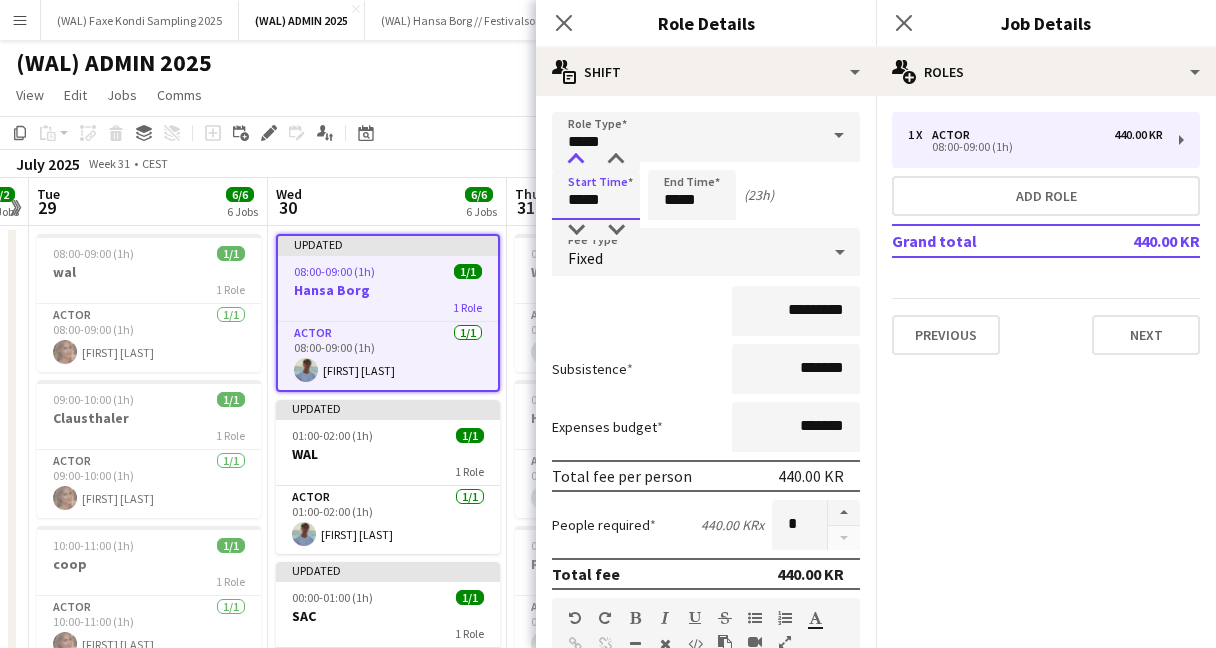 click at bounding box center [576, 160] 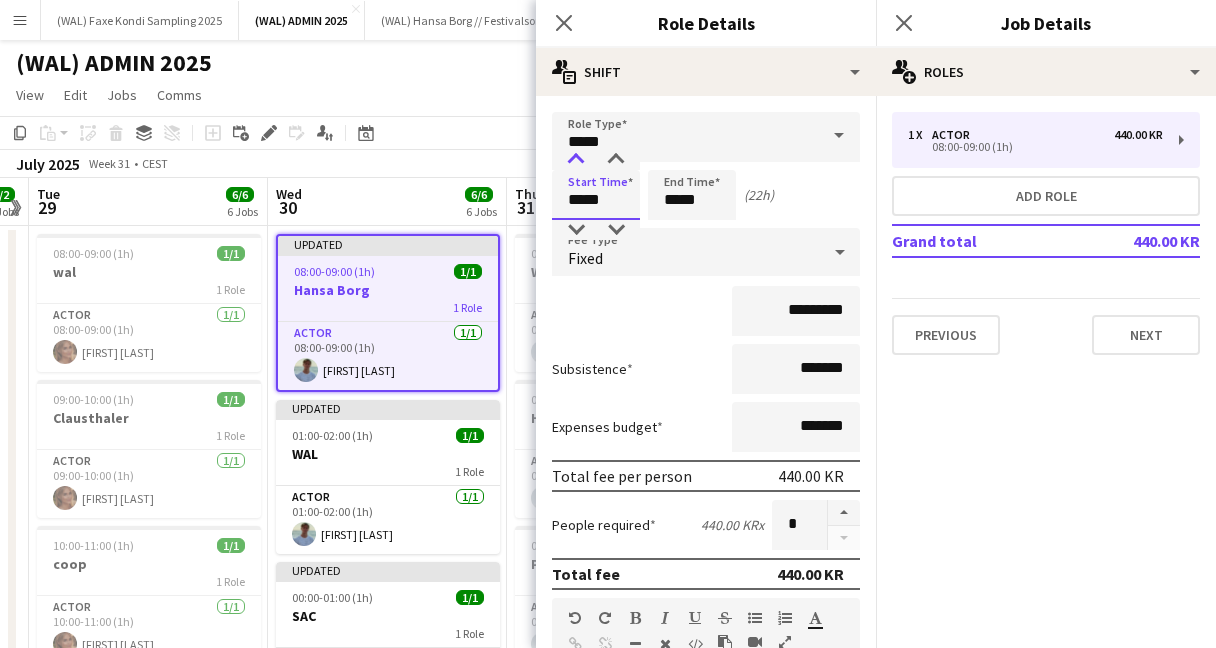 click at bounding box center [576, 160] 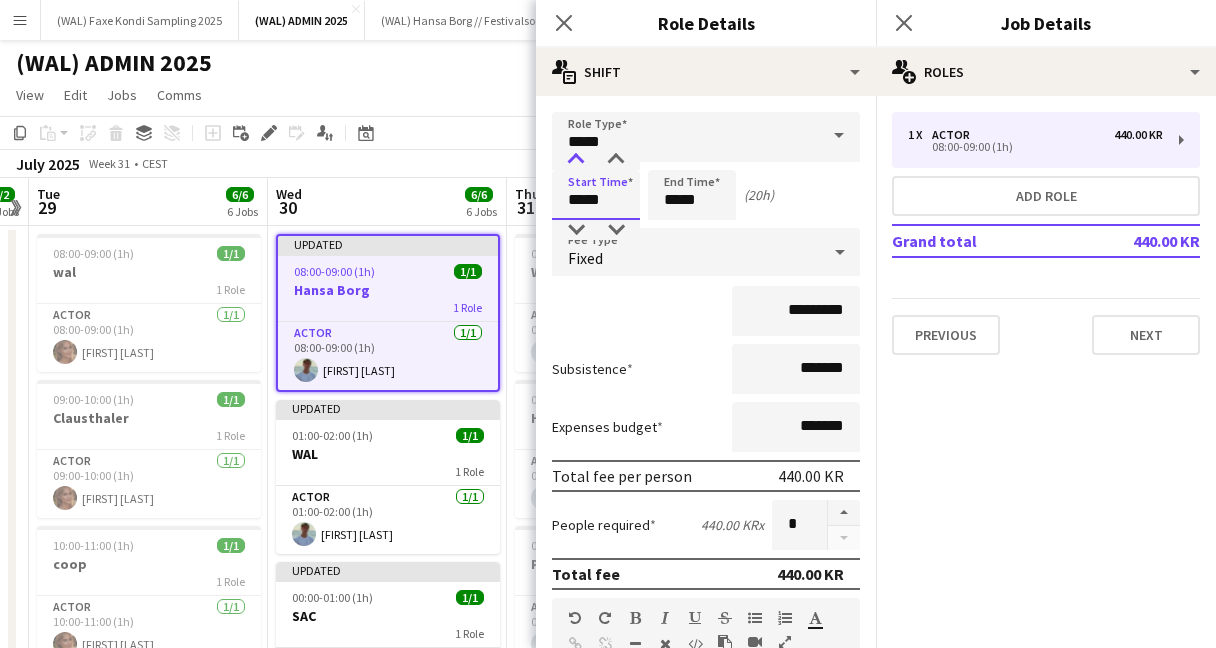 click at bounding box center [576, 160] 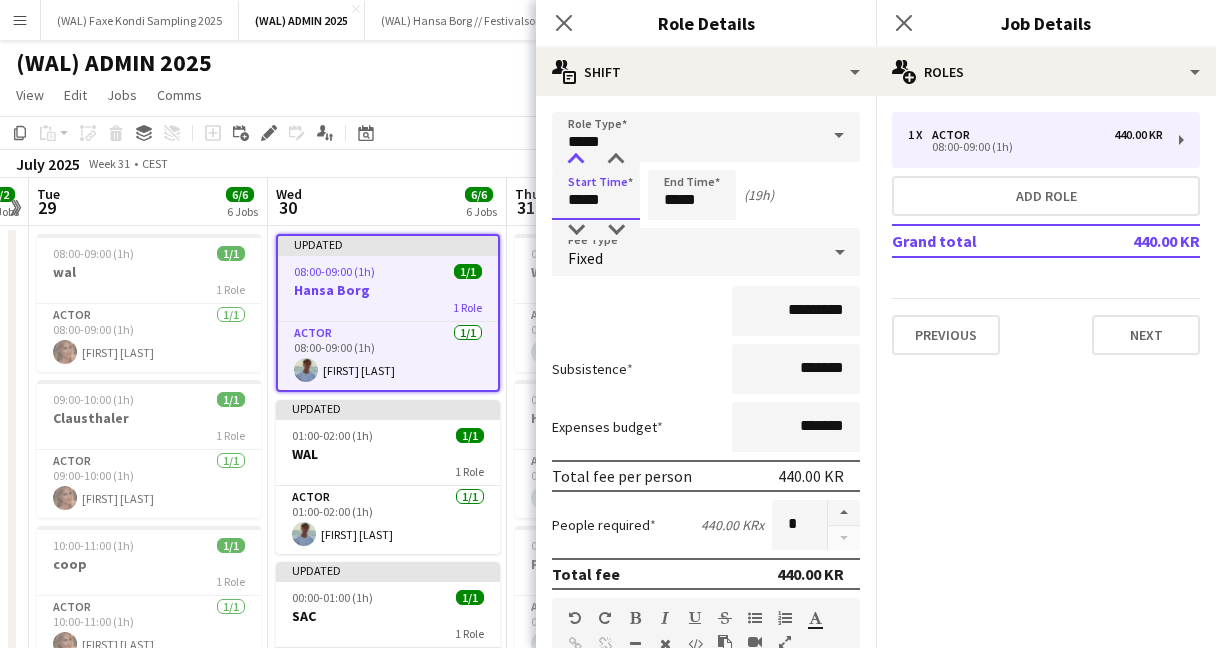 click at bounding box center [576, 160] 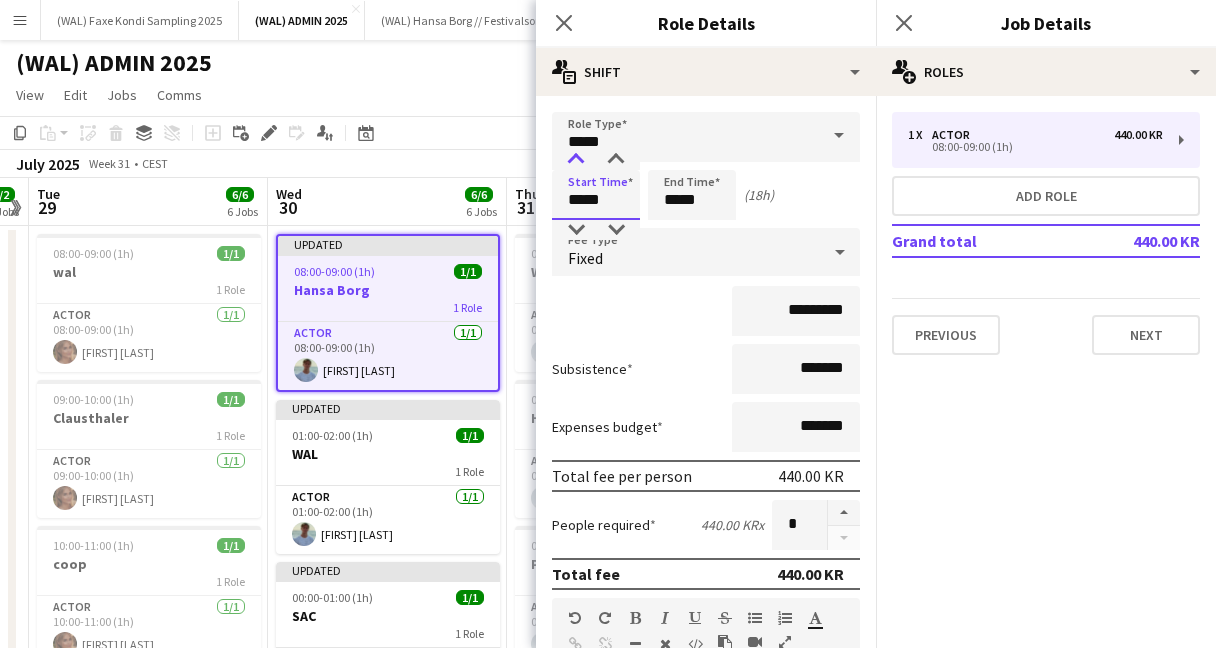 click at bounding box center (576, 160) 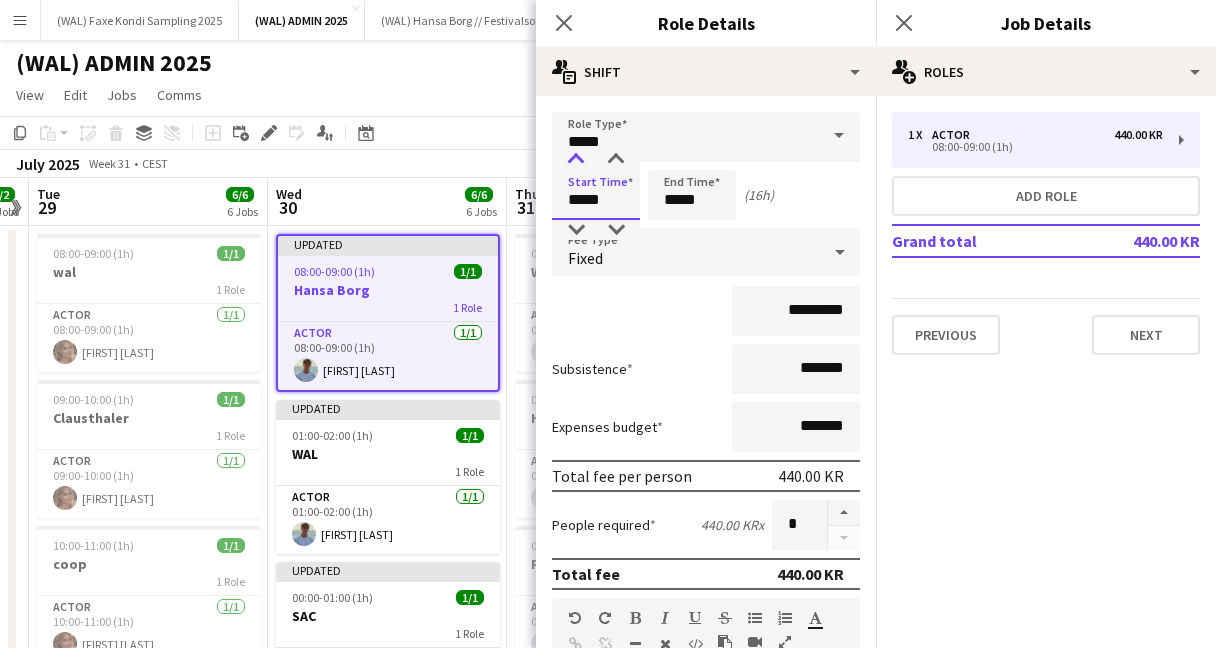 click at bounding box center [576, 160] 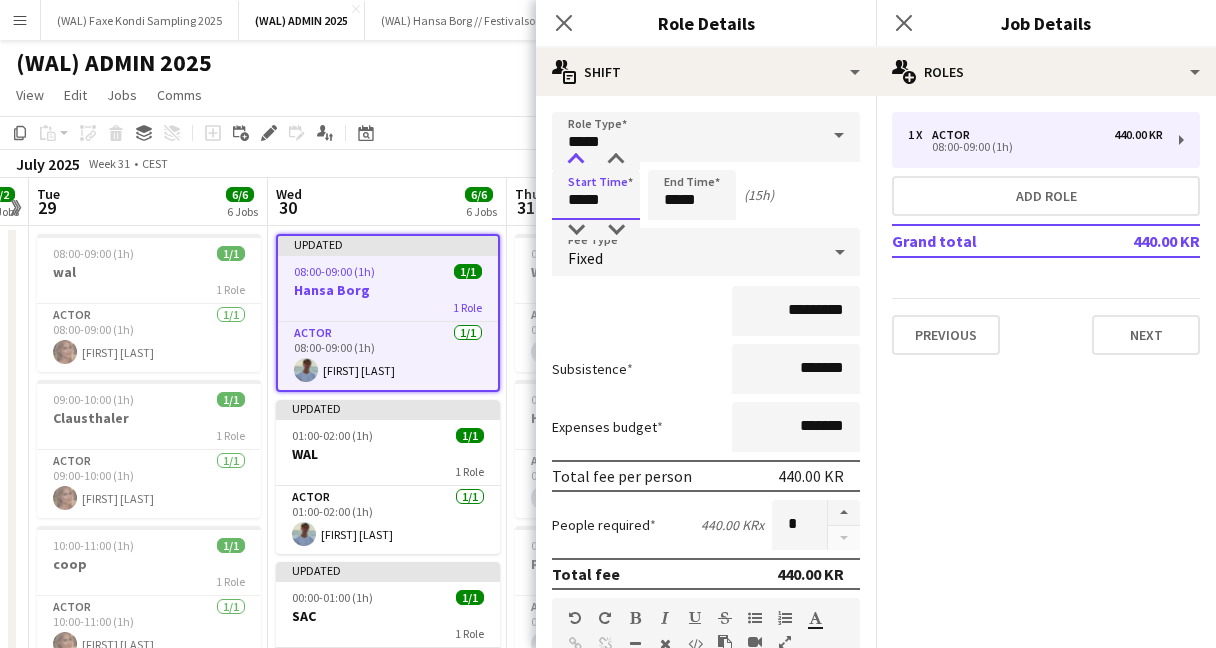click at bounding box center [576, 160] 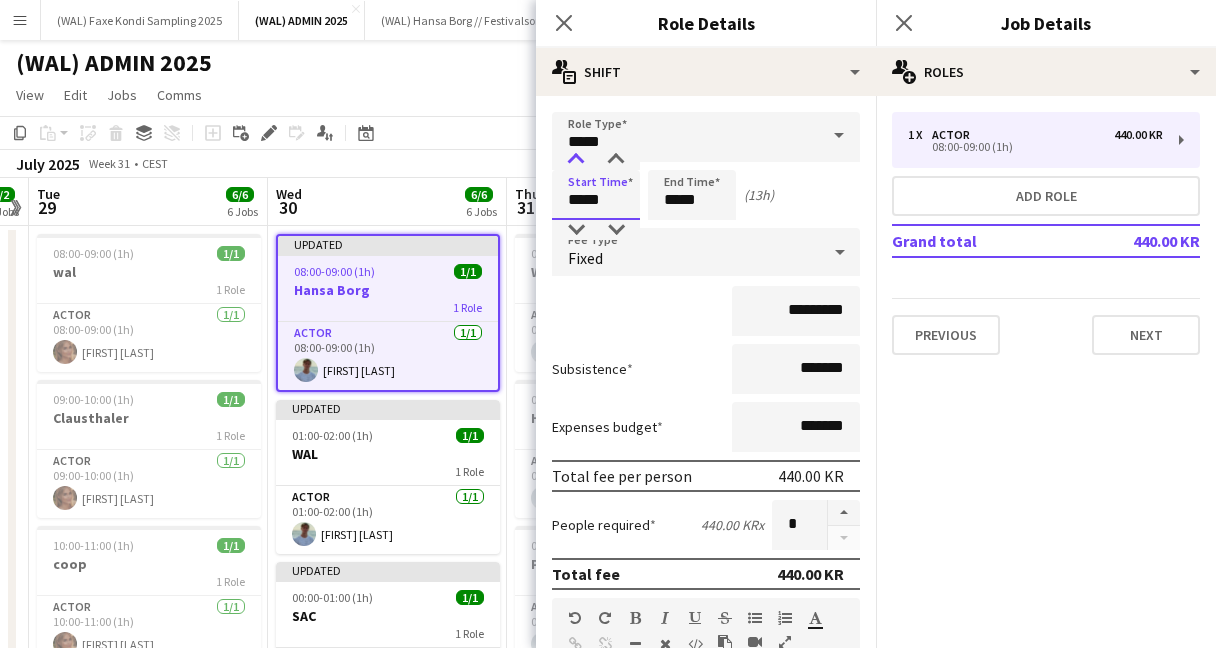 click at bounding box center (576, 160) 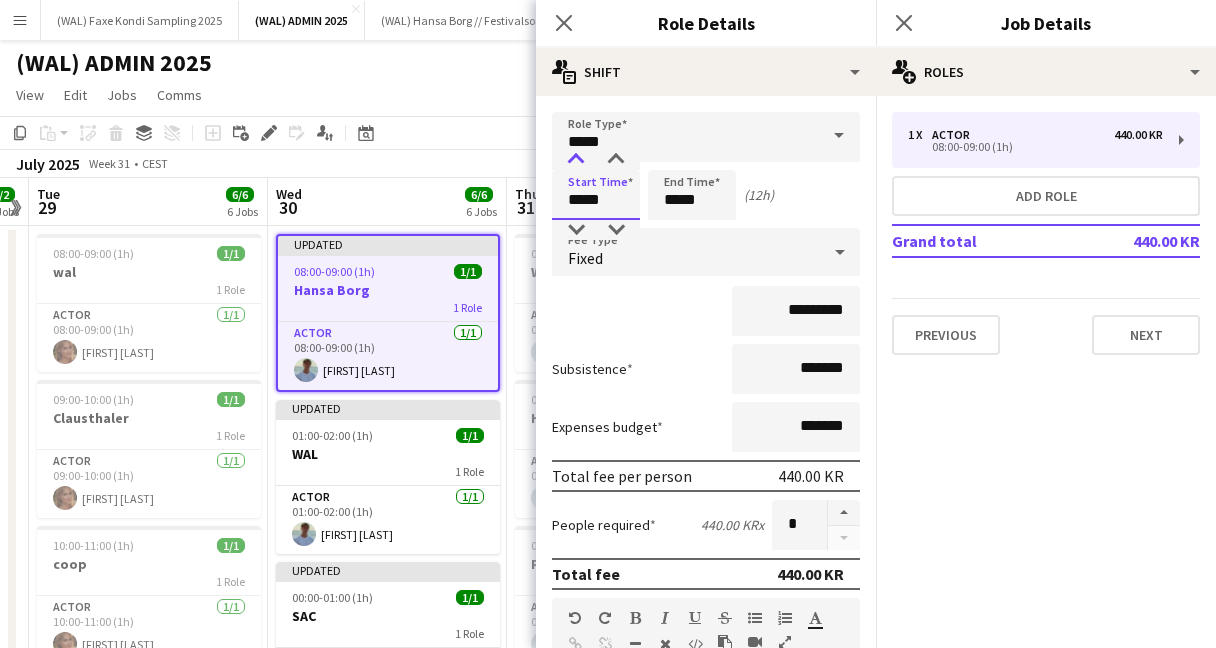 click at bounding box center [576, 160] 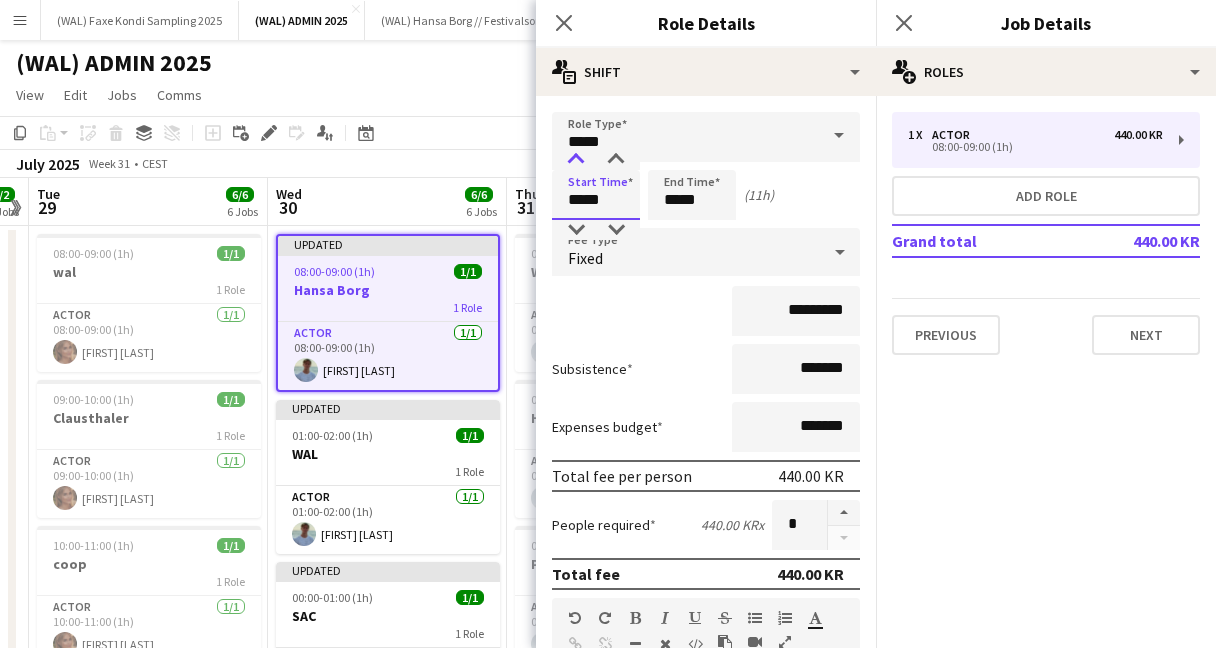 click at bounding box center (576, 160) 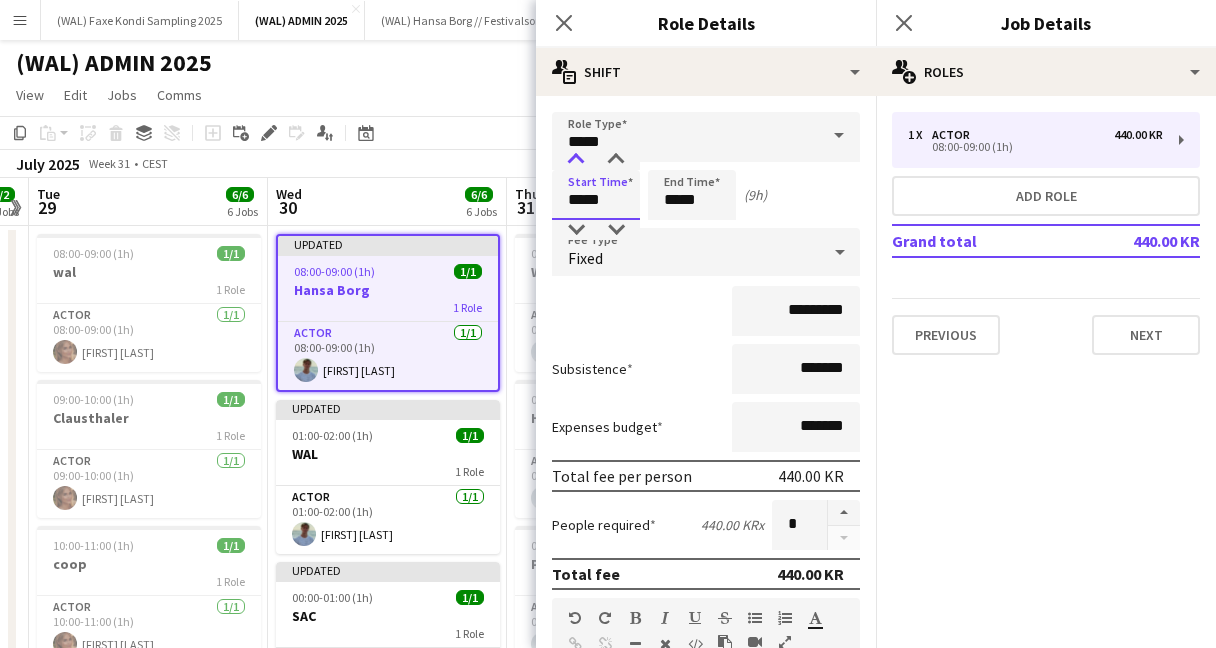 click at bounding box center [576, 160] 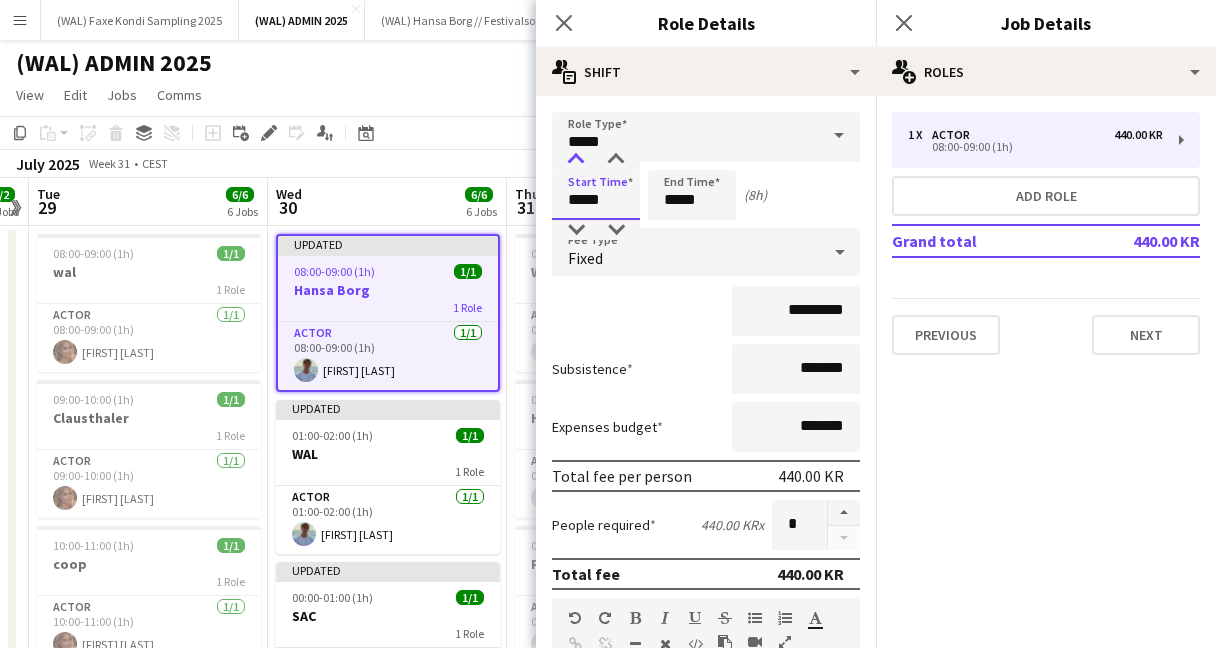 click at bounding box center [576, 160] 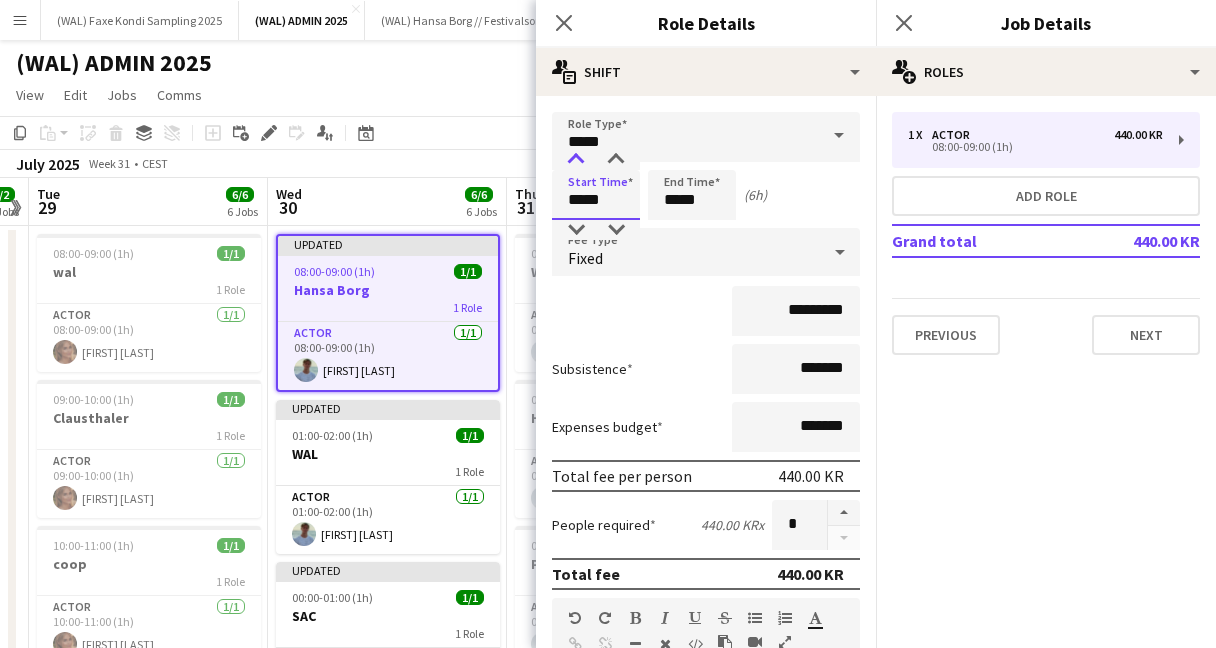 click at bounding box center (576, 160) 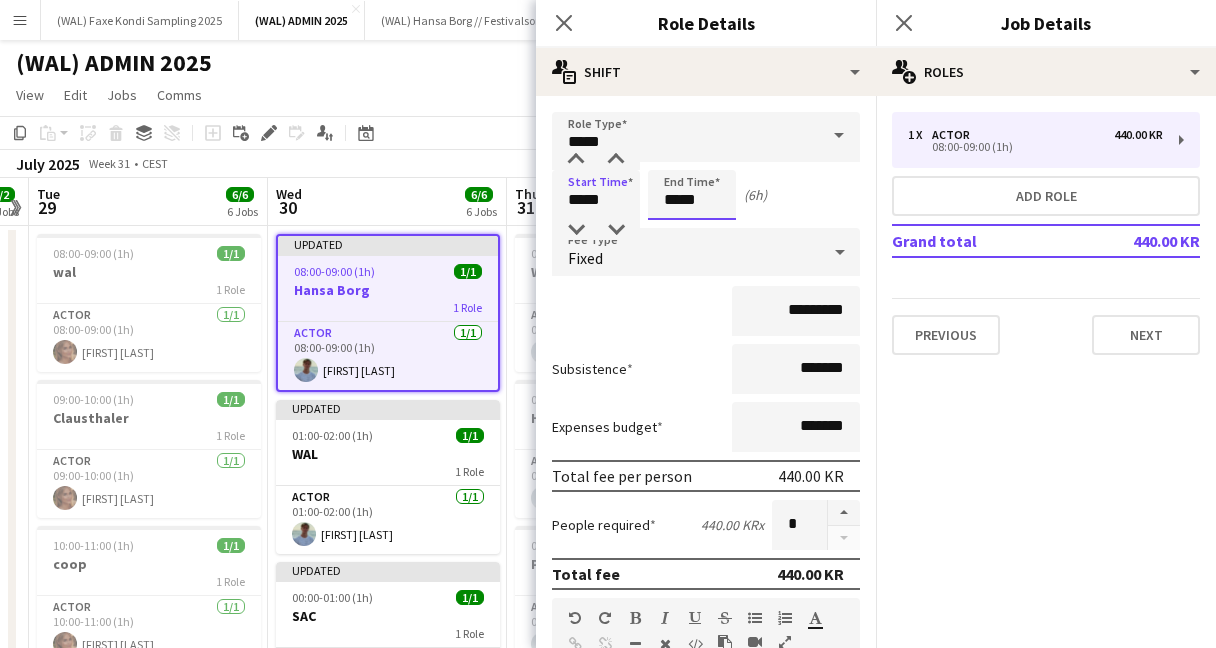 click on "*****" at bounding box center [692, 195] 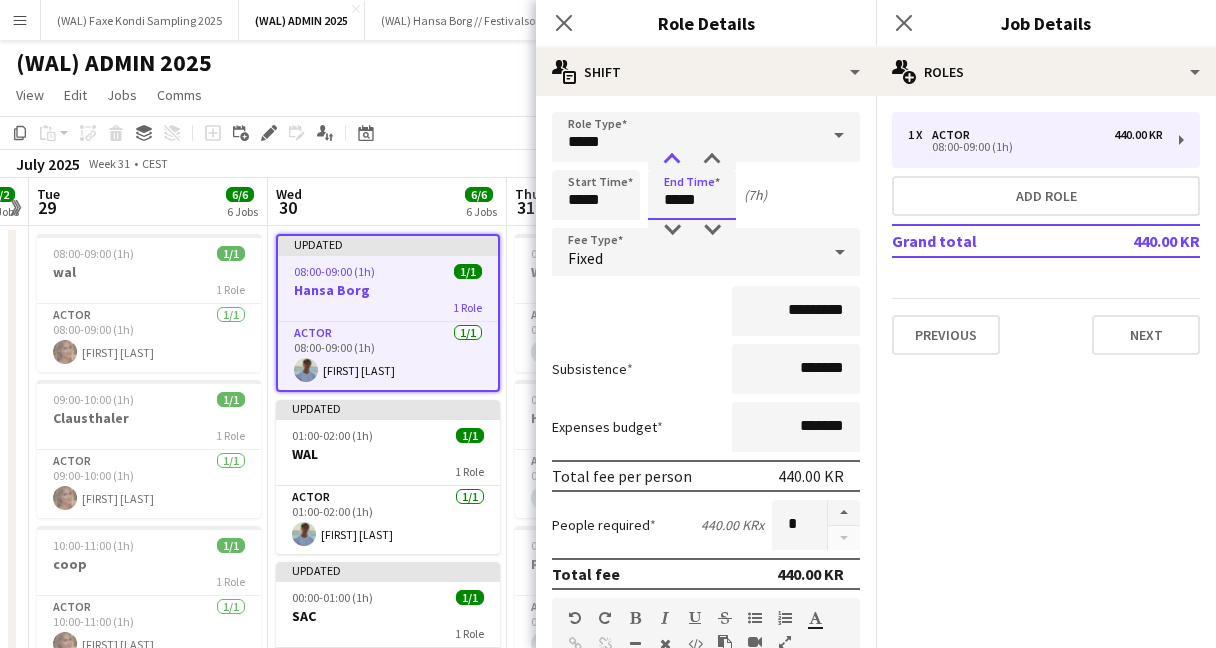 click at bounding box center [672, 160] 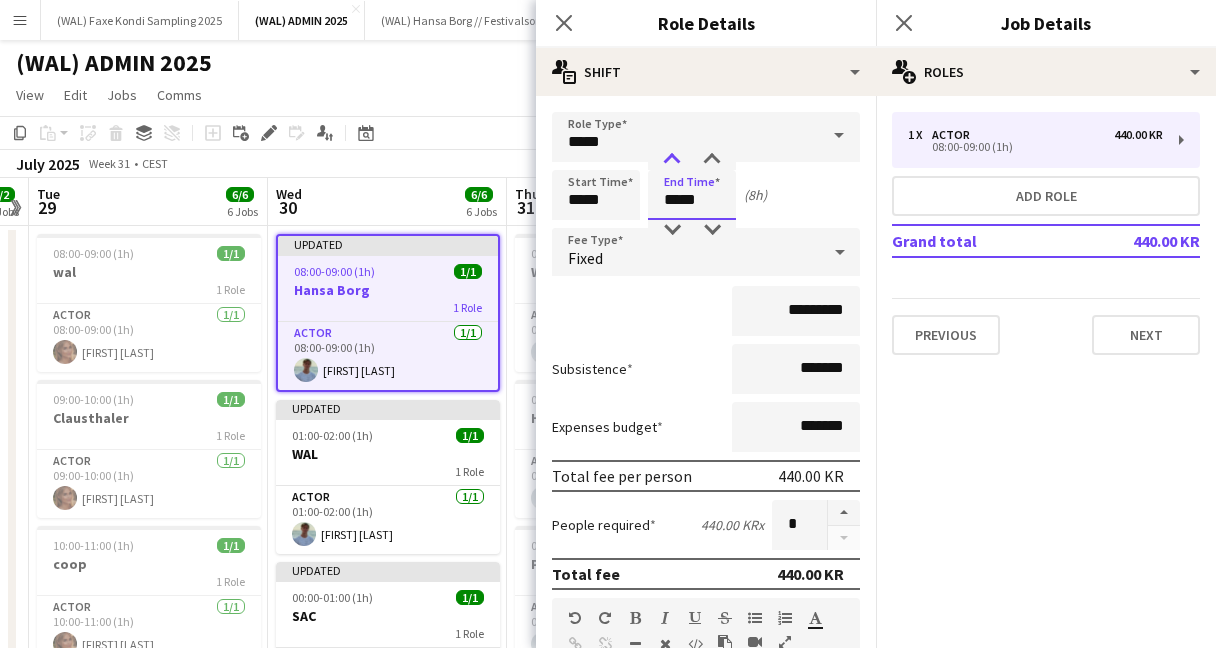 click at bounding box center (672, 160) 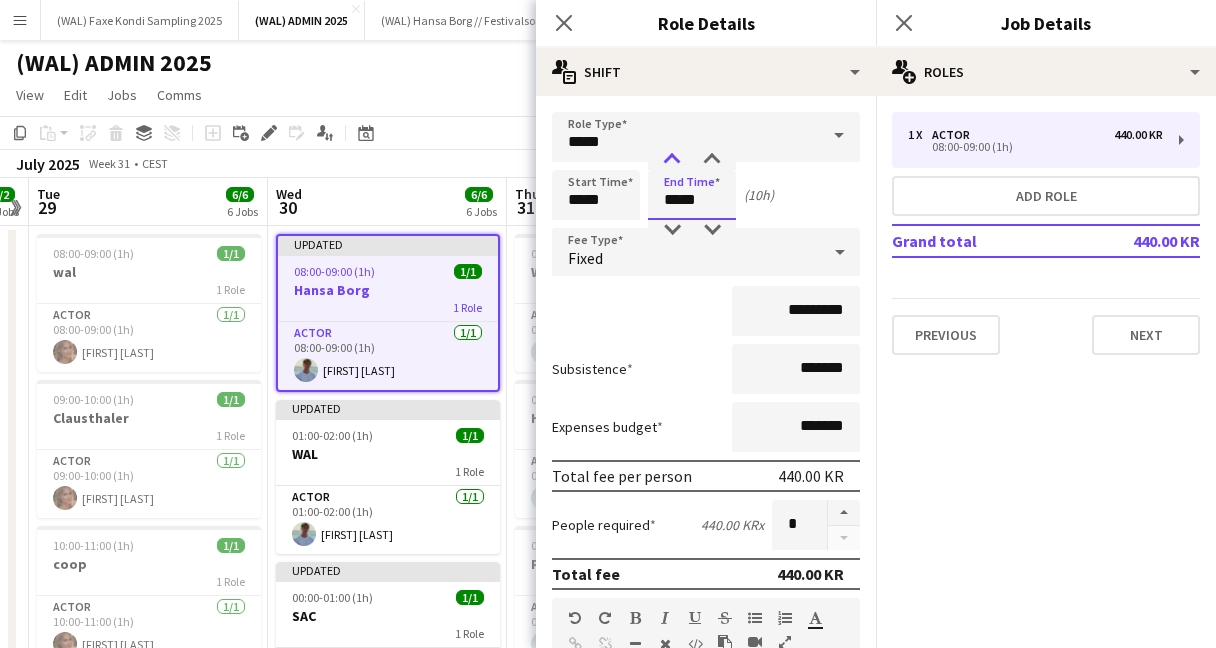 click at bounding box center (672, 160) 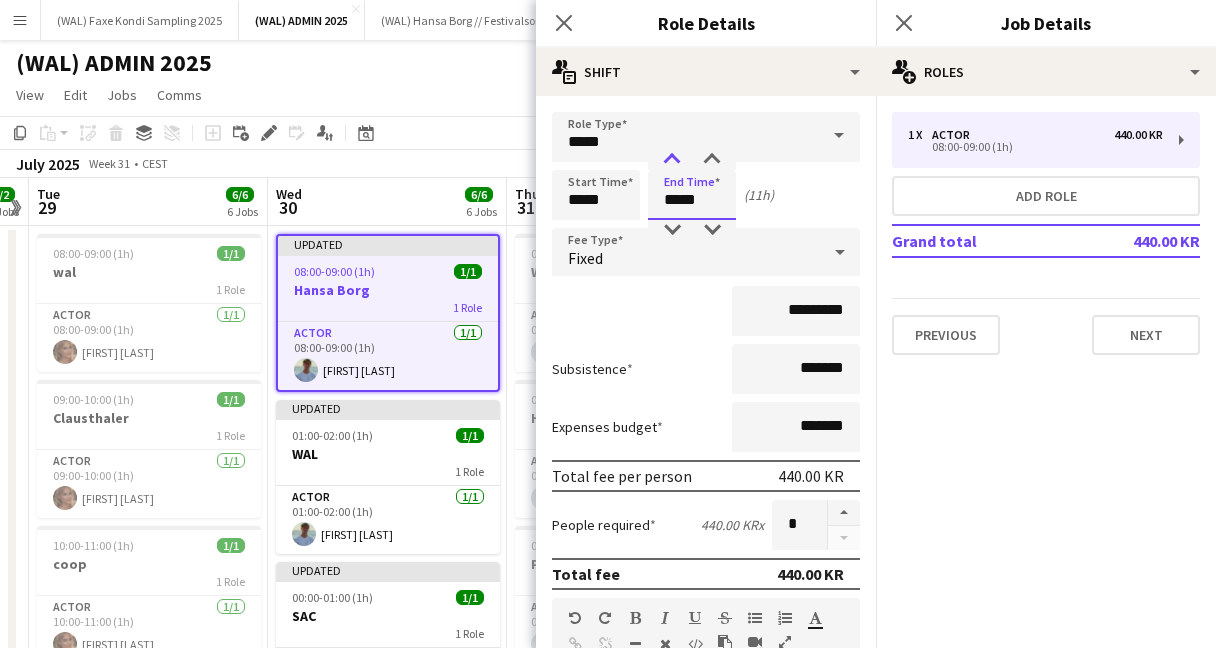click at bounding box center [672, 160] 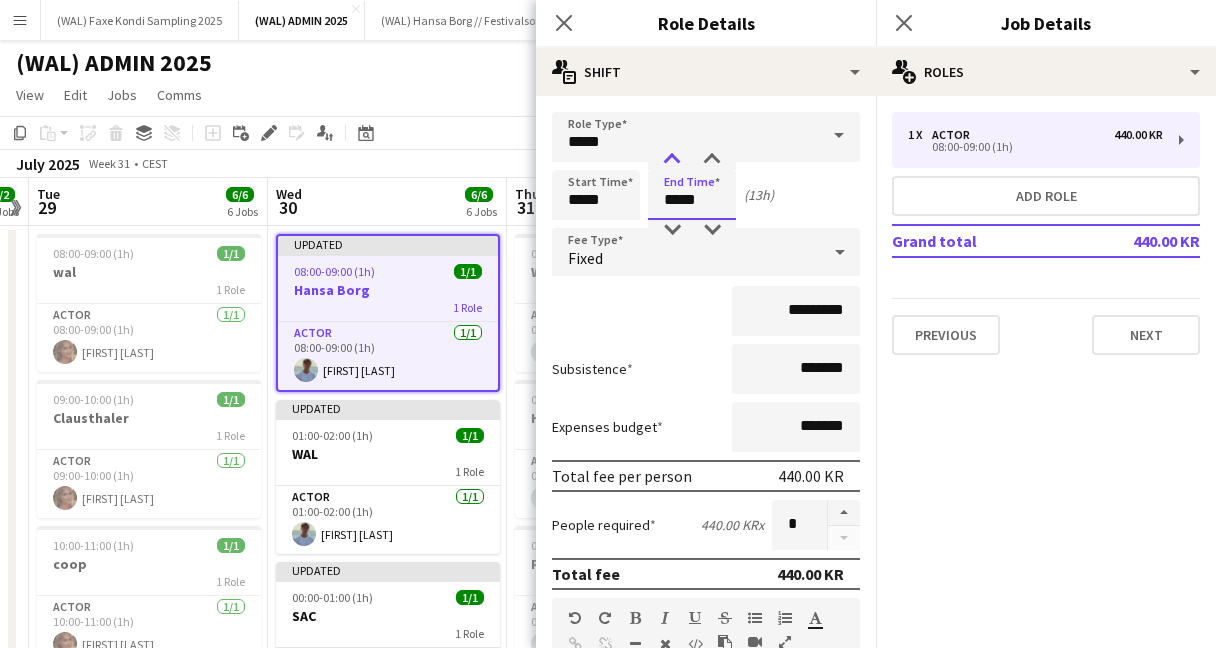 click at bounding box center [672, 160] 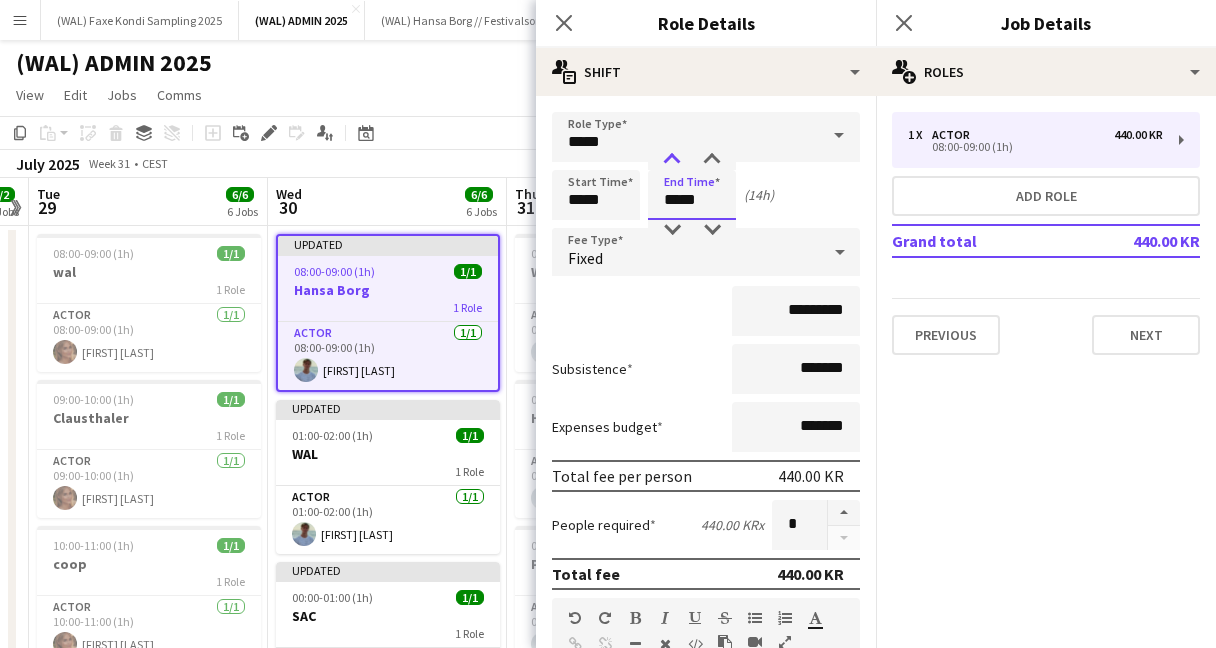 click at bounding box center (672, 160) 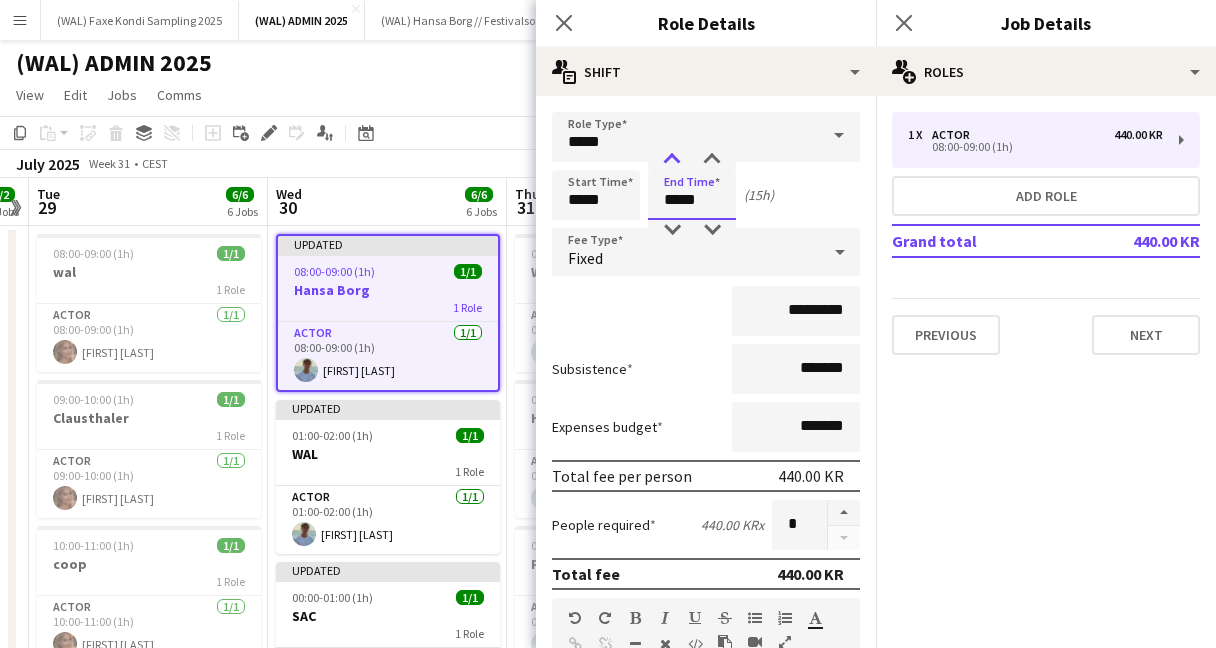 click at bounding box center (672, 160) 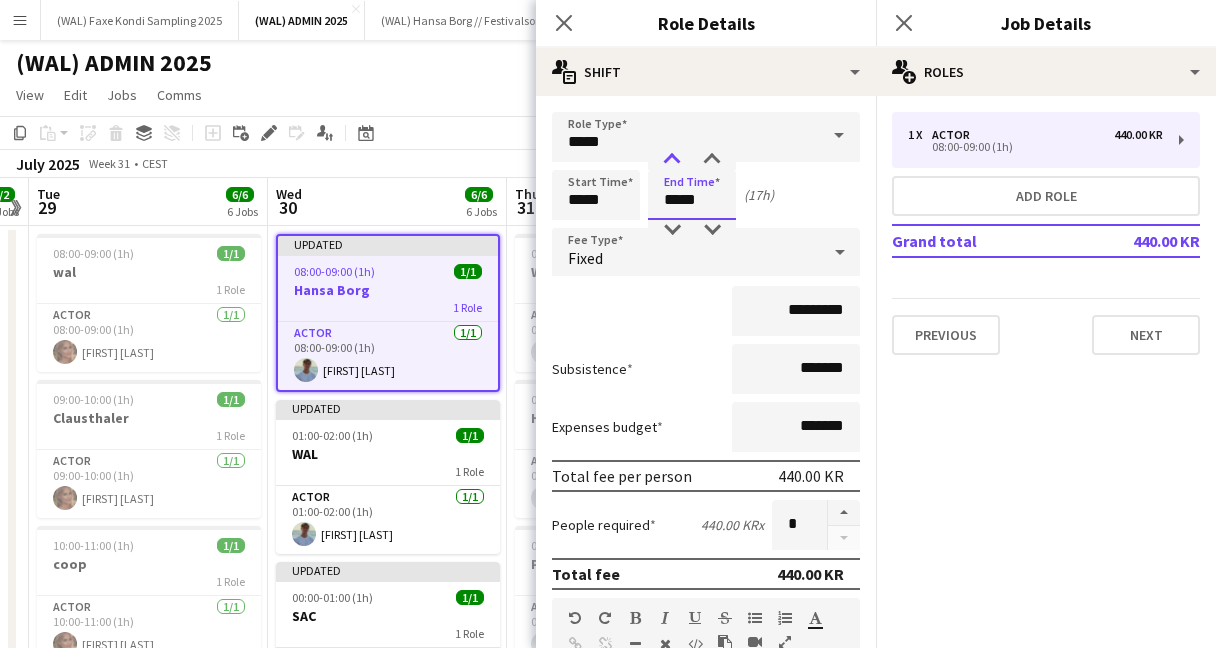 click at bounding box center (672, 160) 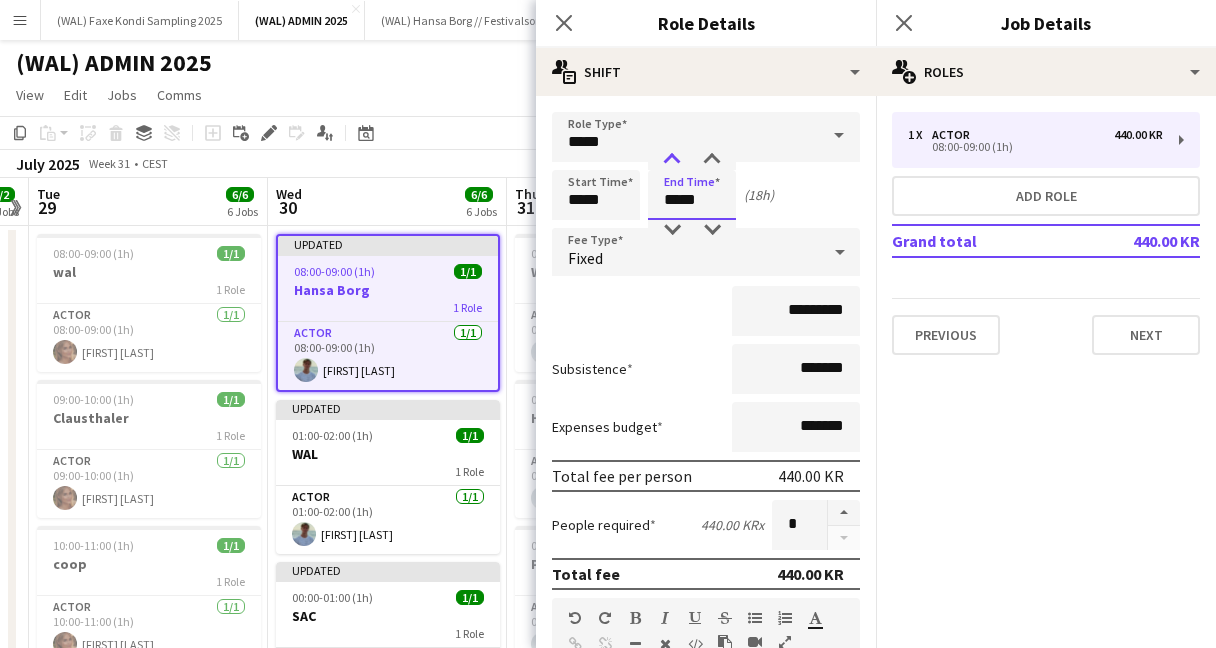 click at bounding box center [672, 160] 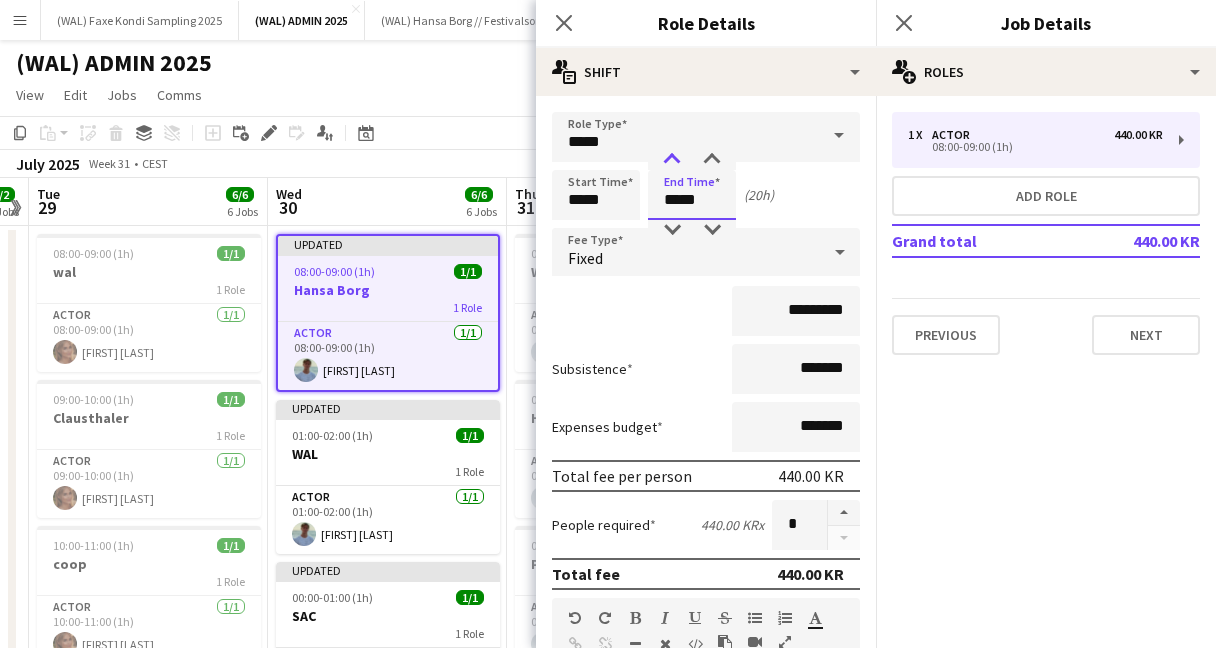 click at bounding box center (672, 160) 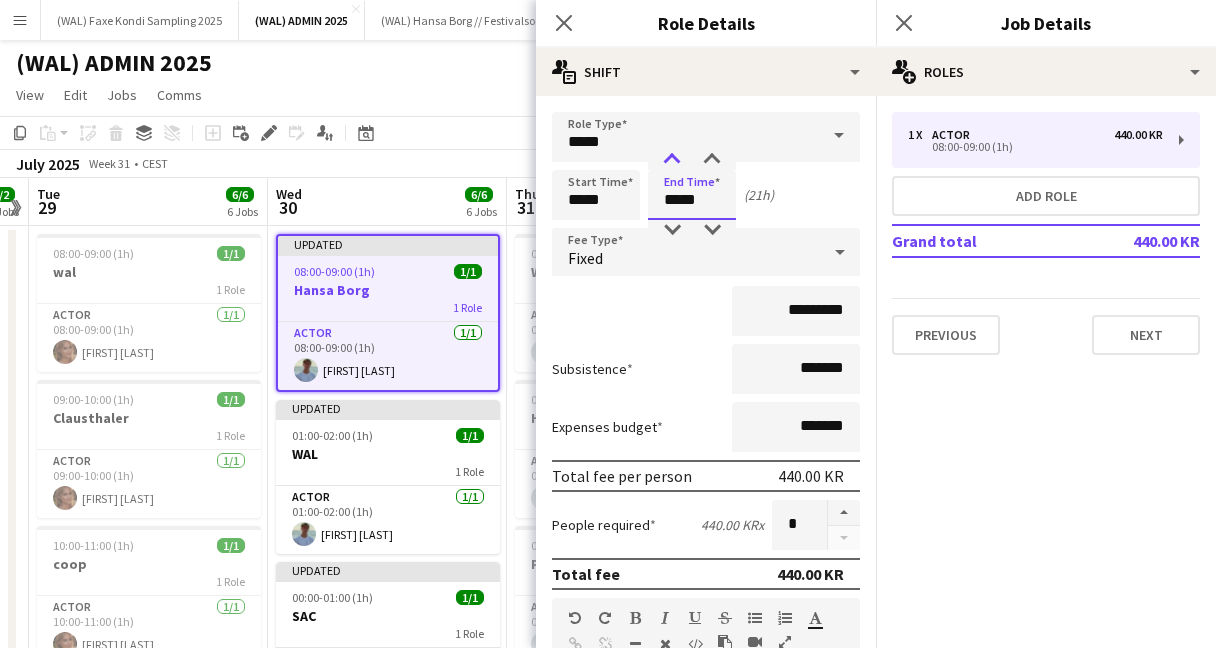 click at bounding box center (672, 160) 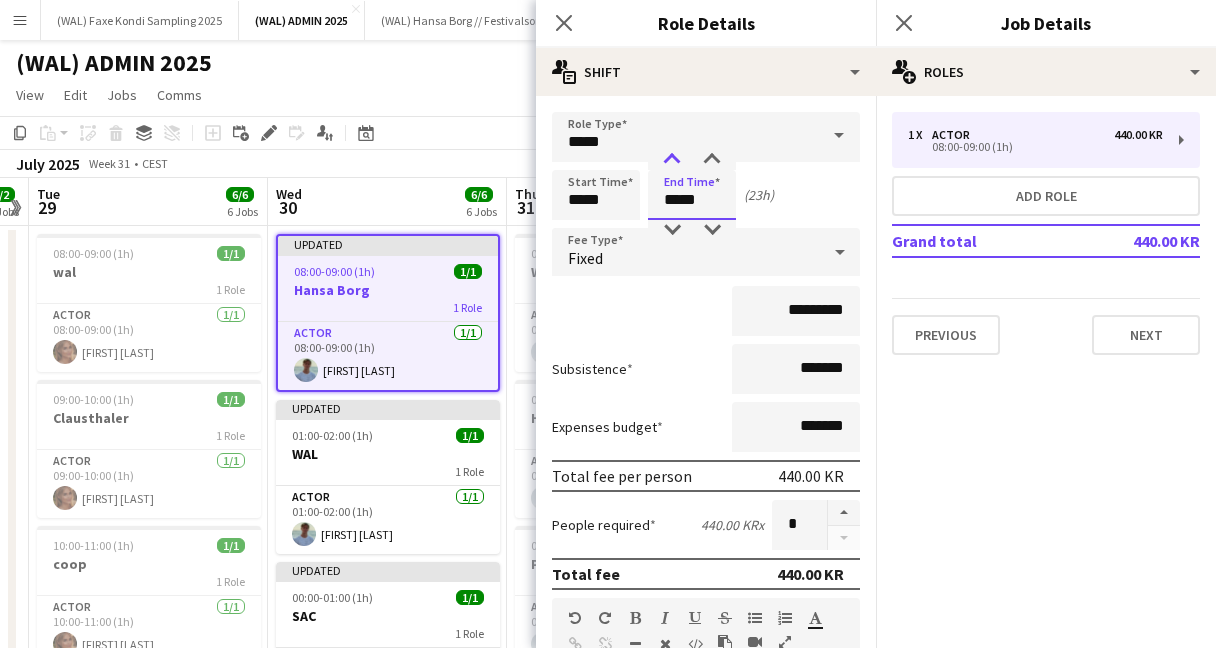 click at bounding box center [672, 160] 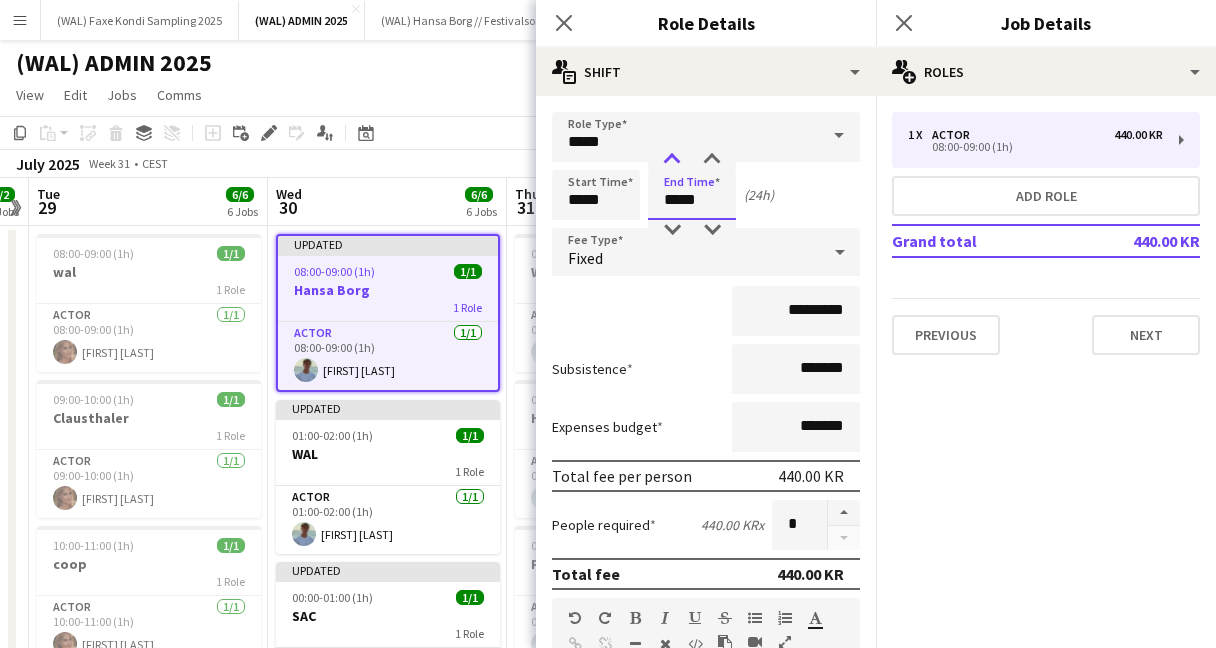 click at bounding box center [672, 160] 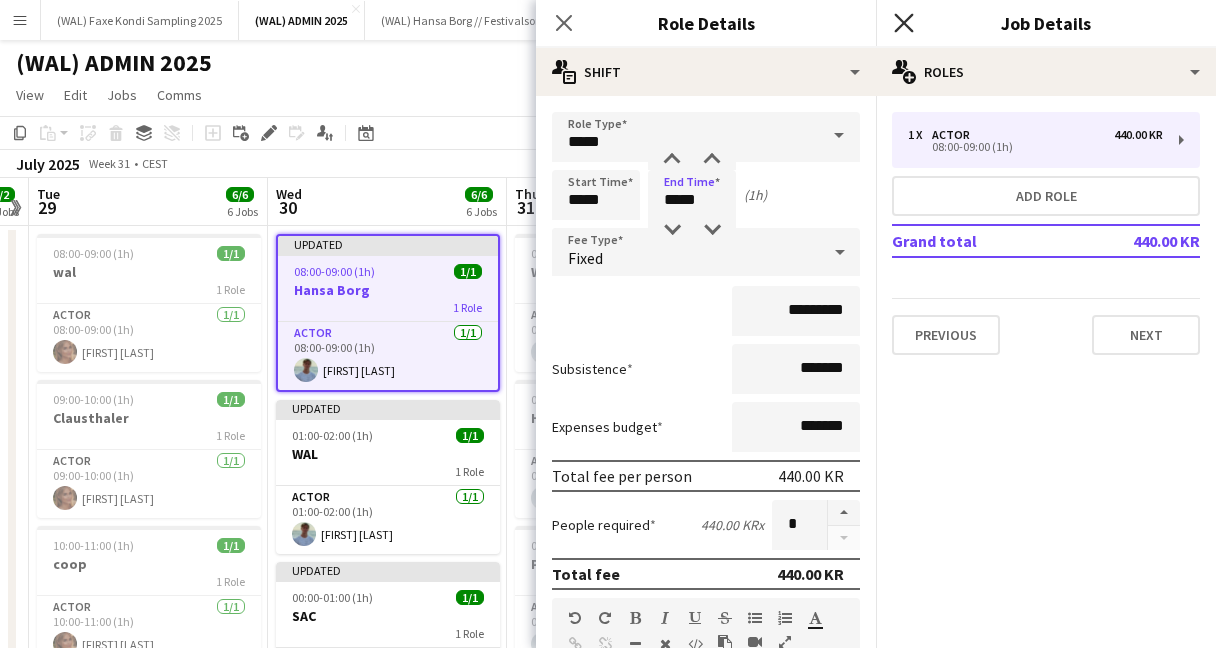 click 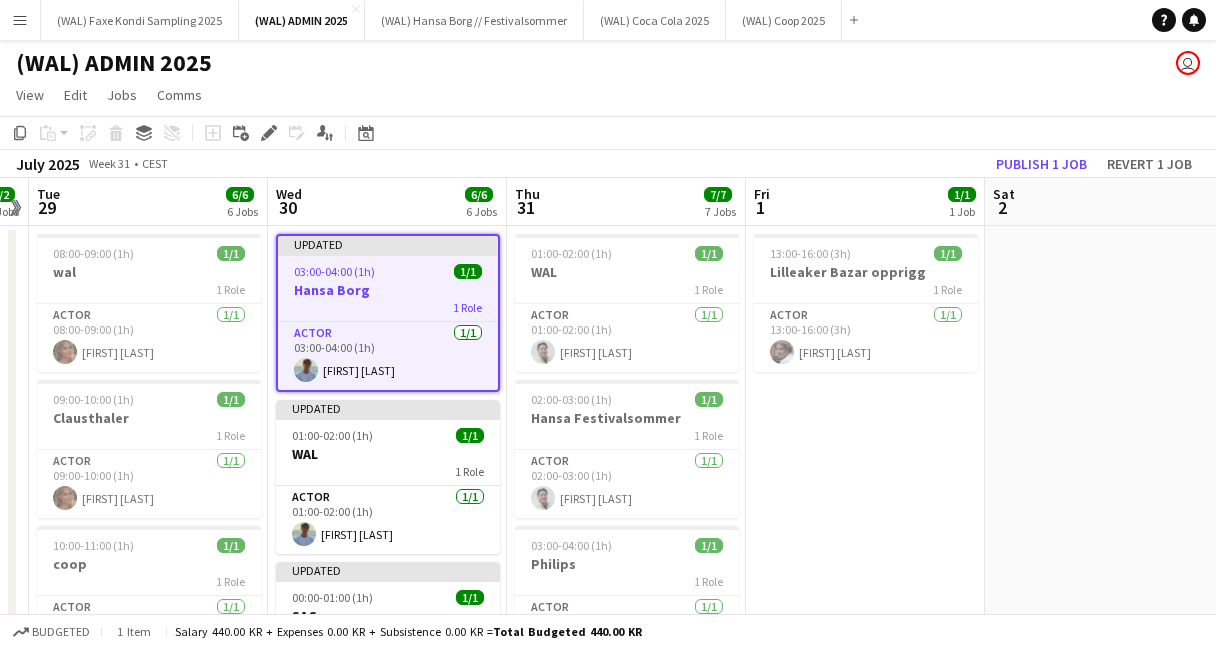 click on "View  Day view expanded Day view collapsed Month view Date picker Jump to today Expand Linked Jobs Collapse Linked Jobs  Edit  Copy
Command
C  Paste  Without Crew
Command
V With Crew
Command
Shift
V Paste as linked job  Group  Group Ungroup  Jobs  New Job Edit Job Delete Job New Linked Job Edit Linked Jobs Job fulfilment Promote Role Copy Role URL  Comms  Notify confirmed crew Create chat" 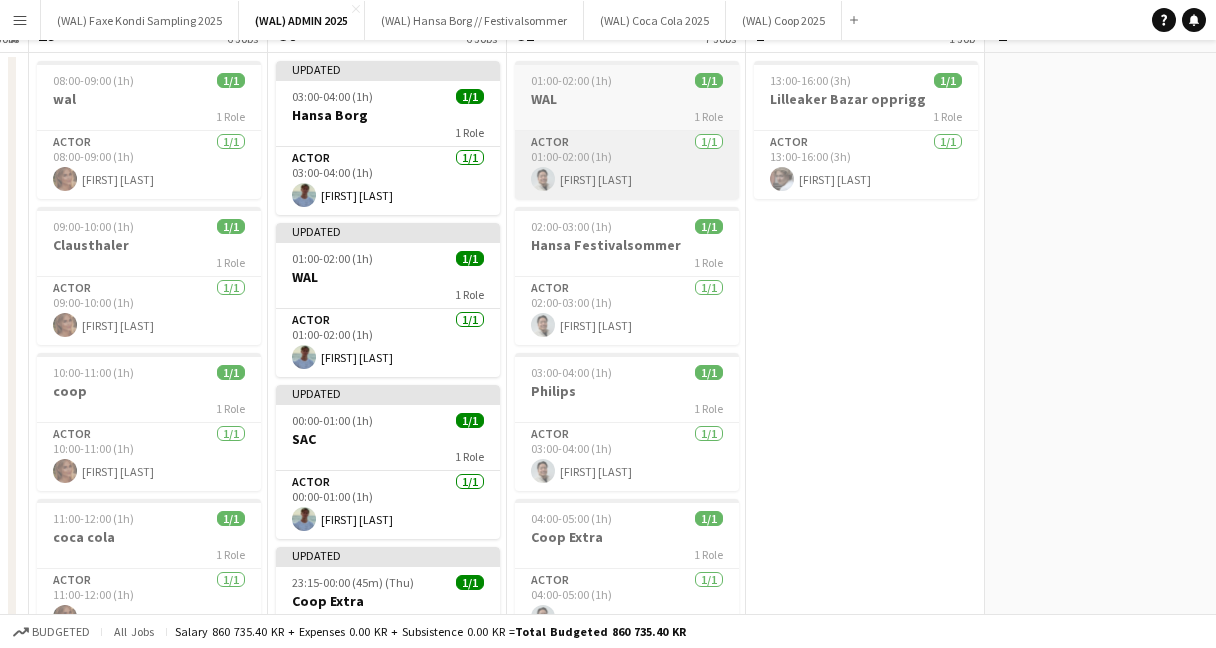 scroll, scrollTop: 0, scrollLeft: 0, axis: both 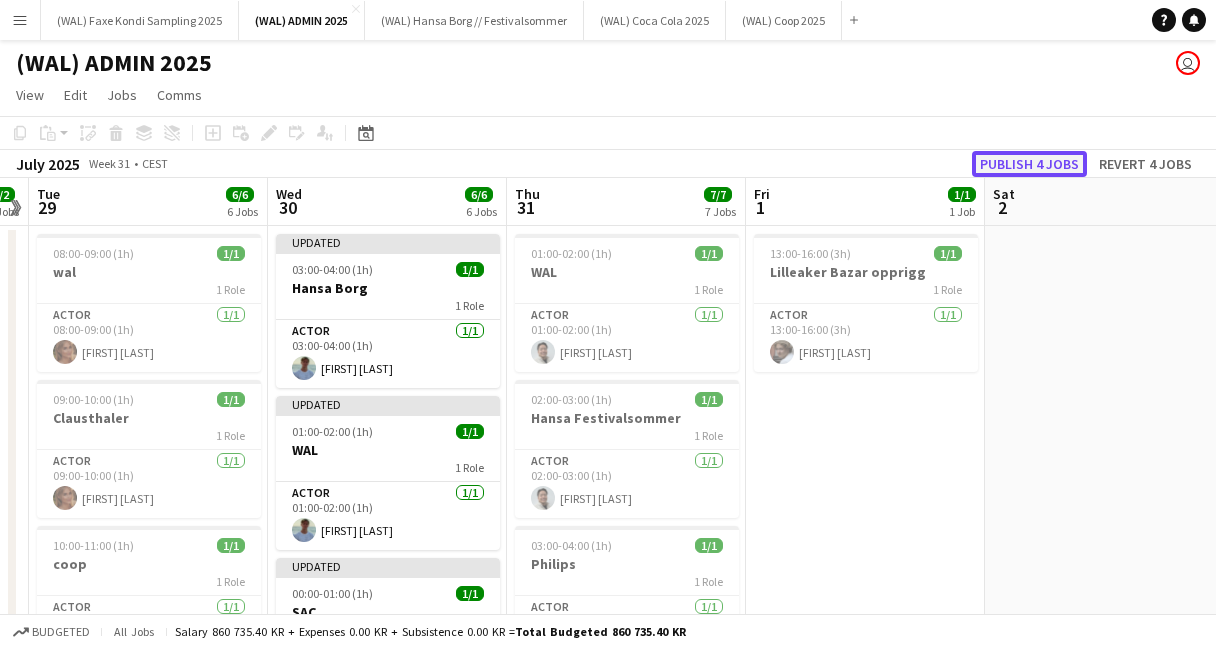 click on "Publish 4 jobs" 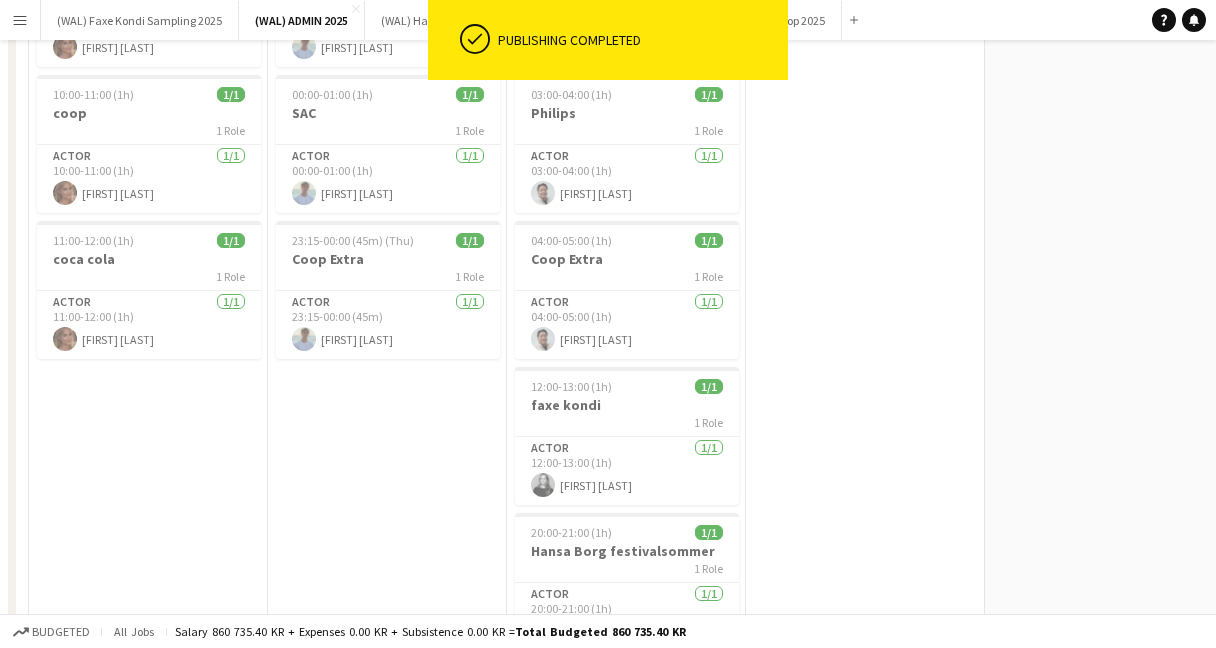 scroll, scrollTop: 0, scrollLeft: 0, axis: both 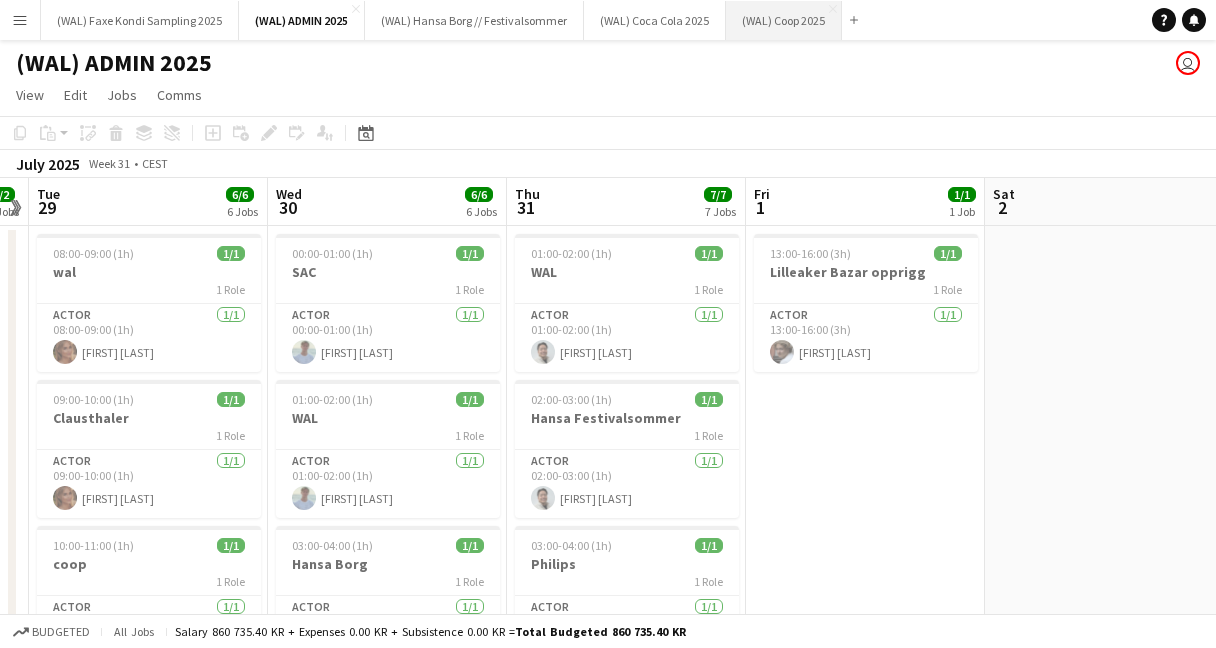 click on "(WAL) Coop 2025
Close" at bounding box center [784, 20] 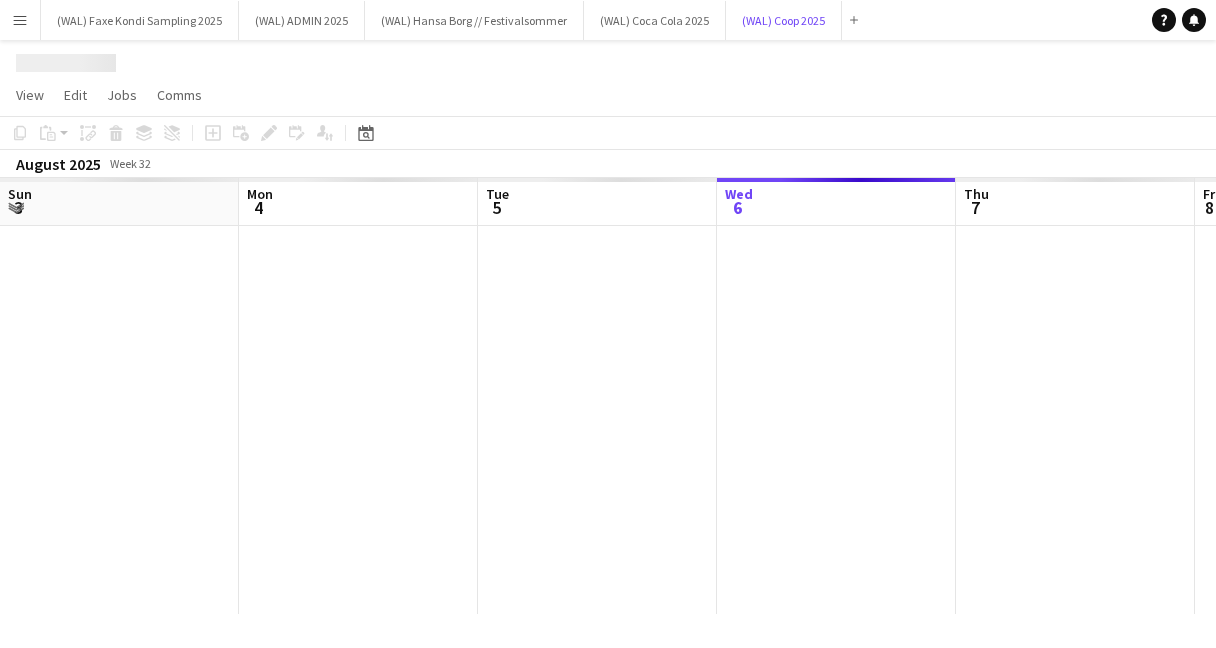 scroll, scrollTop: 0, scrollLeft: 478, axis: horizontal 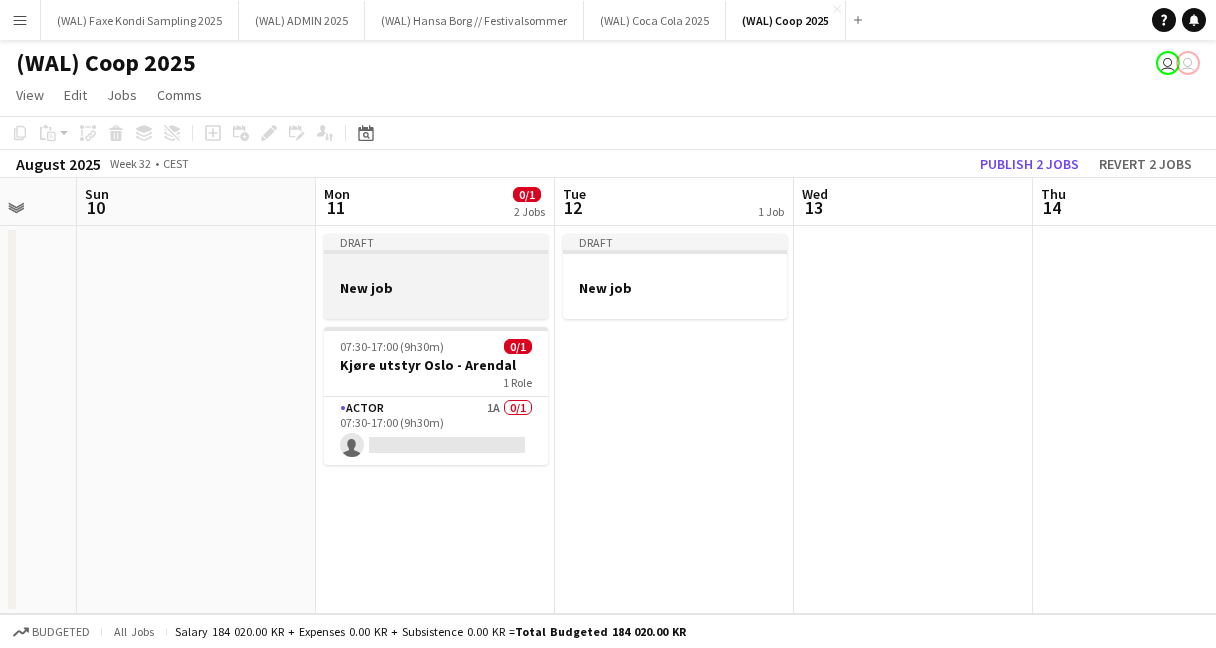 click on "New job" at bounding box center [436, 288] 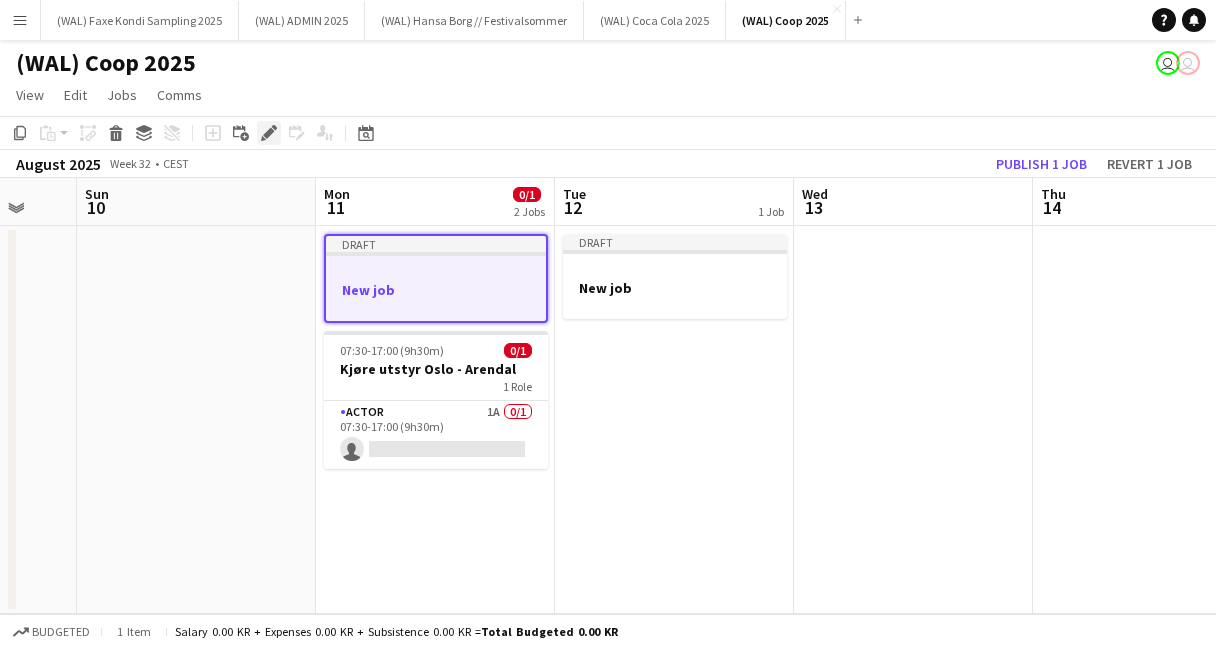 click on "Edit" at bounding box center [269, 133] 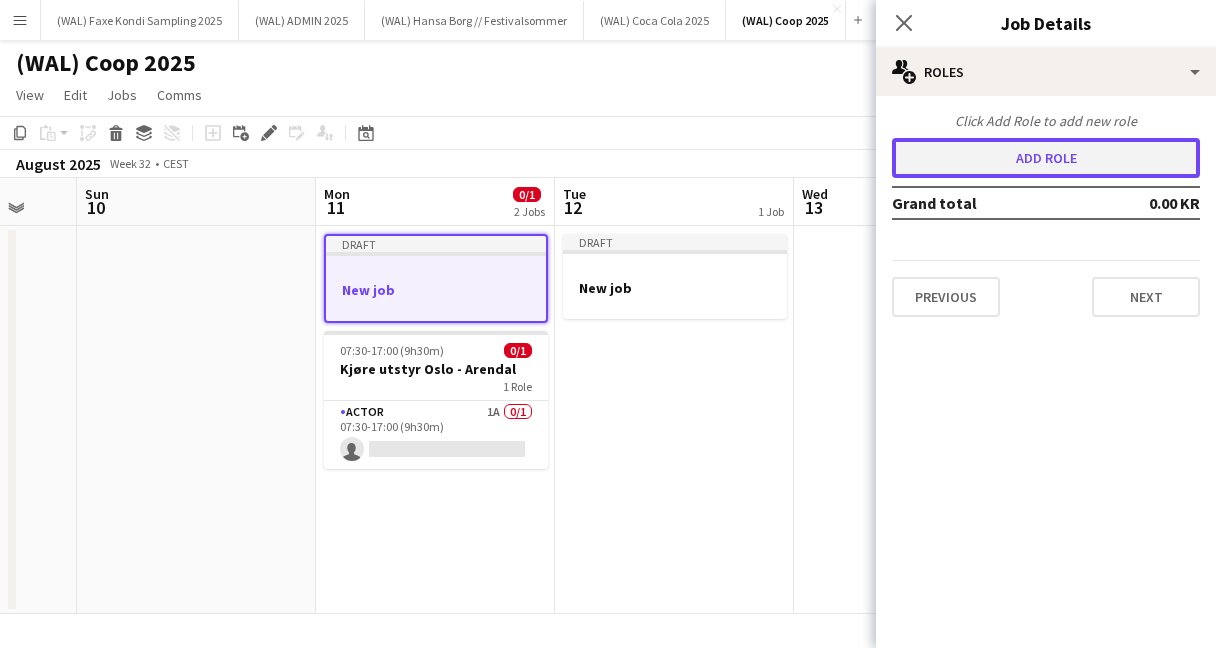 click on "Add role" at bounding box center (1046, 158) 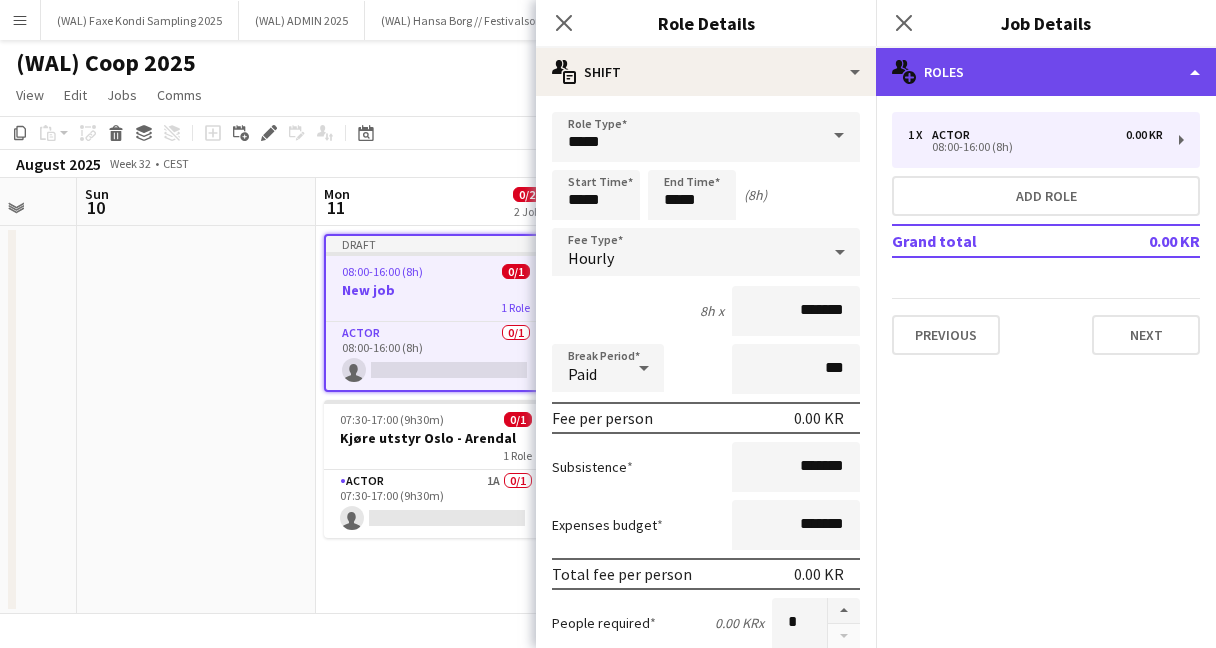 click on "multiple-users-add
Roles" 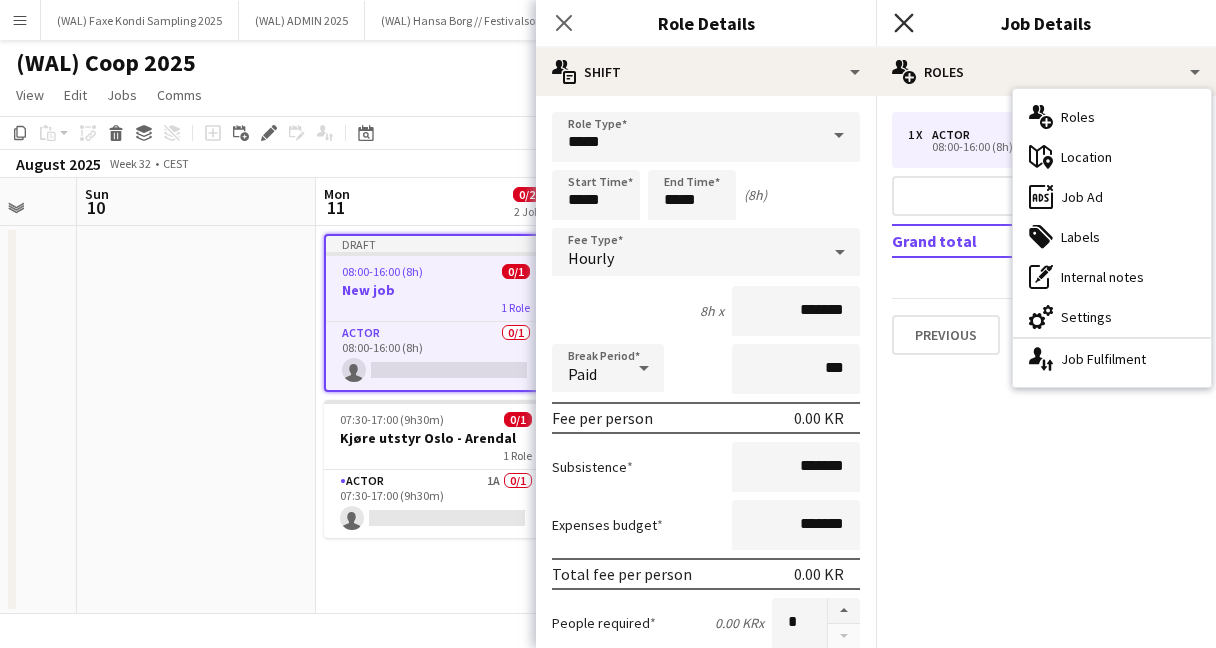 click 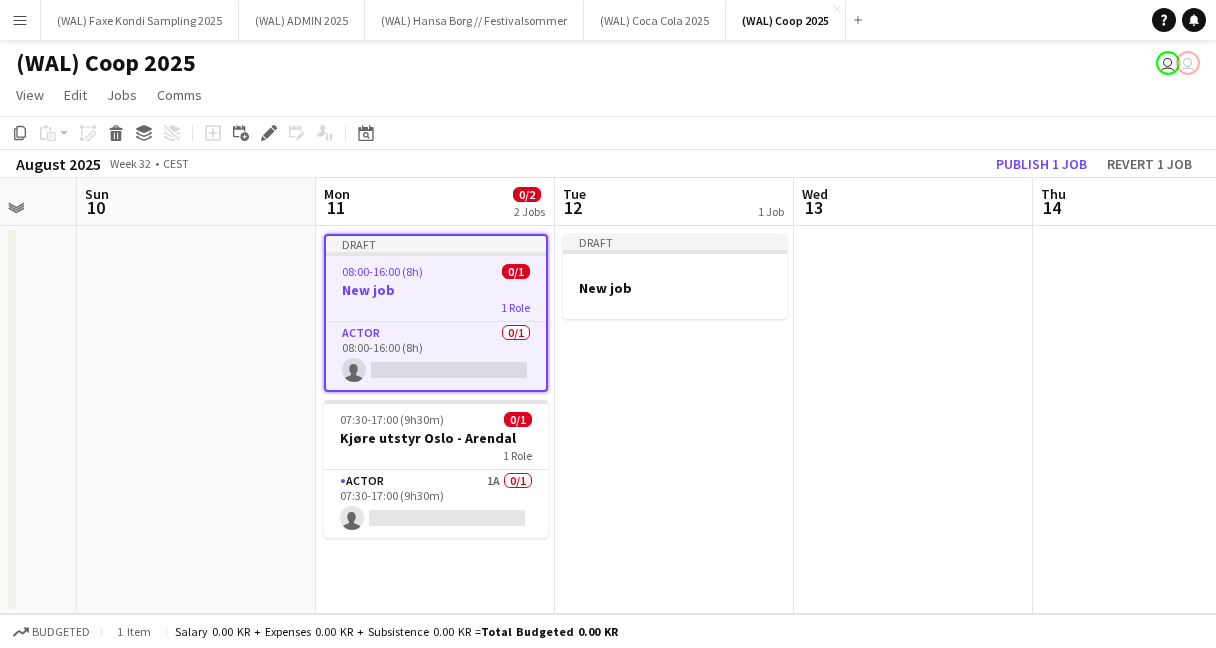 click on "Draft   08:00-16:00 (8h)    0/1   New job   1 Role   Actor   0/1   08:00-16:00 (8h)
single-neutral-actions" at bounding box center [436, 313] 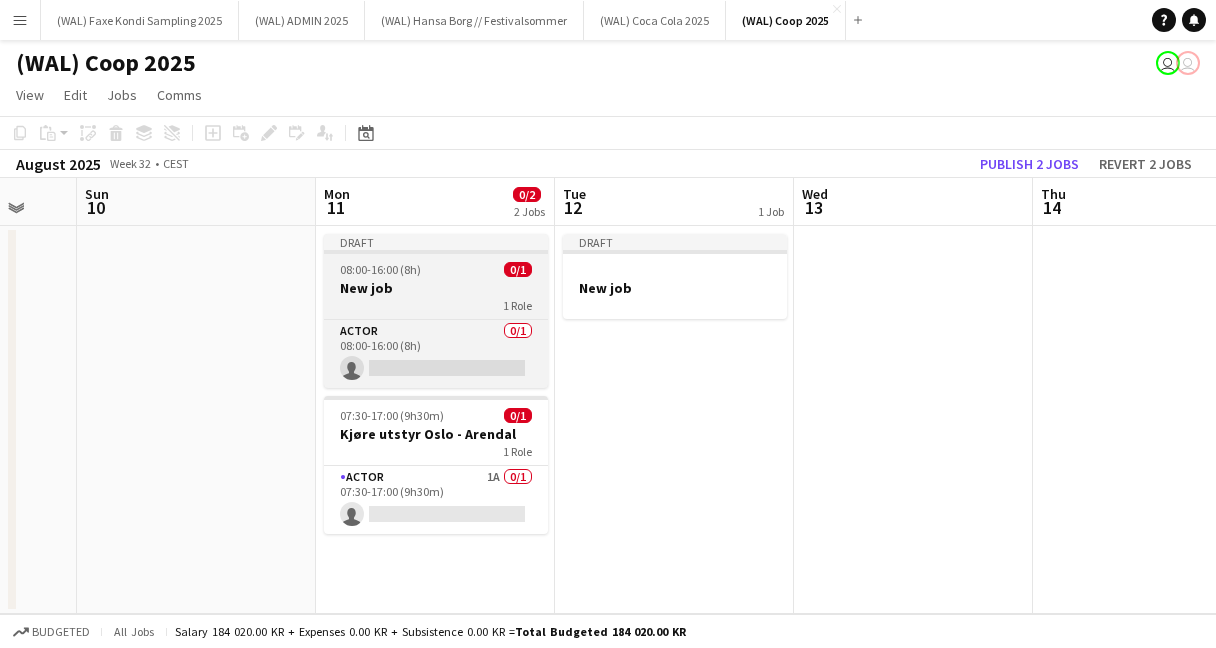 click on "New job" at bounding box center [436, 288] 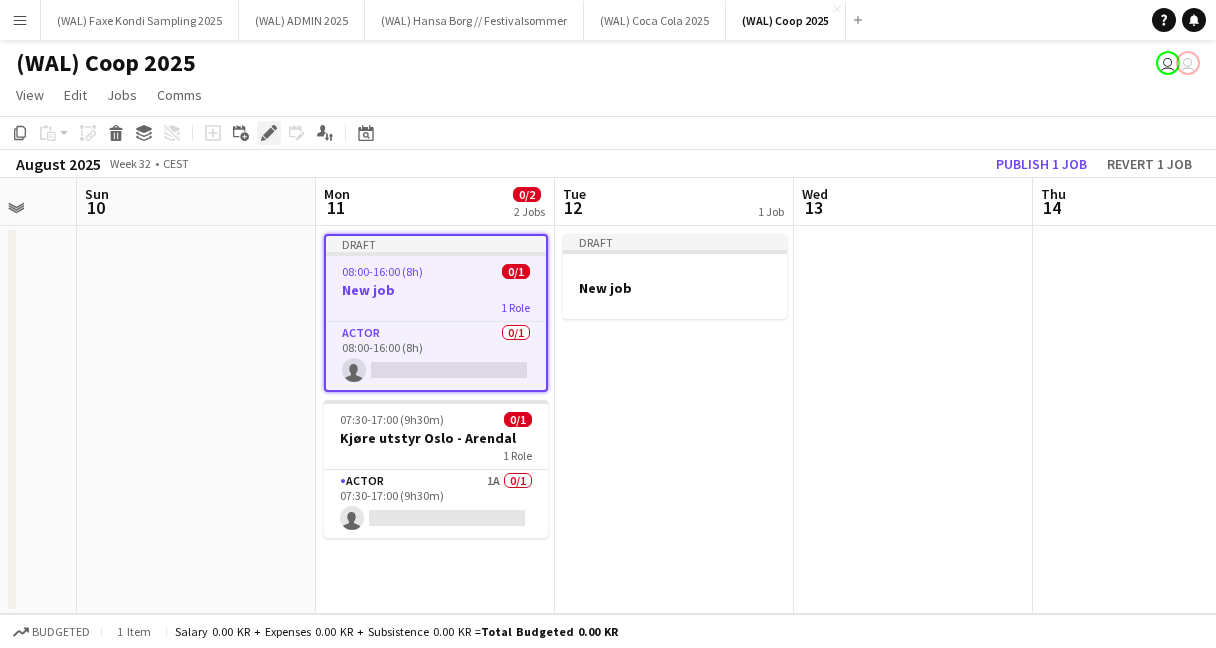 click 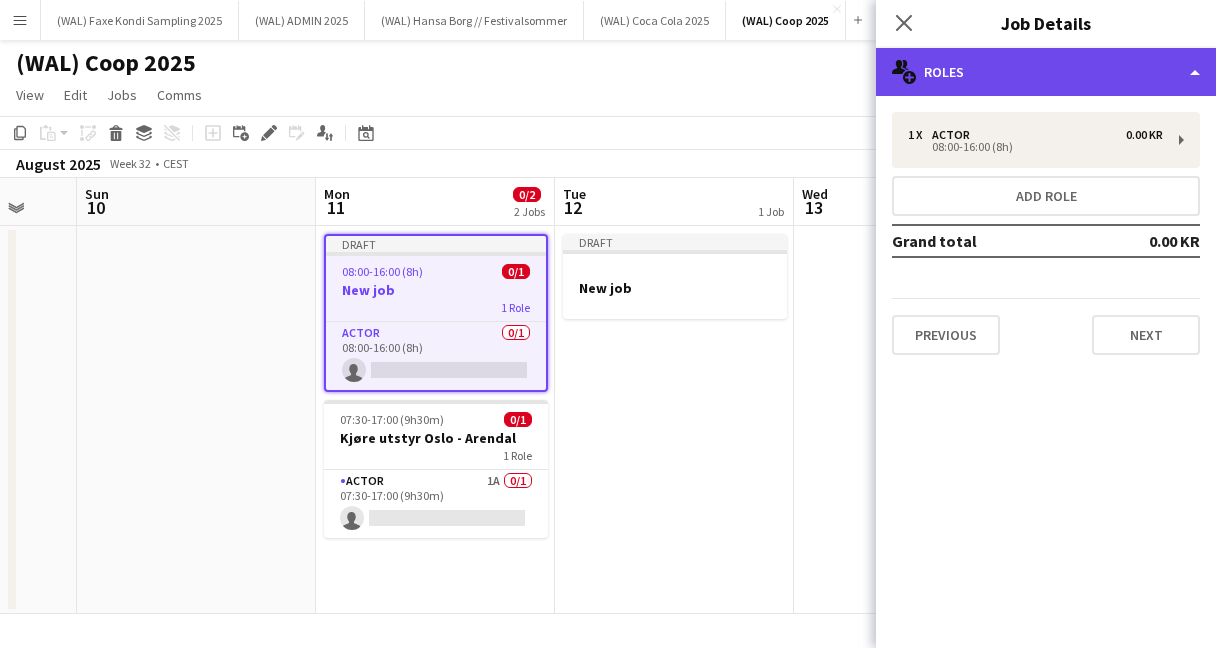 click on "multiple-users-add
Roles" 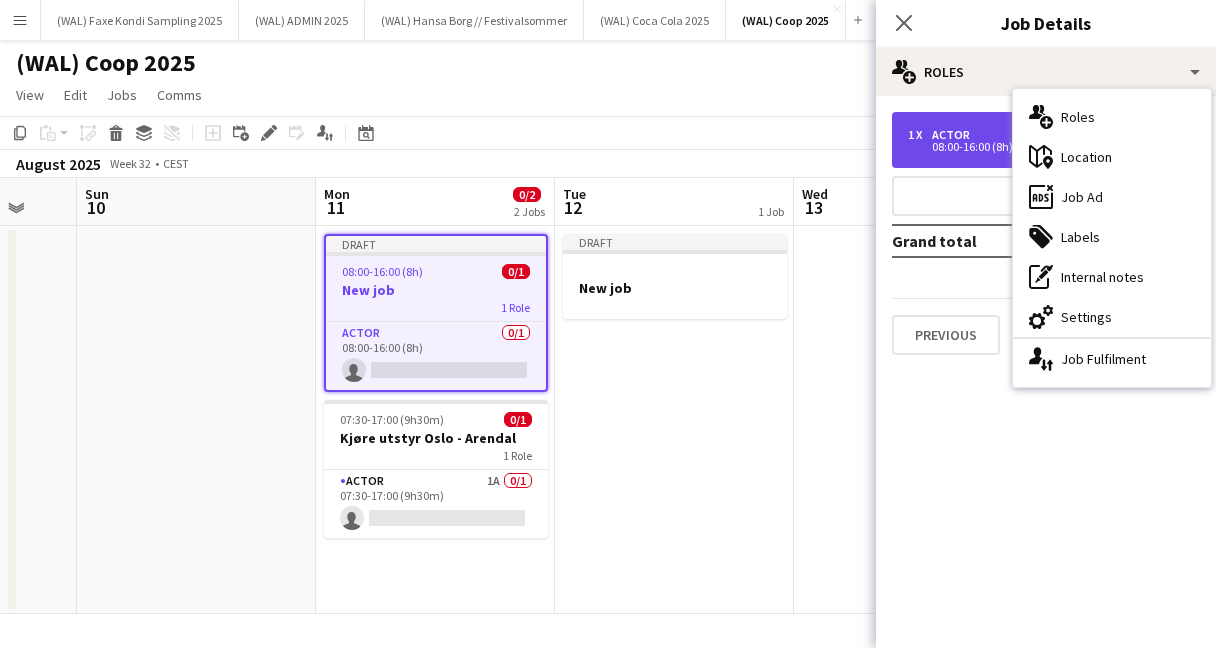 click on "1 x   Actor   0.00 KR   08:00-16:00 (8h)" at bounding box center [1046, 140] 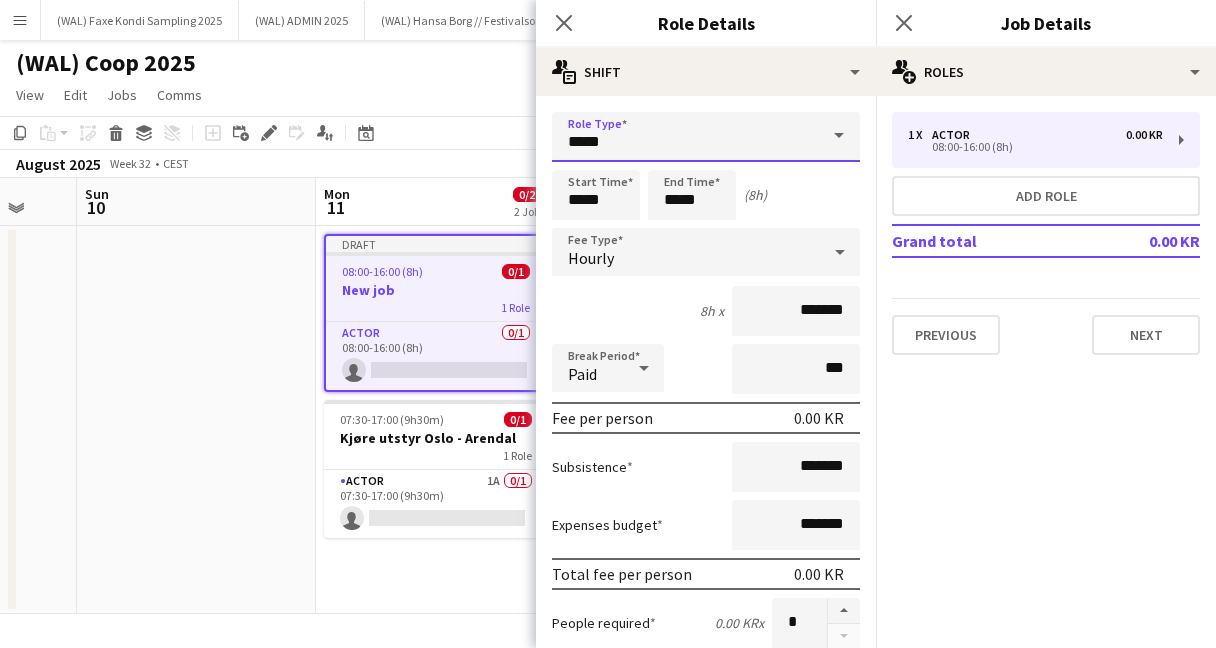 click on "*****" at bounding box center [706, 137] 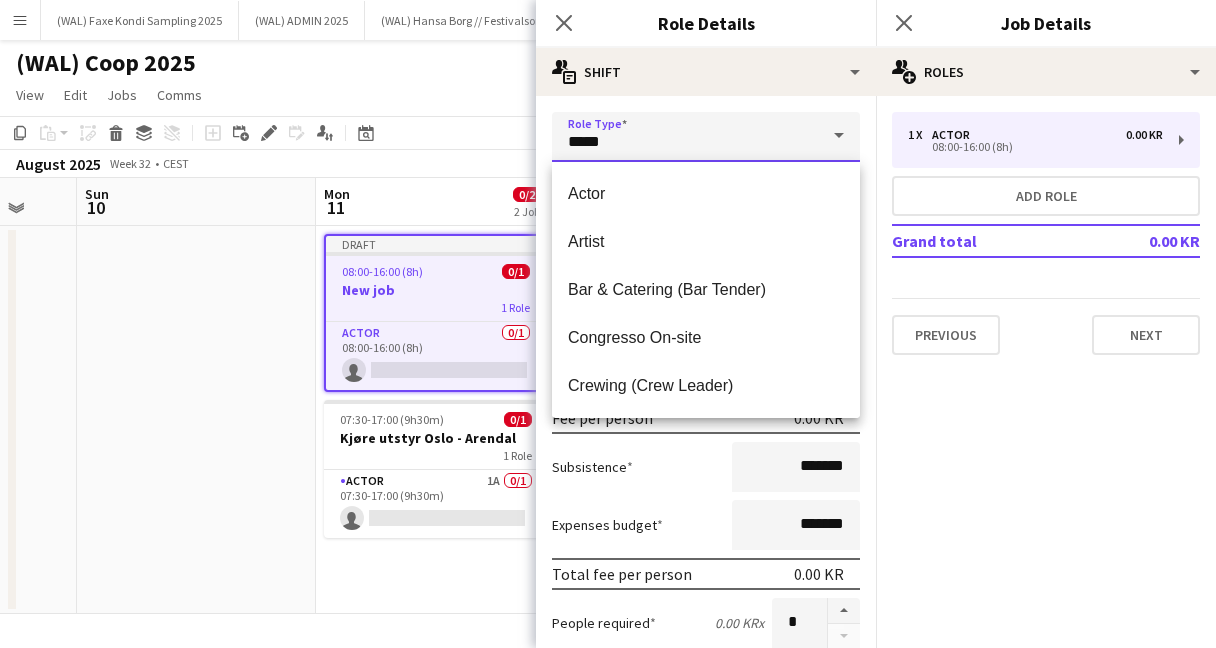 click on "*****" at bounding box center (706, 137) 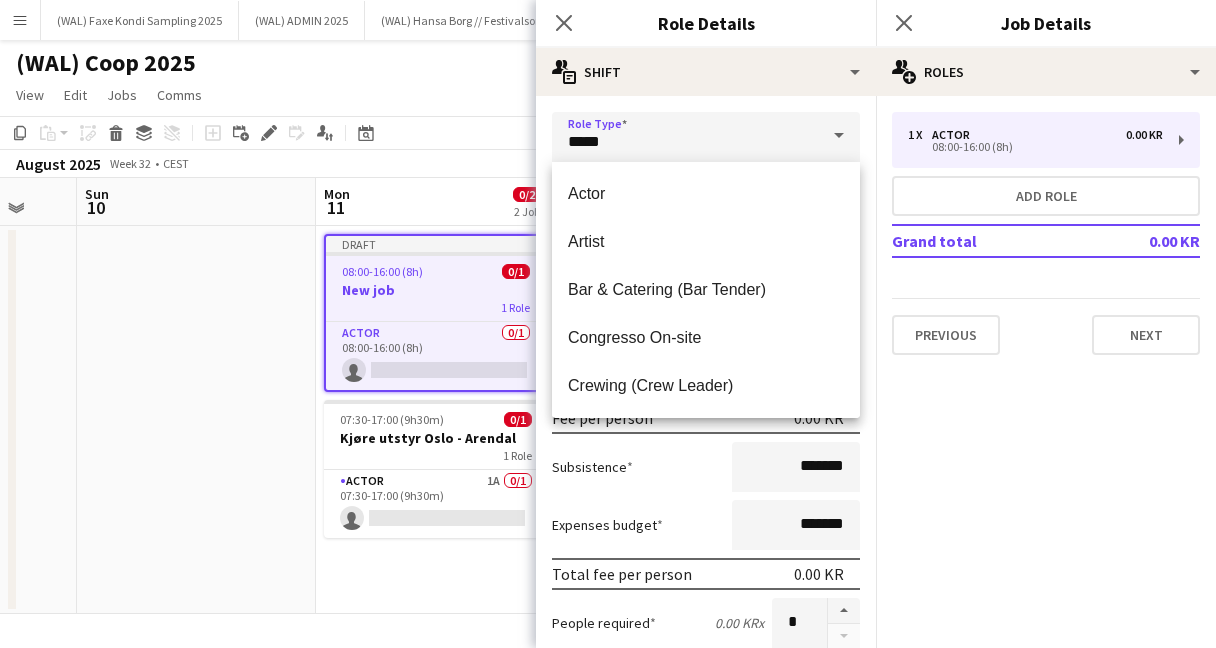 click at bounding box center (839, 136) 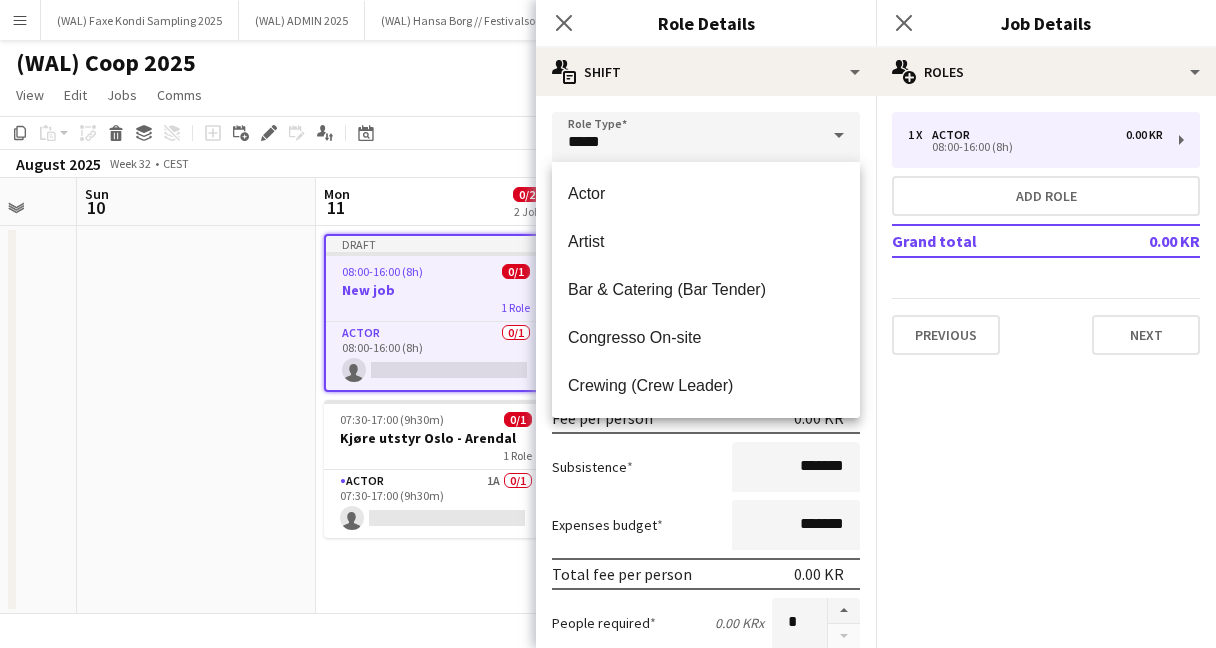 click on "Role Type  *****  Start Time  *****  End Time  *****  (8h)   Fee Type  Hourly  8h x  *******  Break Period  Paid ***  Fee per person   0.00 KR   Subsistence  *******  Expenses budget  *******  Total fee per person   0.00 KR   People required   0.00 KR   x  *  Total fee   0.00 KR   Role Description  default   Heading 1   Heading 2   Heading 3   Heading 4   Heading 5   Heading 6   Heading 7   Paragraph   Predefined   Standard   default  Times New Roman   Arial   Times New Roman   Calibri   Comic Sans MS  3   1   2   3   4   5   6   7  ******* ******* Specific details about this role  0 / 2000   Job Board Visibility
information-circle
Set options for visibility on the Crew App’s Job Board   Display Role on Job Board   Yes   No   Previous   Next" at bounding box center (706, 674) 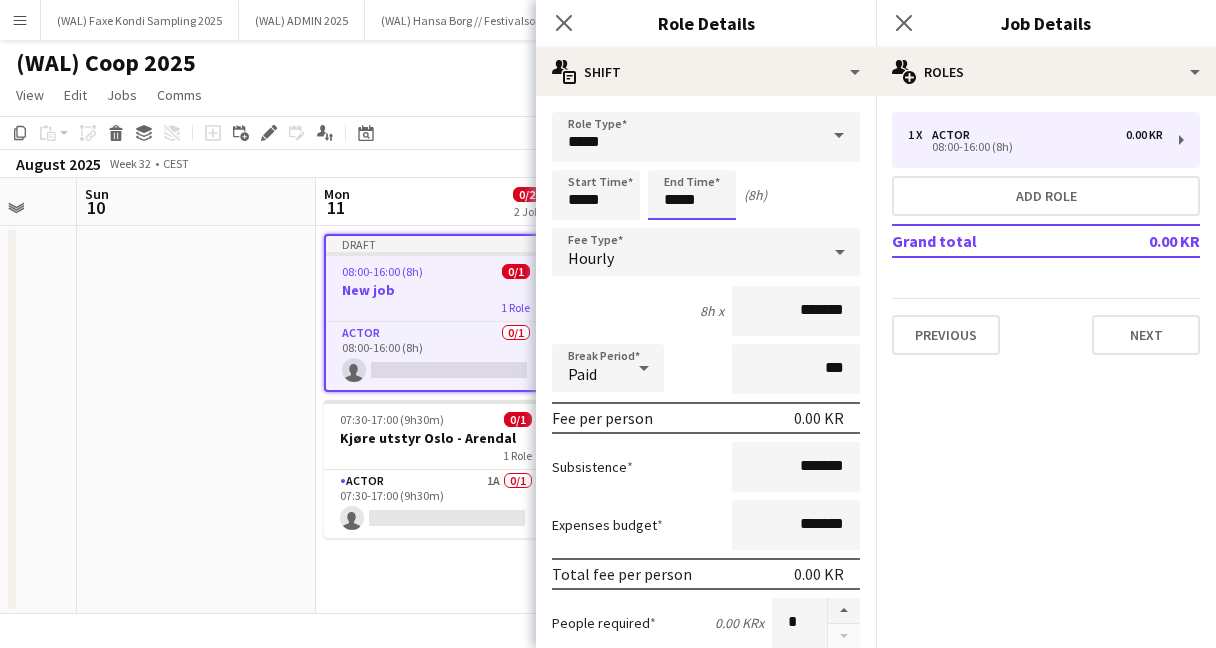 click on "*****" at bounding box center [692, 195] 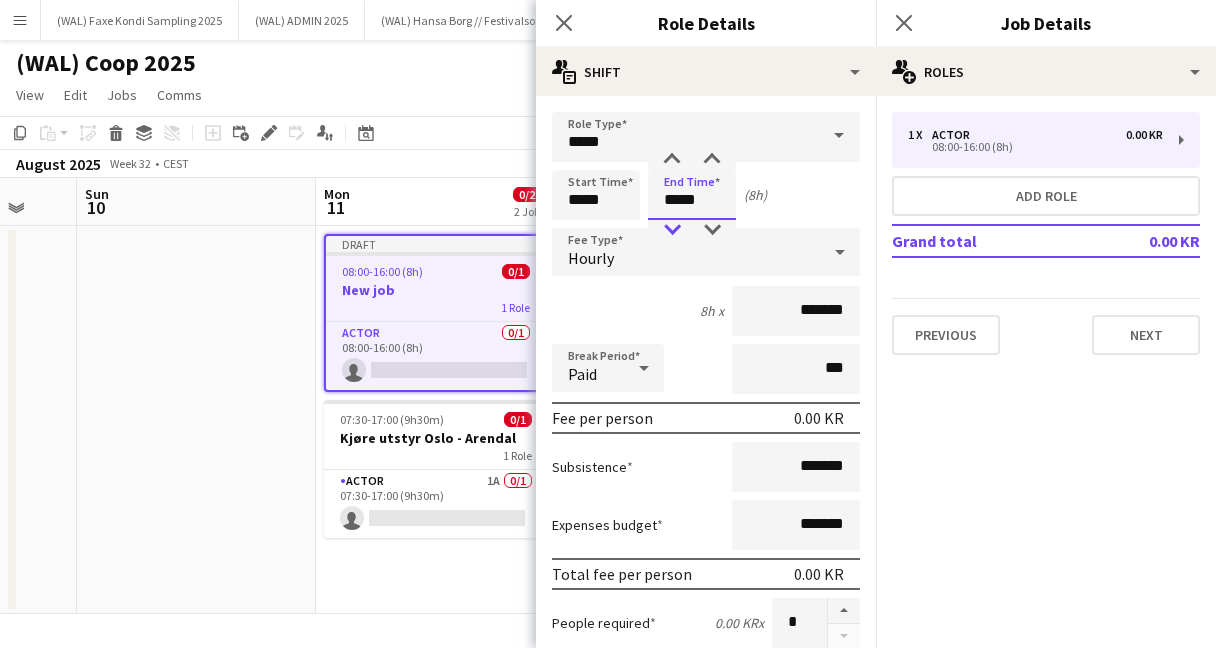 click at bounding box center [672, 230] 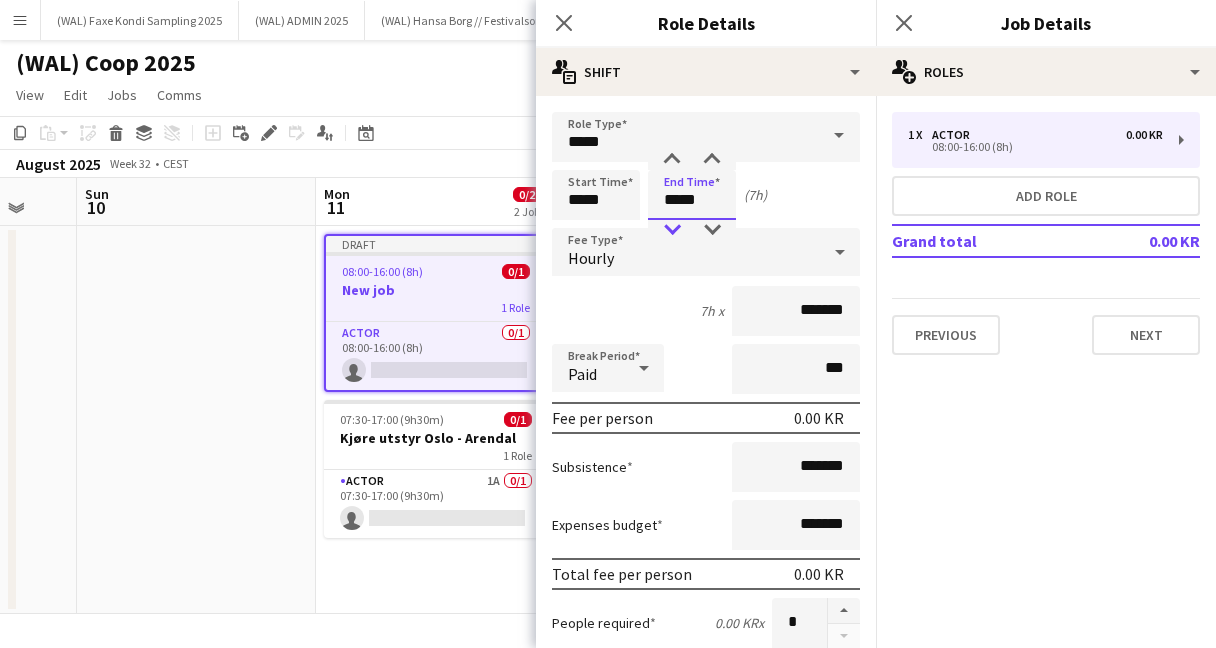 click at bounding box center (672, 230) 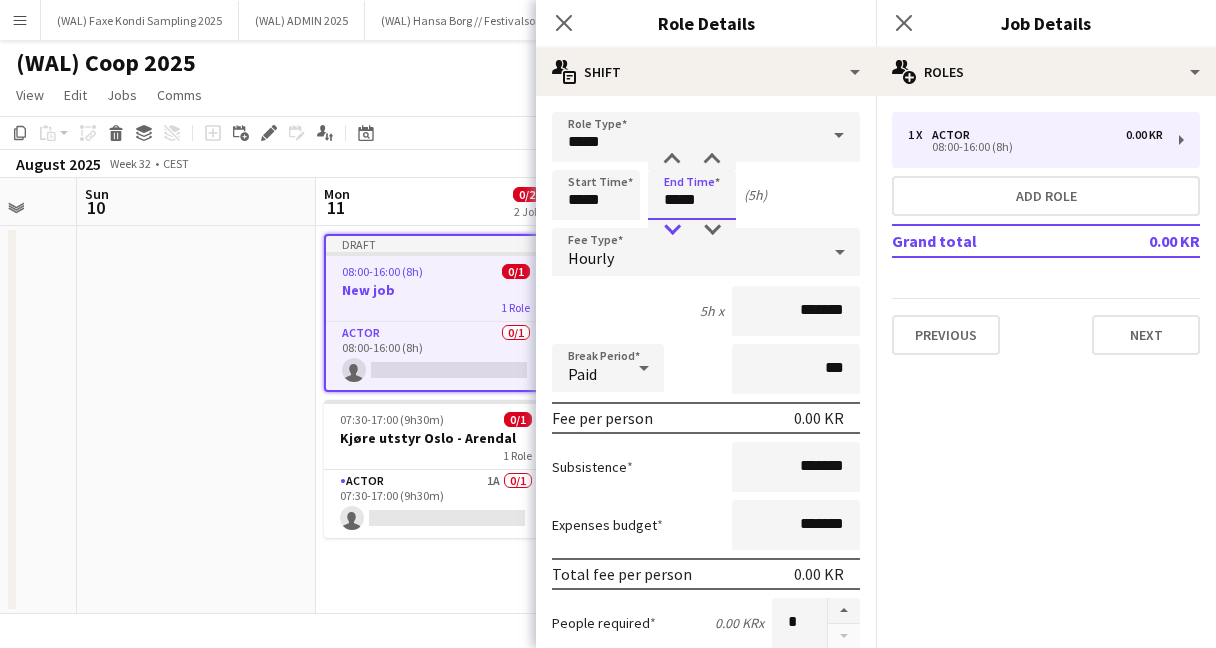 click at bounding box center (672, 230) 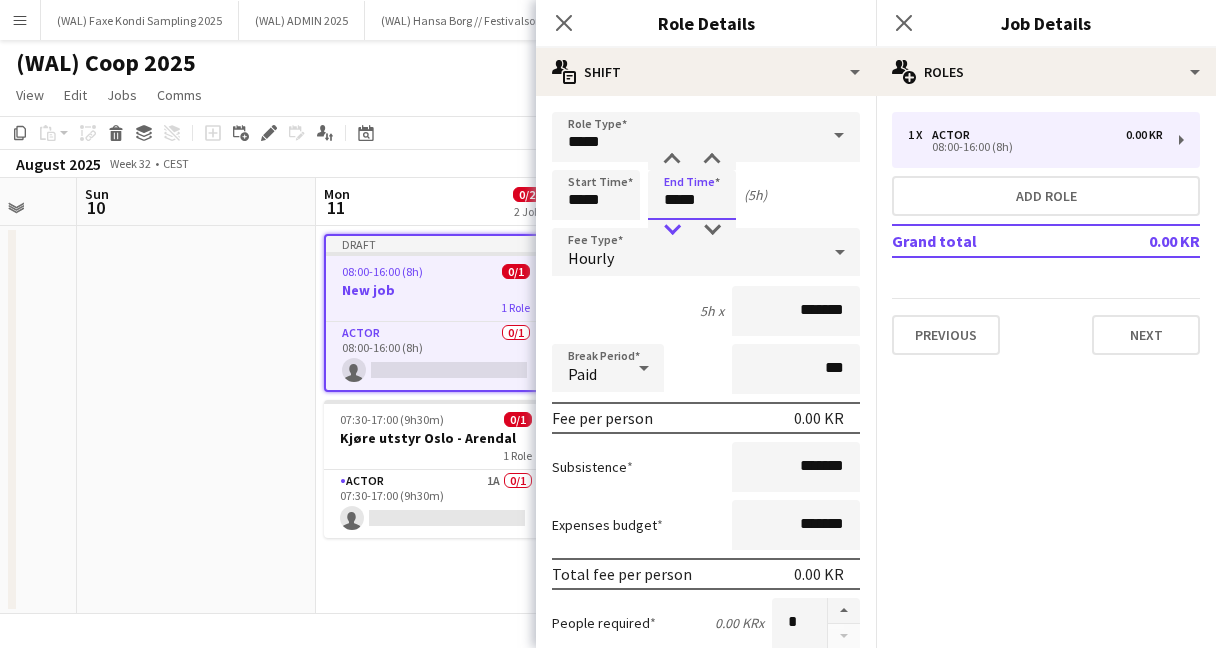 click at bounding box center (672, 230) 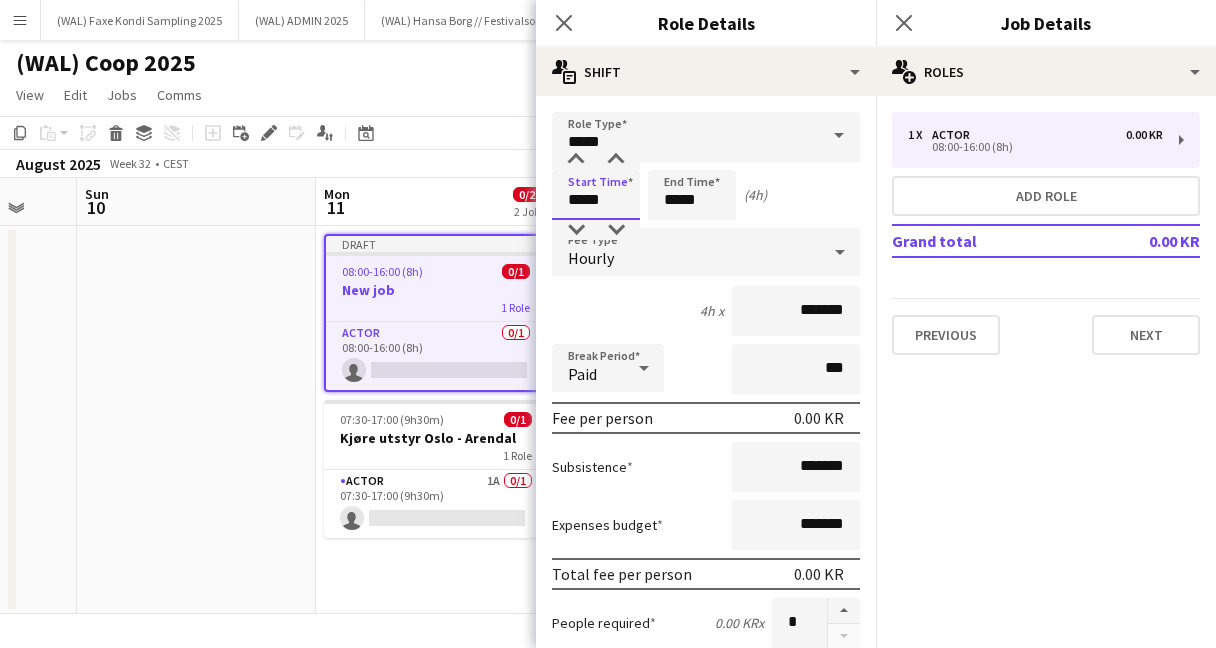 click on "*****" at bounding box center (596, 195) 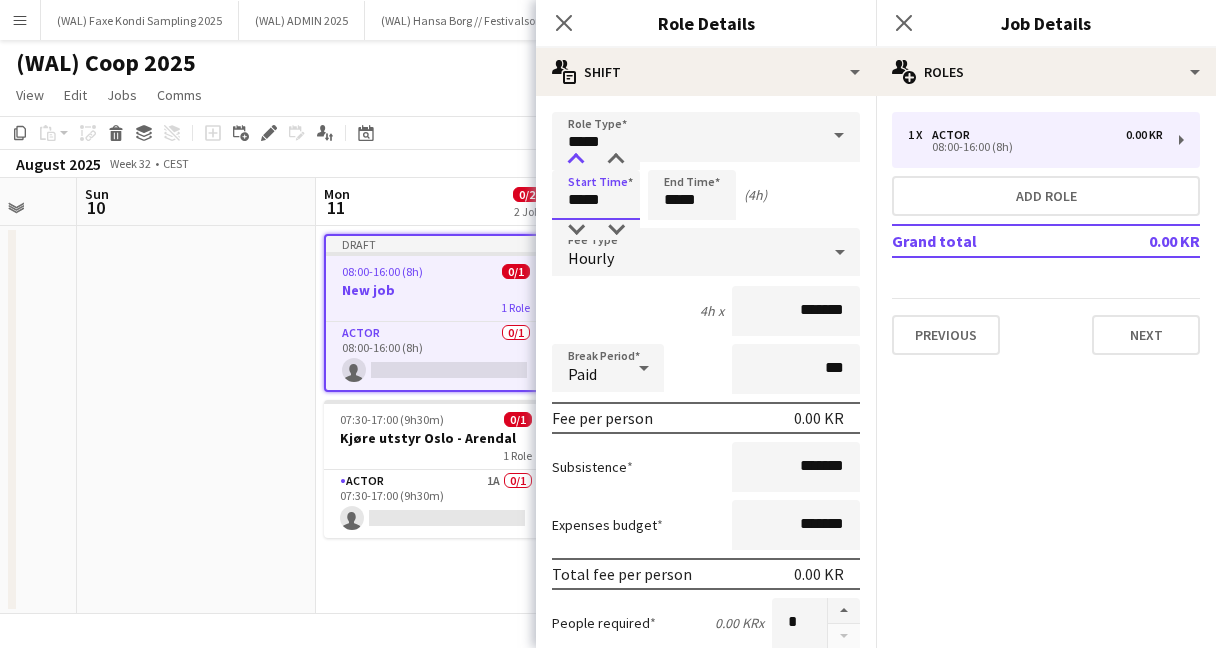 type on "*****" 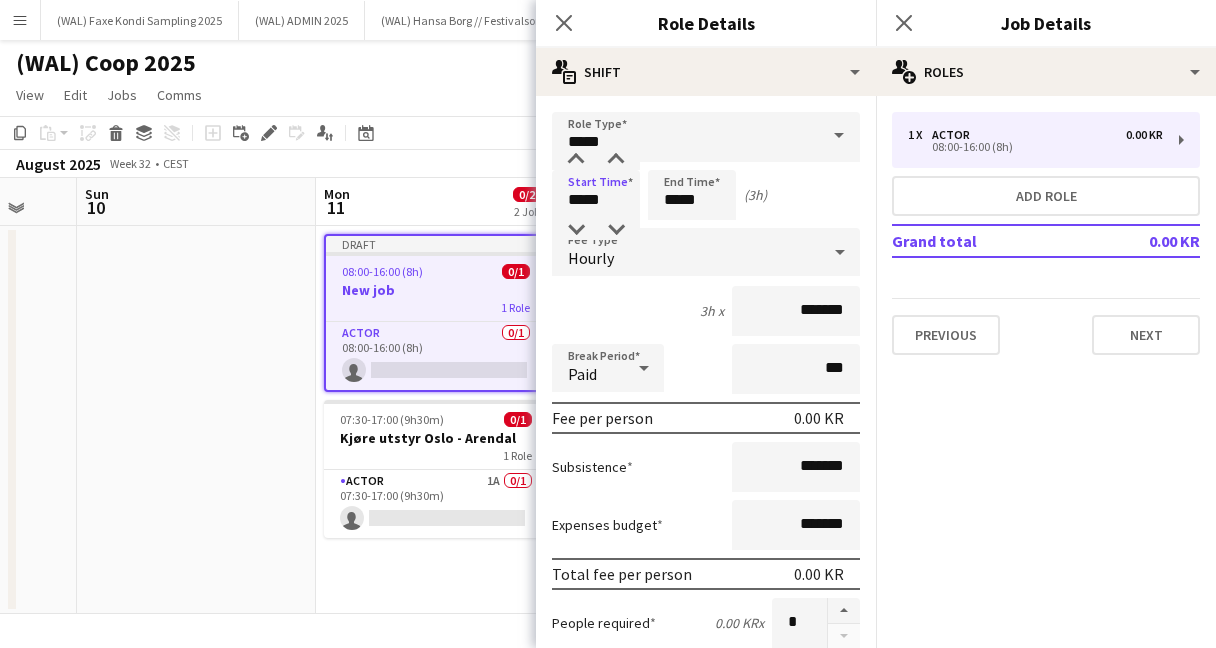 click on "3h x  *******" at bounding box center [706, 311] 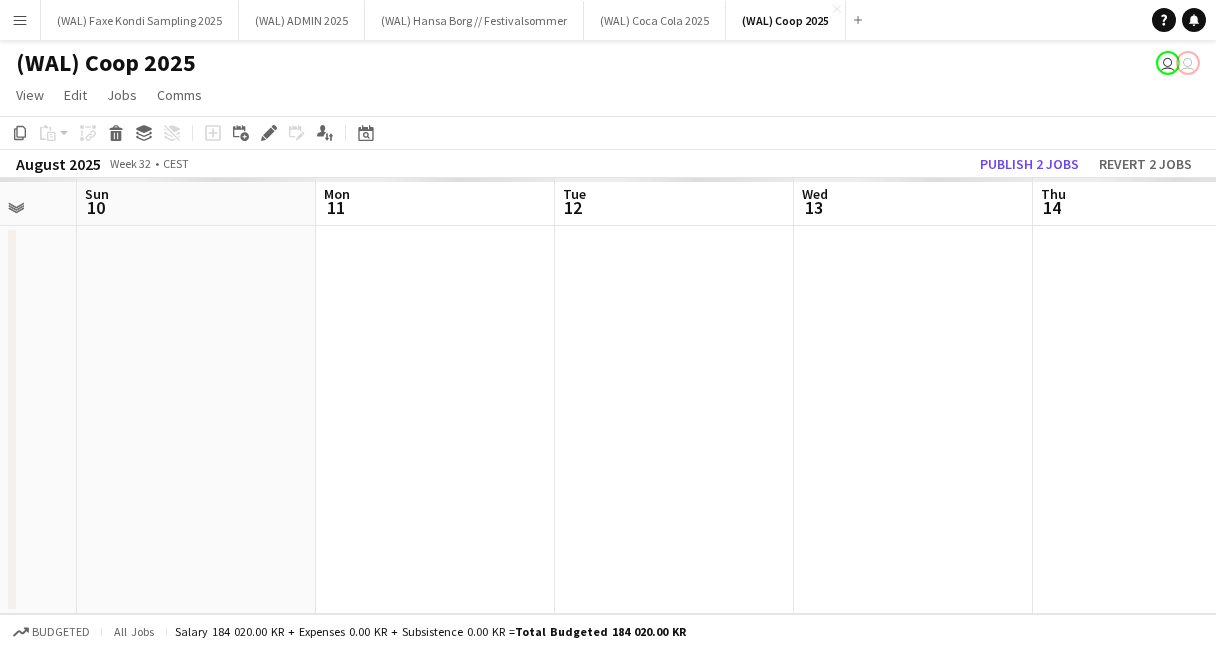 click on "View  Day view expanded Day view collapsed Month view Date picker Jump to today Expand Linked Jobs Collapse Linked Jobs  Edit  Copy
Command
C  Paste  Without Crew
Command
V With Crew
Command
Shift
V Paste as linked job  Group  Group Ungroup  Jobs  New Job Edit Job Delete Job New Linked Job Edit Linked Jobs Job fulfilment Promote Role Copy Role URL  Comms  Notify confirmed crew Create chat" 